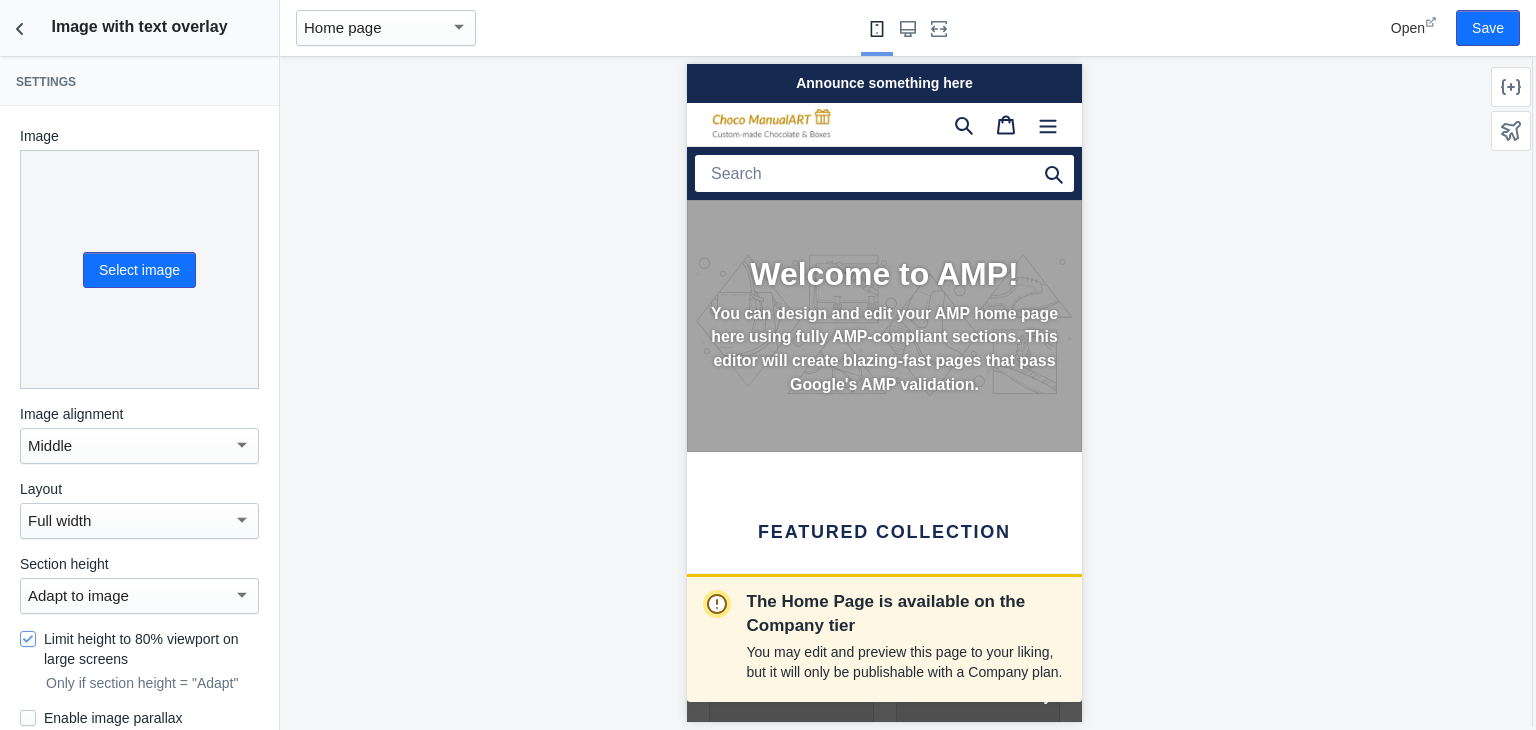 scroll, scrollTop: 1702, scrollLeft: 0, axis: vertical 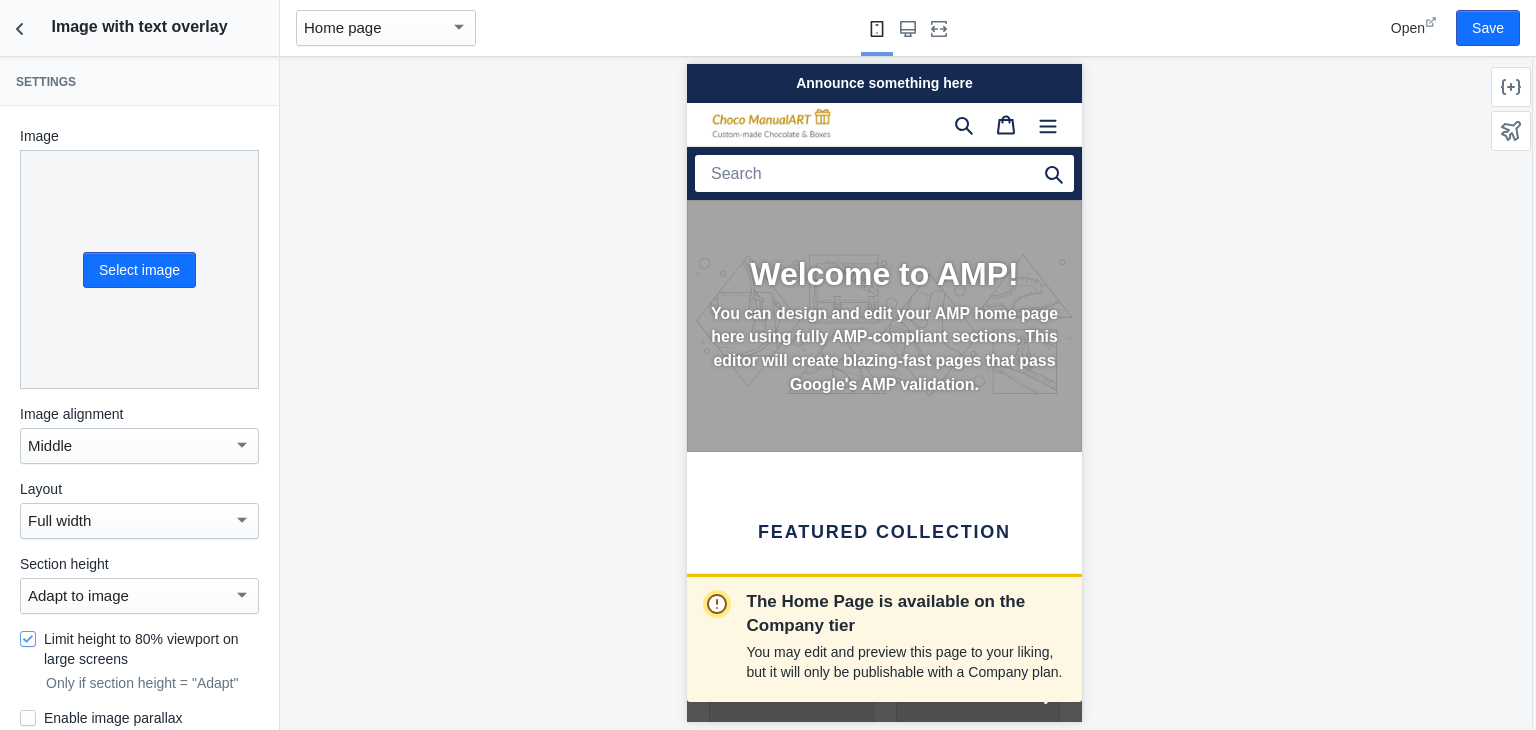 click on "Welcome to AMP! You can design and edit your AMP home page here using fully AMP-compliant sections. This editor will create blazing-fast pages that pass Google's AMP validation." at bounding box center [883, 326] 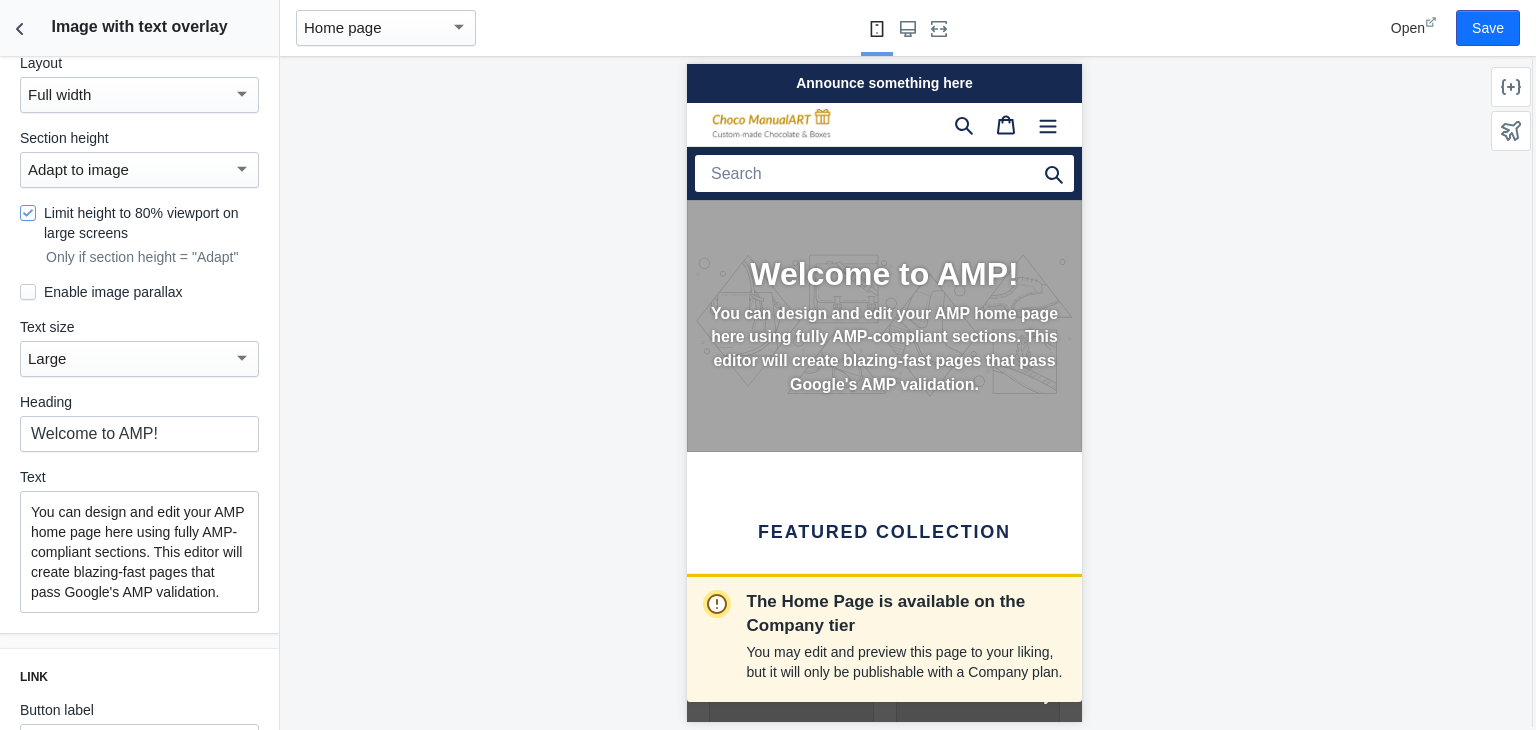 scroll, scrollTop: 500, scrollLeft: 0, axis: vertical 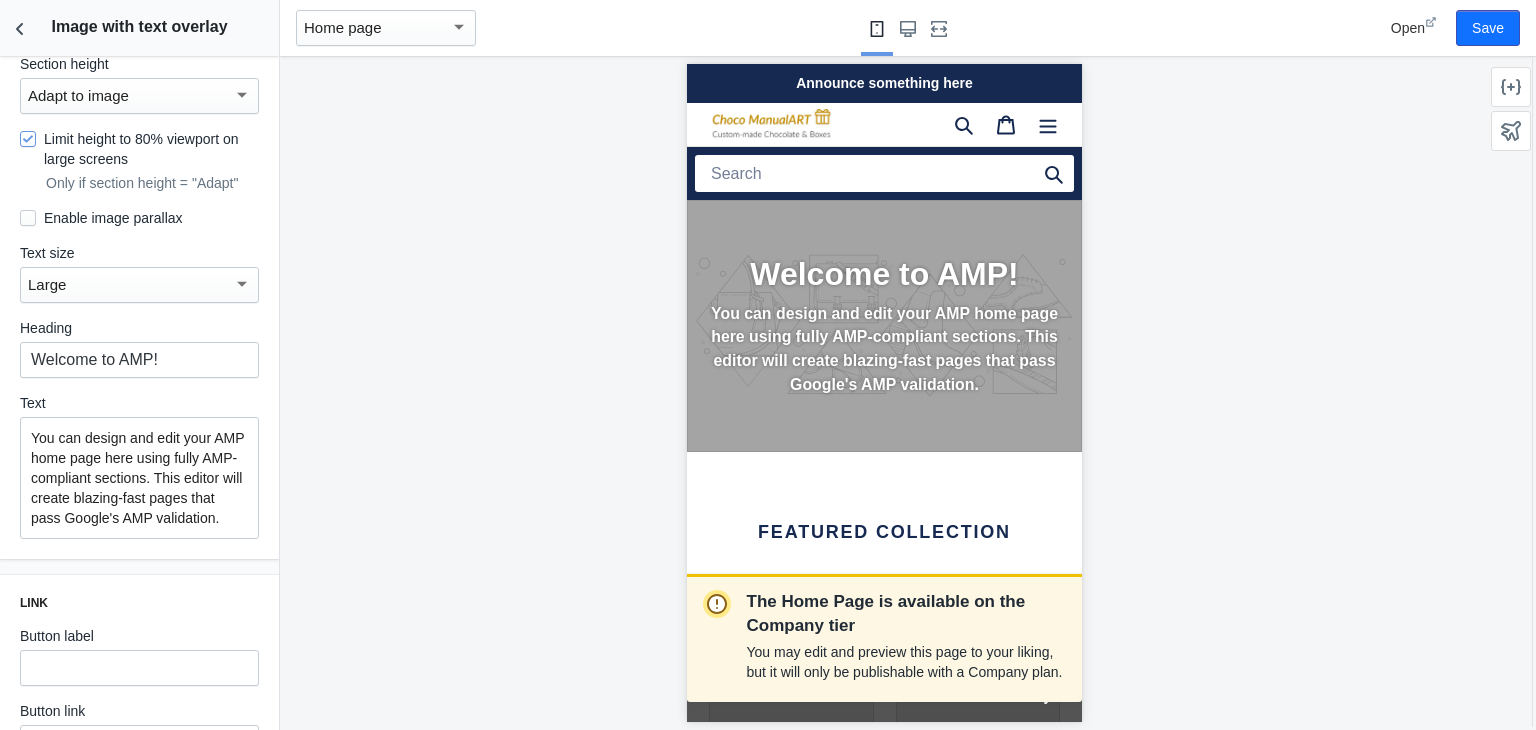 click on "You can design and edit your AMP home page here using fully AMP-compliant sections. This editor will create blazing-fast pages that pass Google's AMP validation." at bounding box center [139, 478] 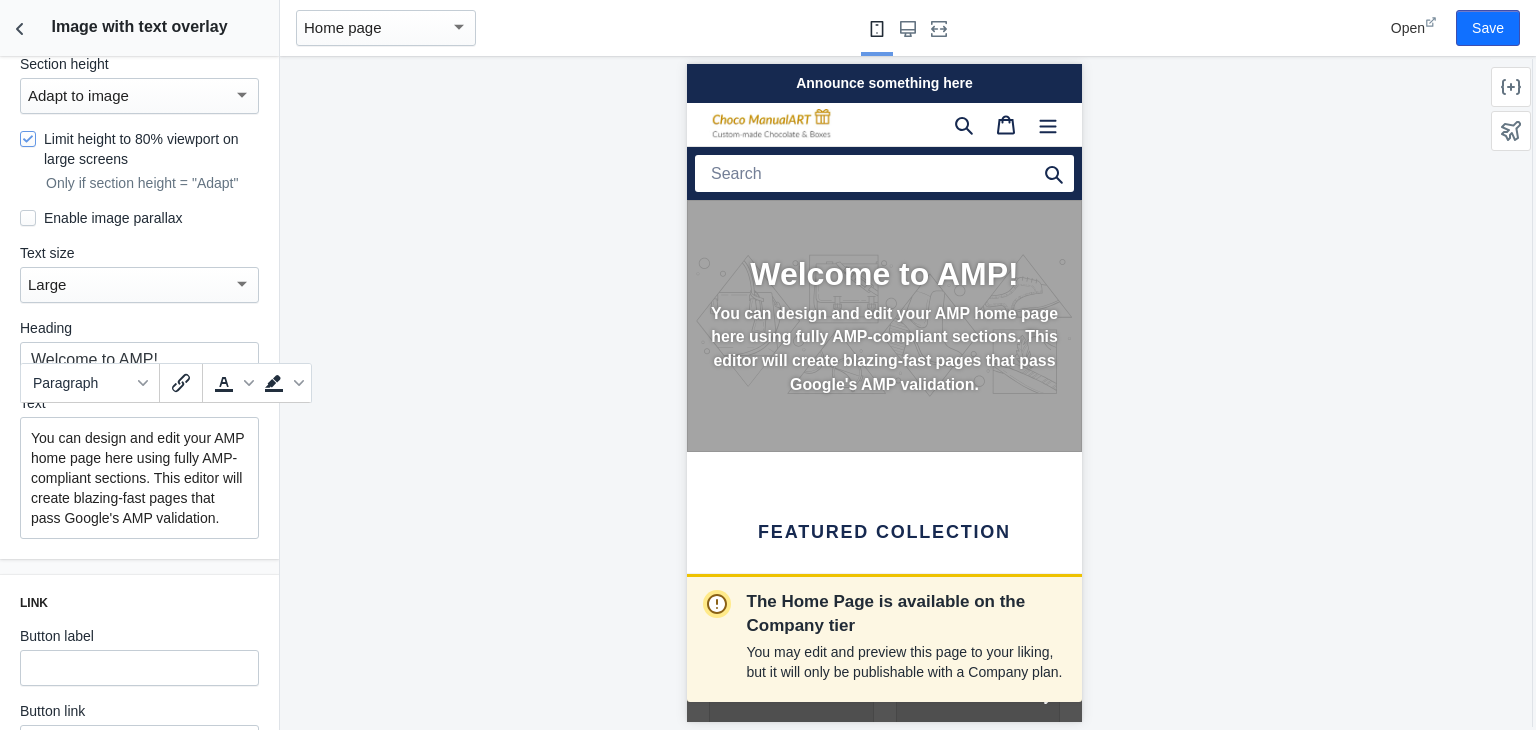 click on "You can design and edit your AMP home page here using fully AMP-compliant sections. This editor will create blazing-fast pages that pass Google's AMP validation." at bounding box center [139, 478] 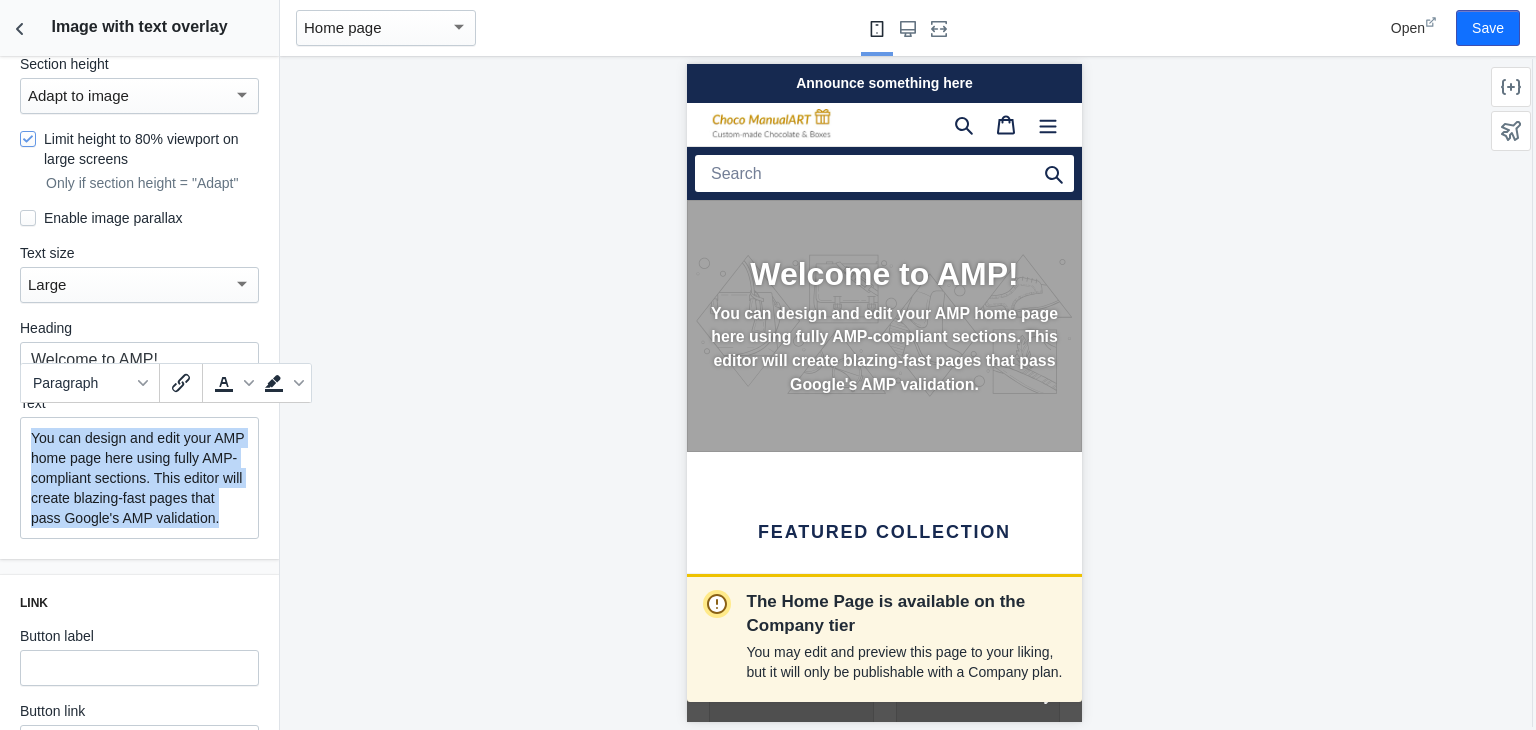 drag, startPoint x: 100, startPoint y: 533, endPoint x: 14, endPoint y: 398, distance: 160.06561 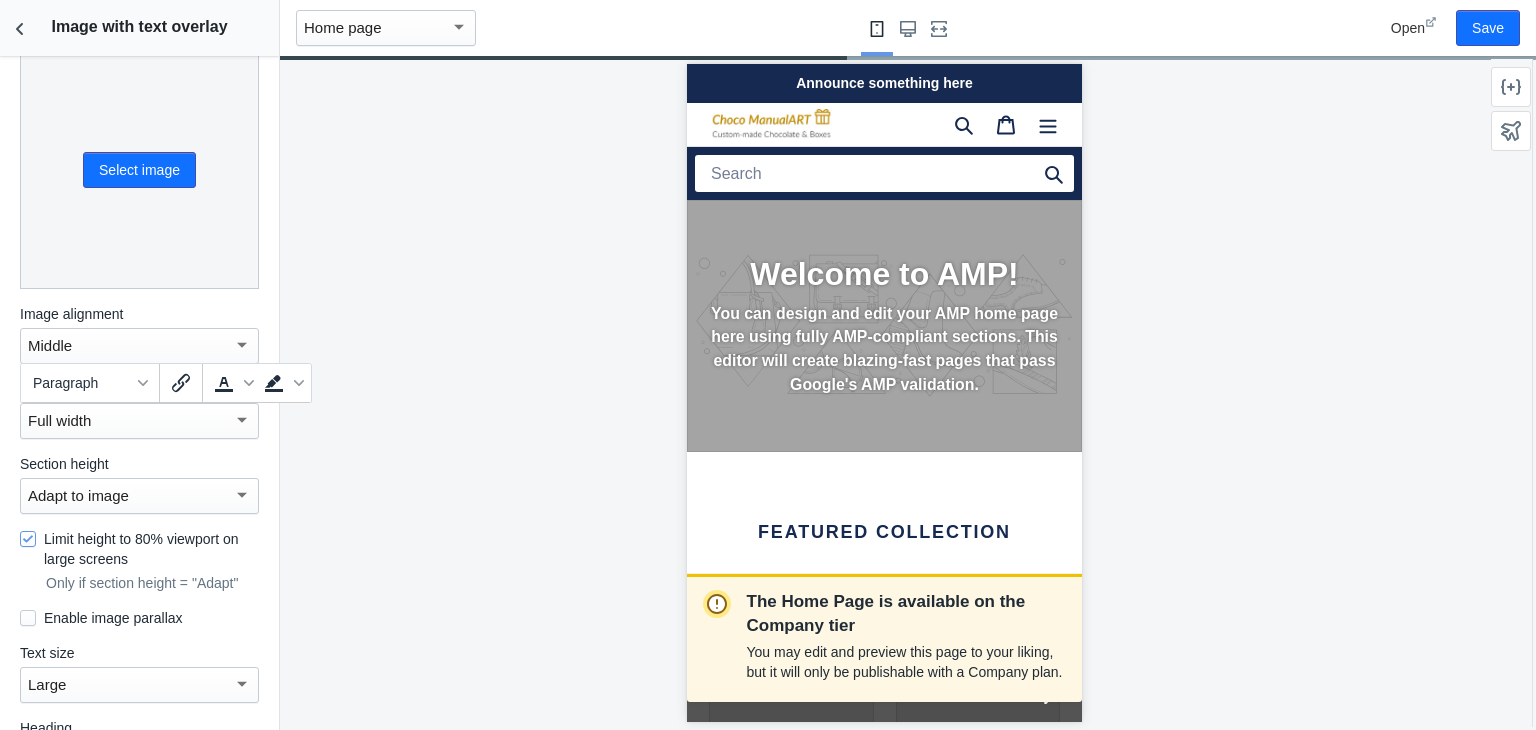 scroll, scrollTop: 0, scrollLeft: 0, axis: both 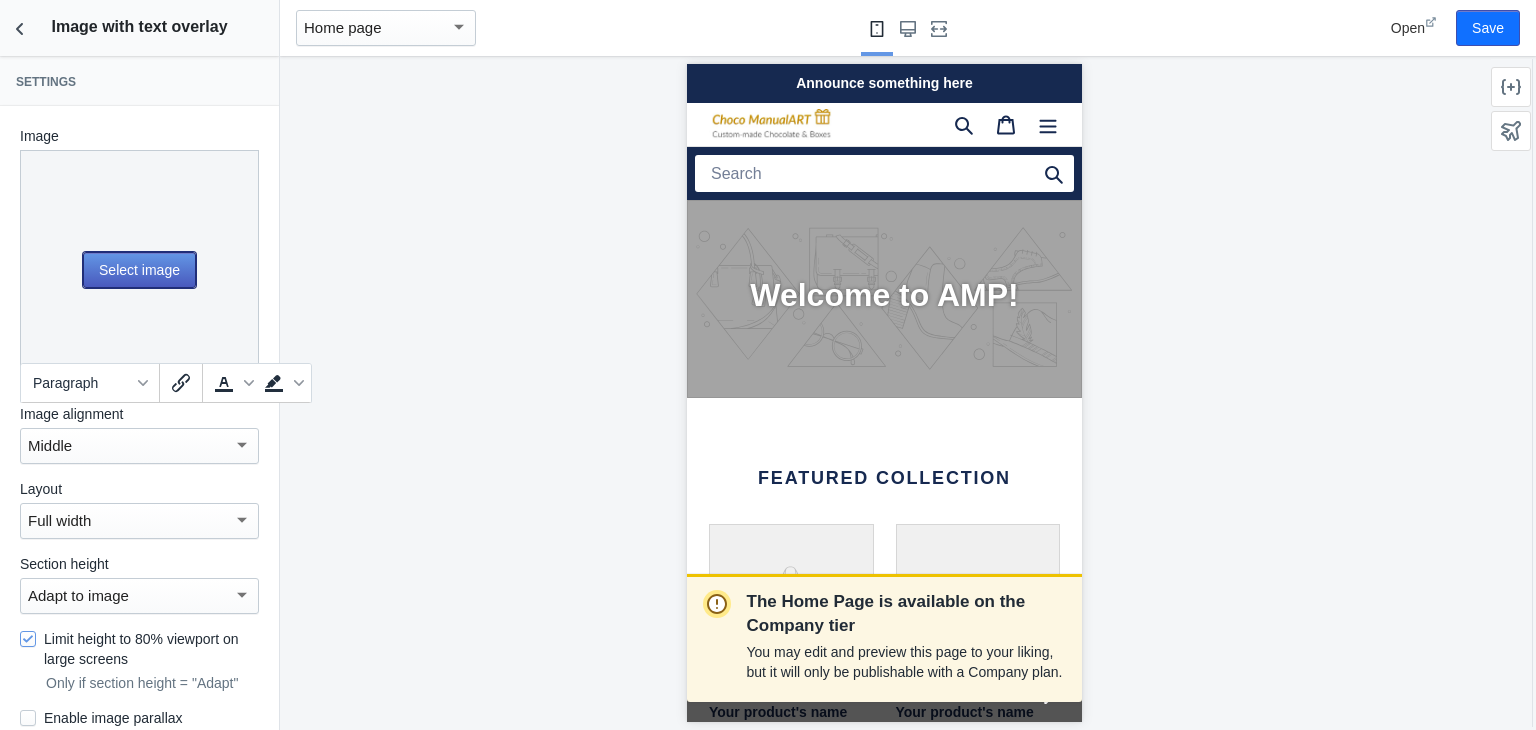 click on "Select image" at bounding box center [139, 270] 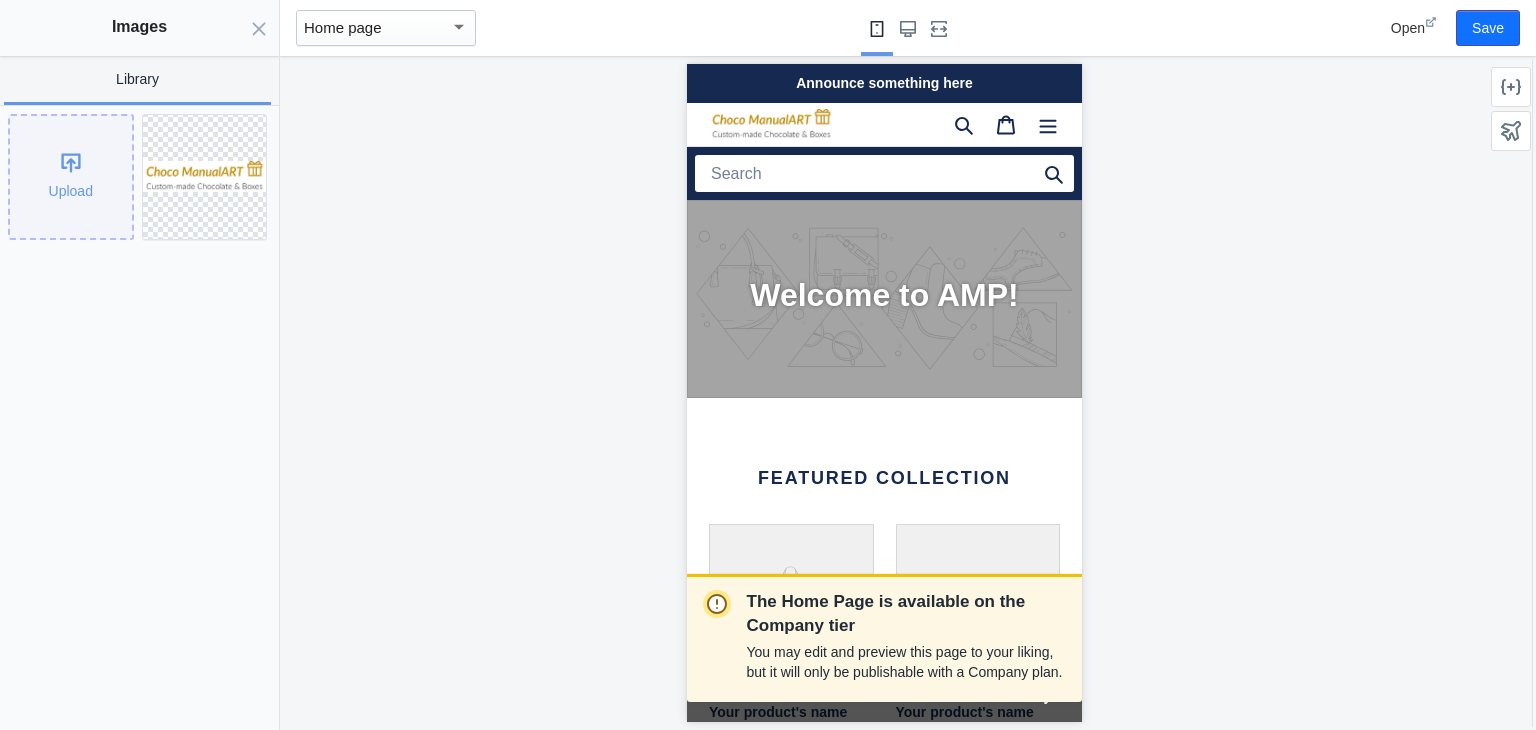 click on "Upload" 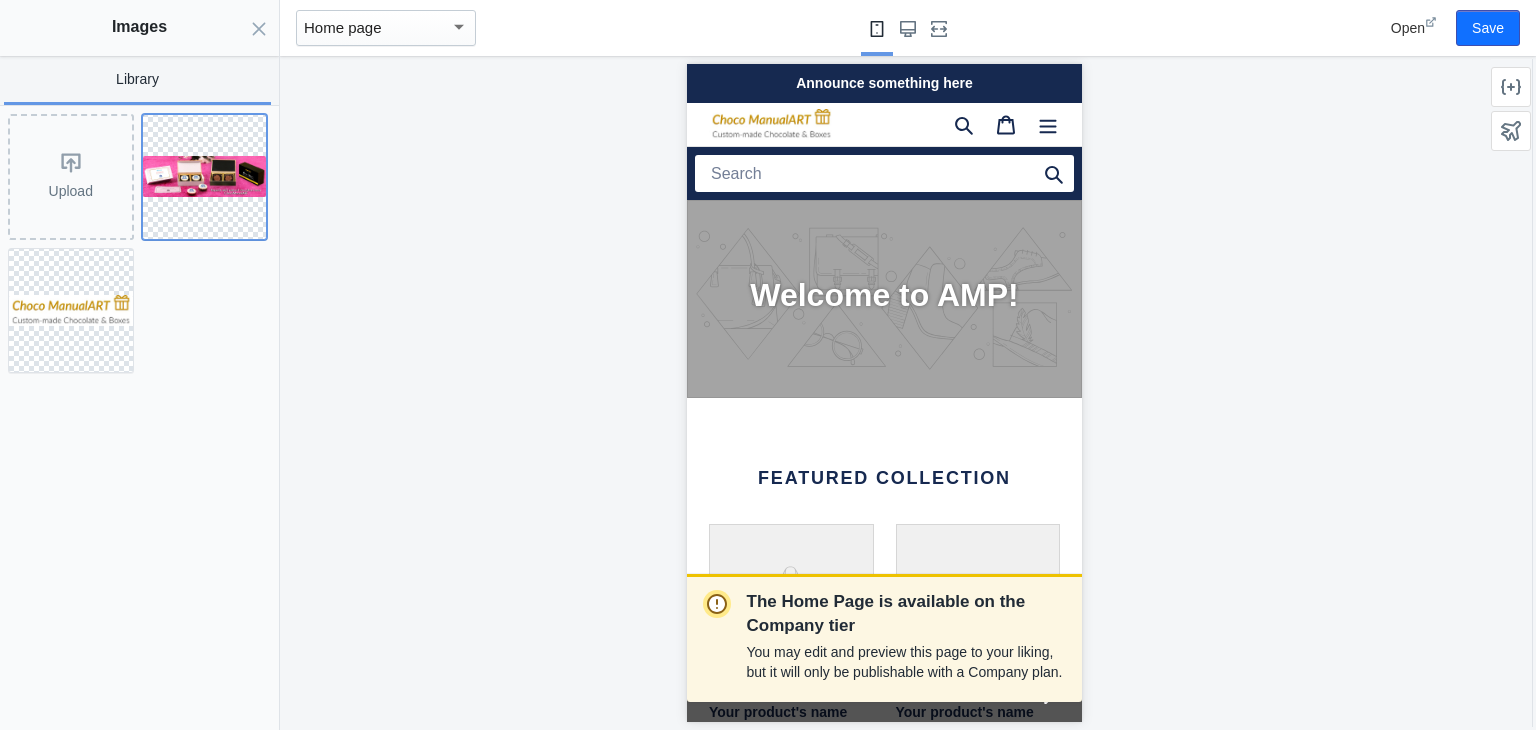 click 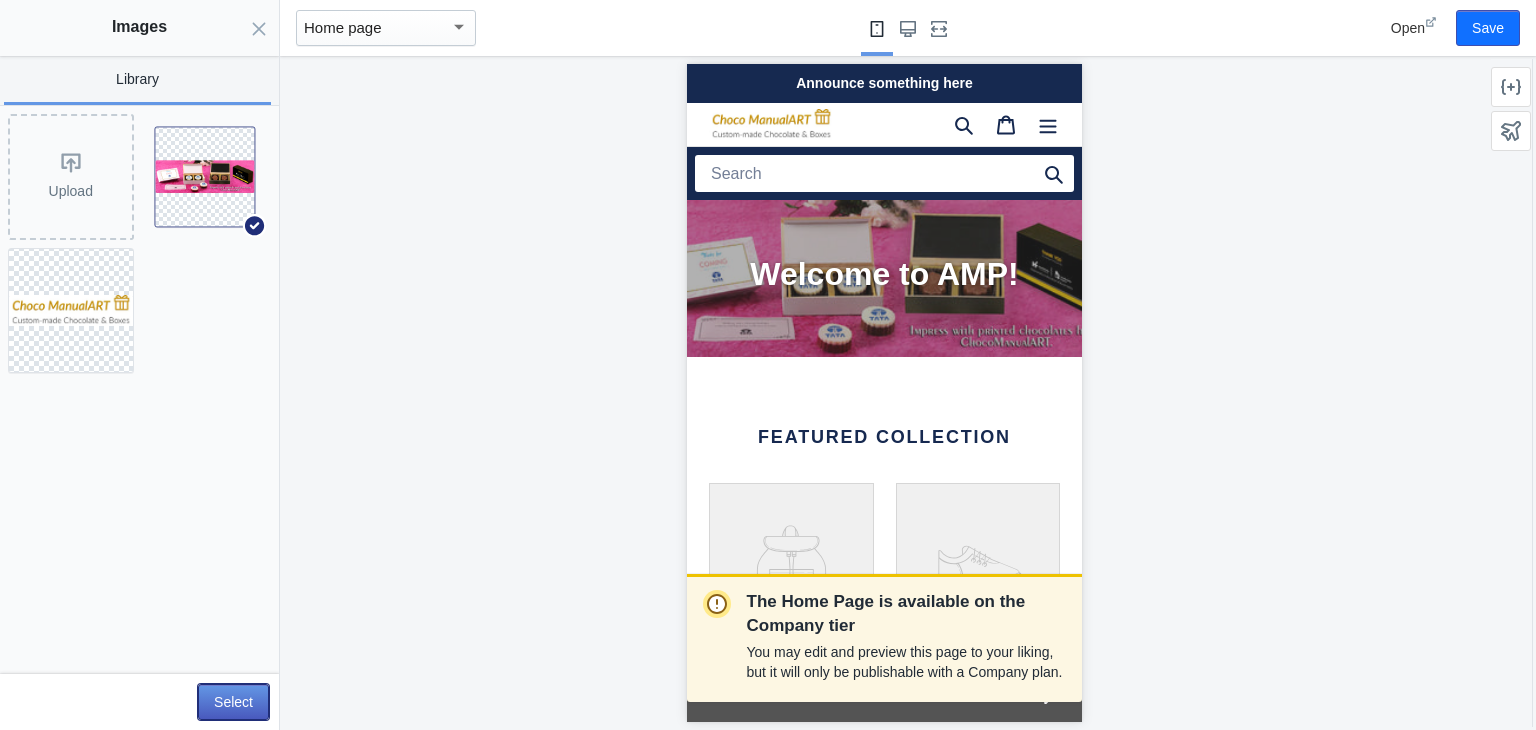 click on "Select" 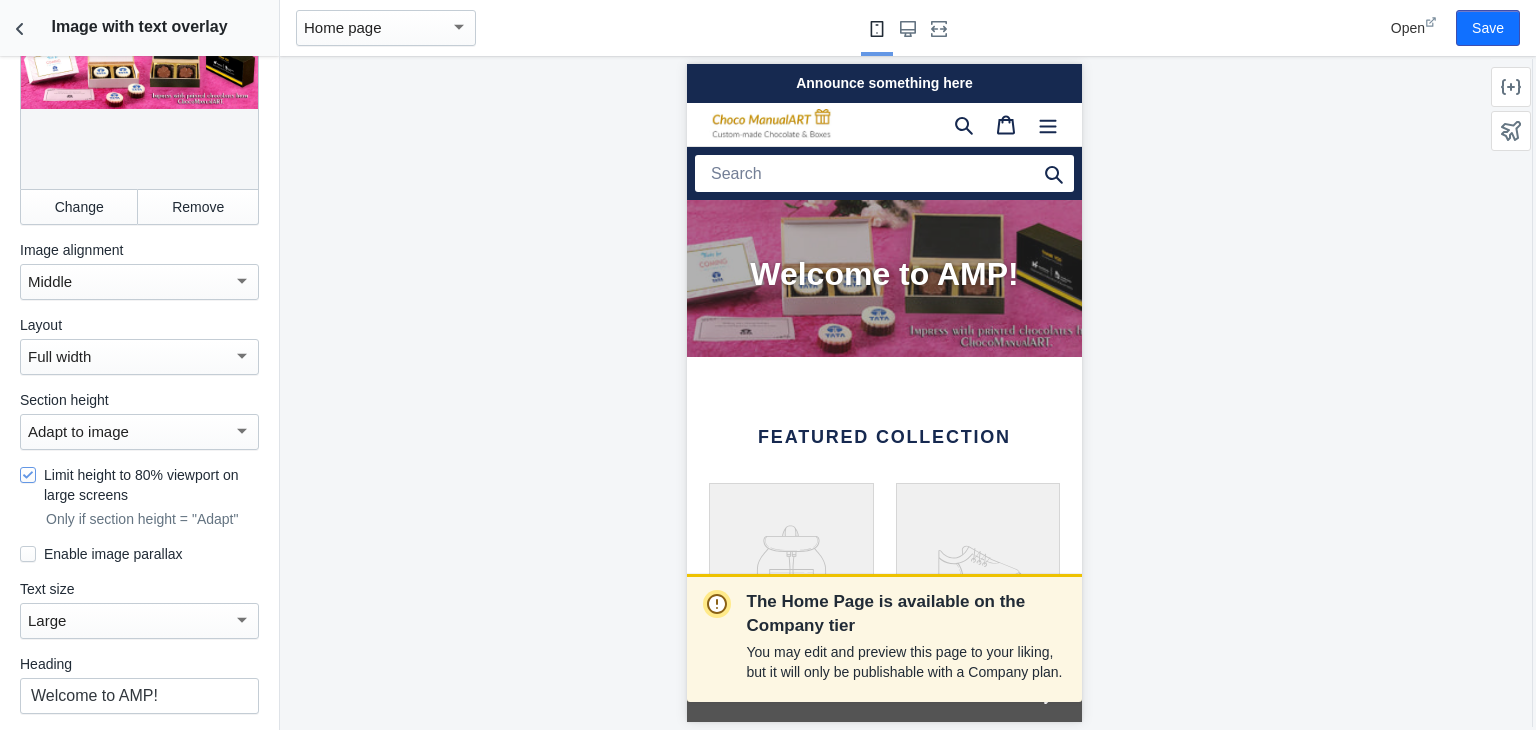 scroll, scrollTop: 400, scrollLeft: 0, axis: vertical 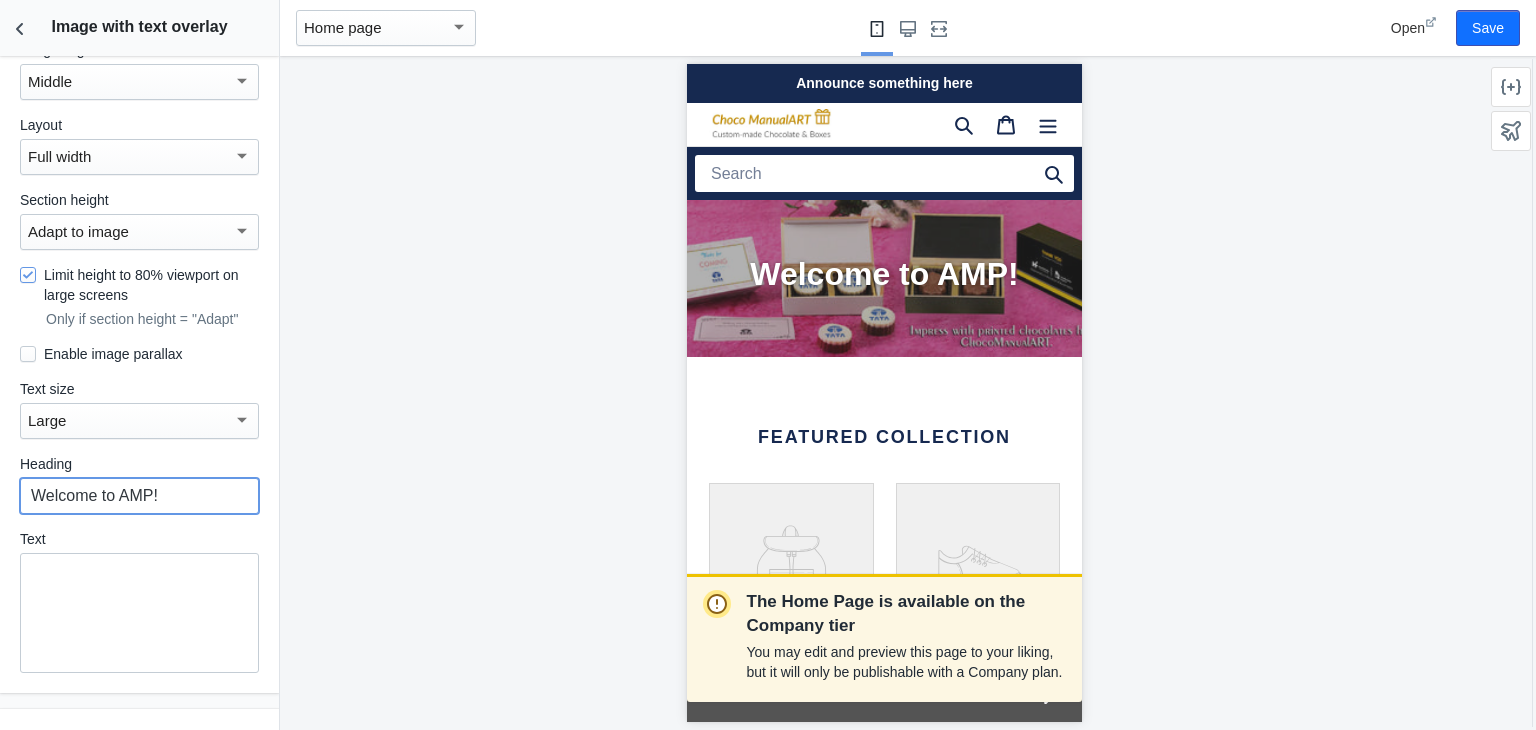 click on "Welcome to AMP!" at bounding box center (139, 496) 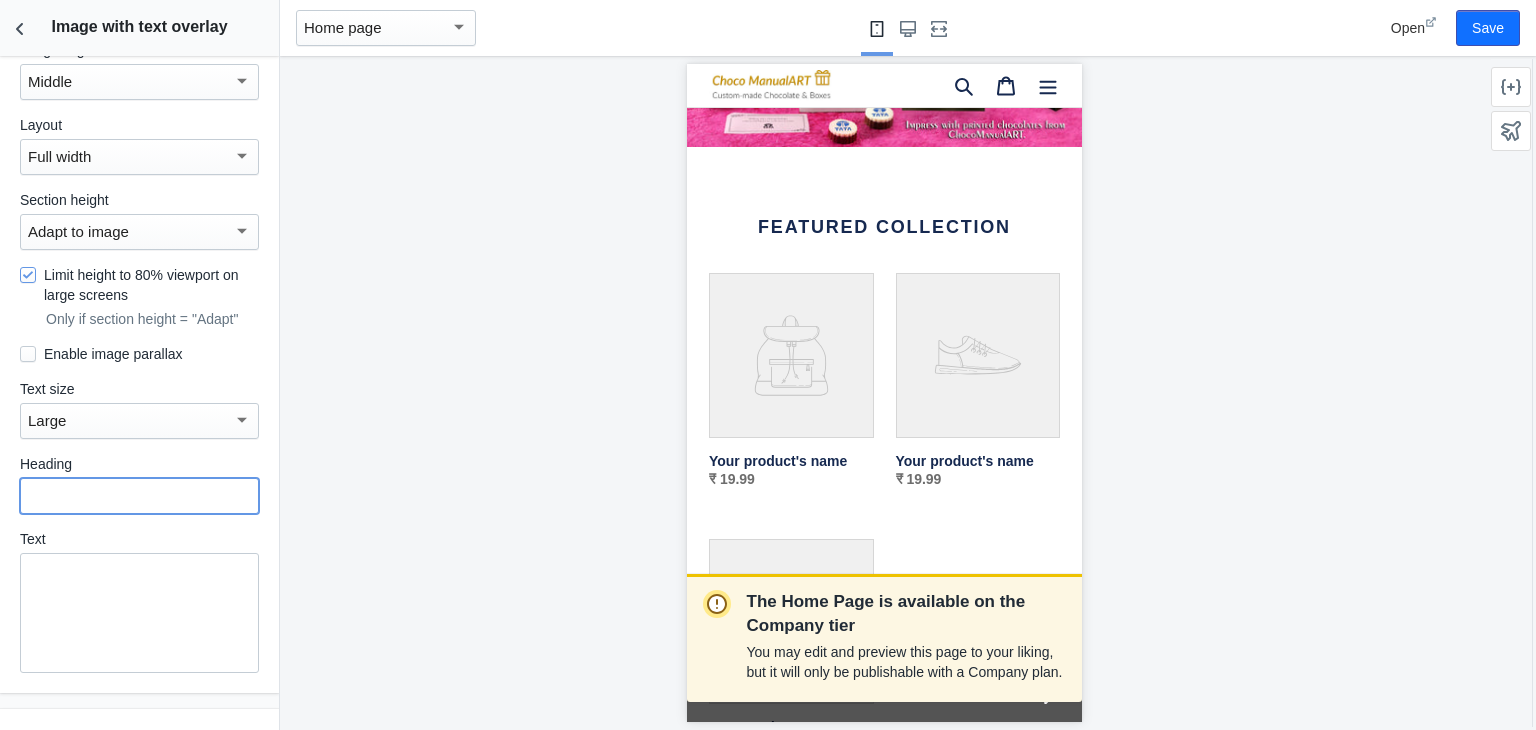 scroll, scrollTop: 200, scrollLeft: 0, axis: vertical 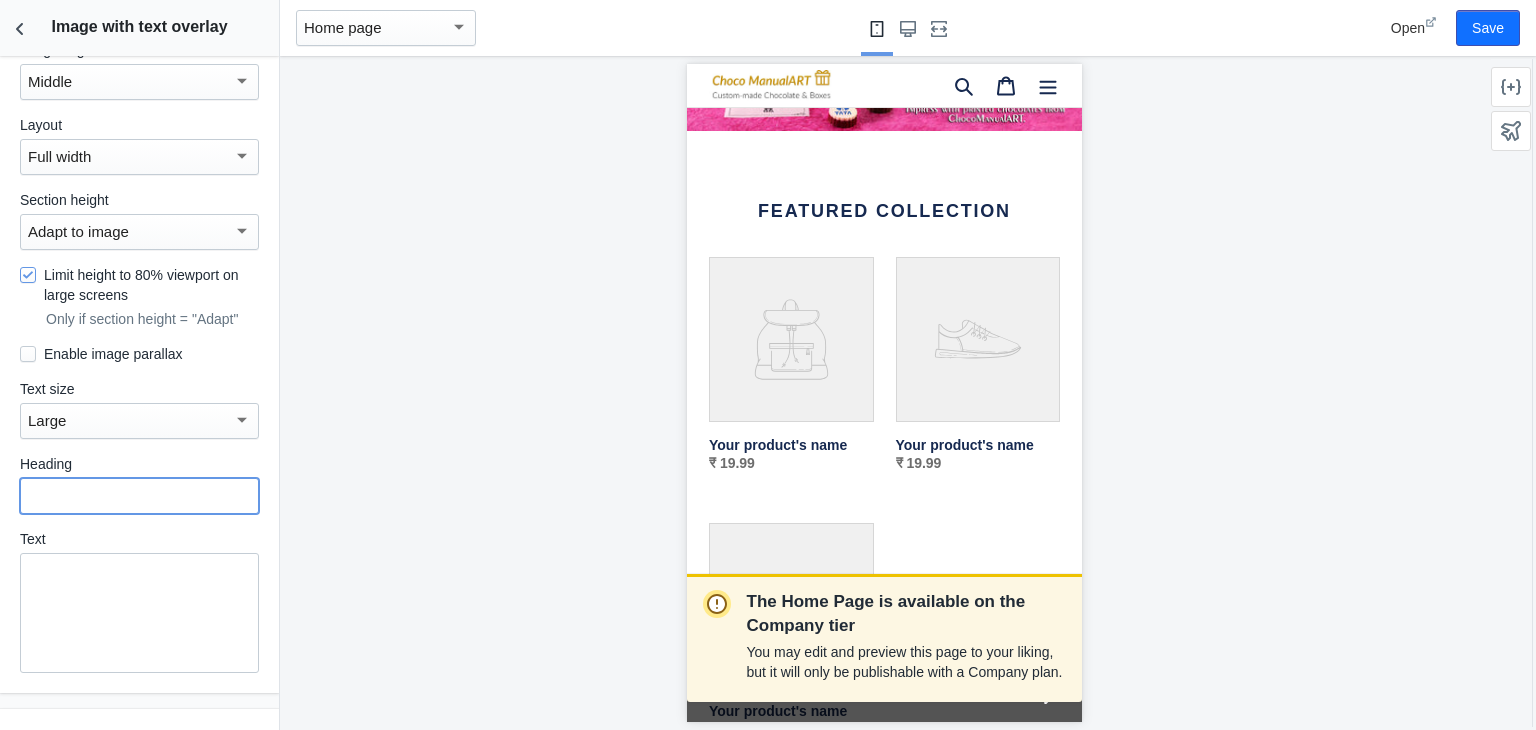 type 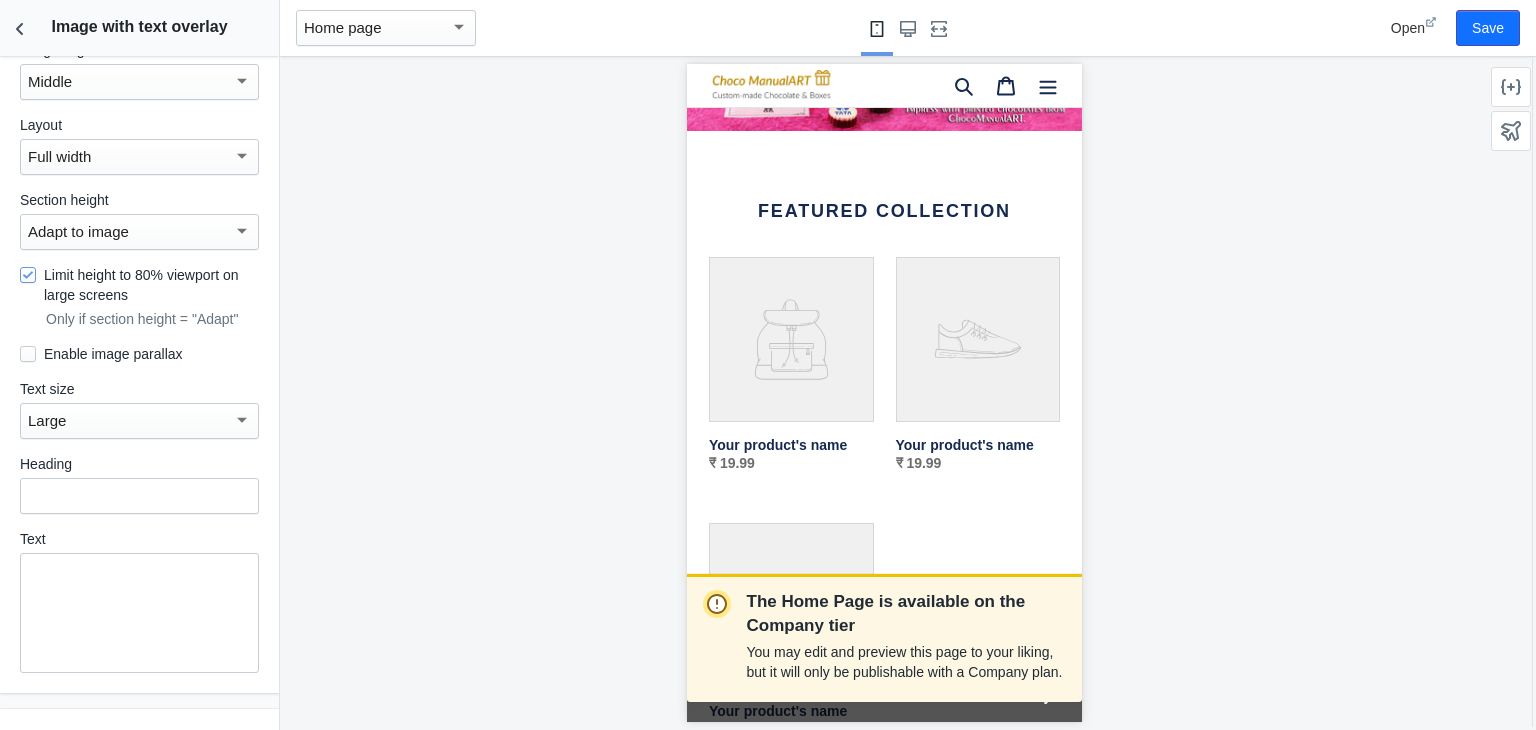 click on "Featured collection" at bounding box center (883, 212) 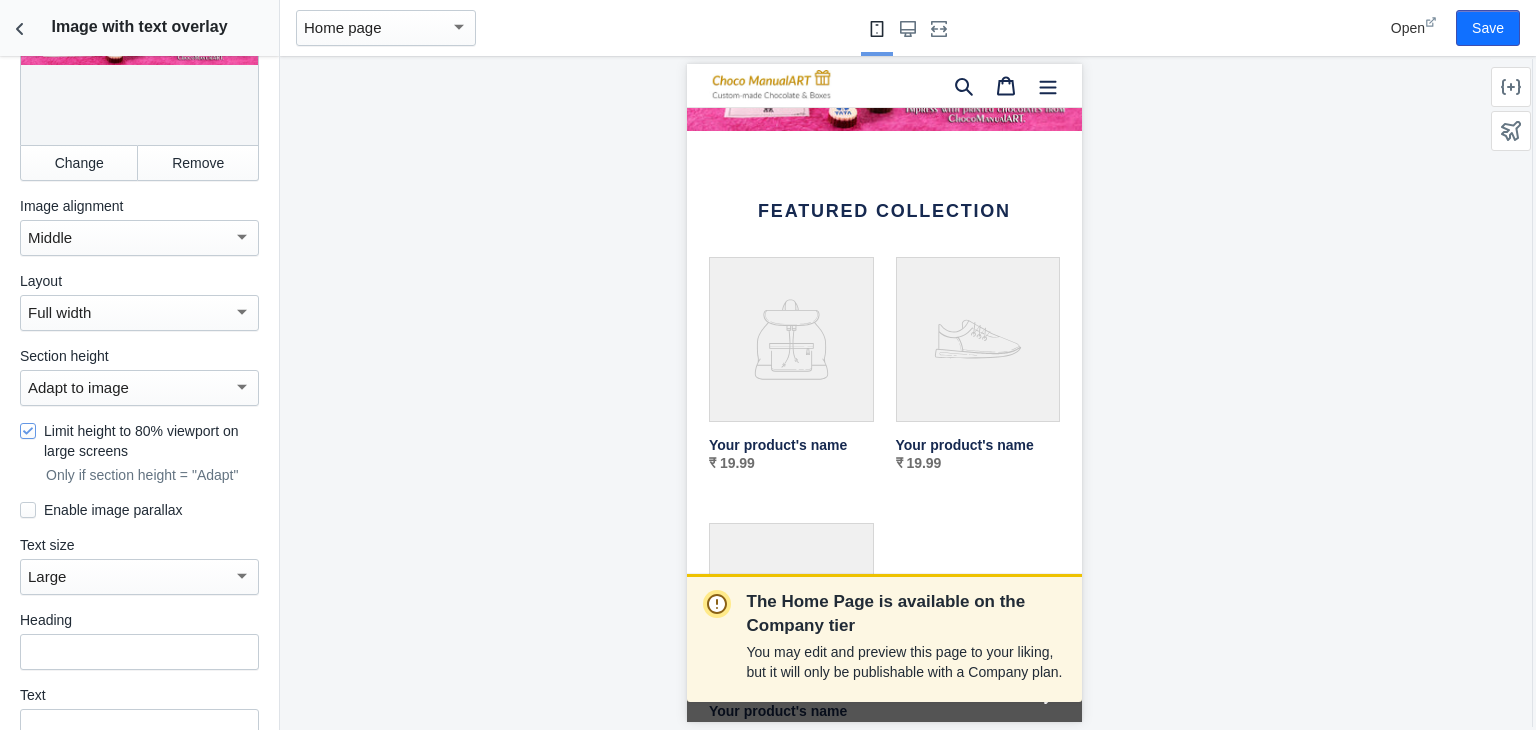 scroll, scrollTop: 0, scrollLeft: 0, axis: both 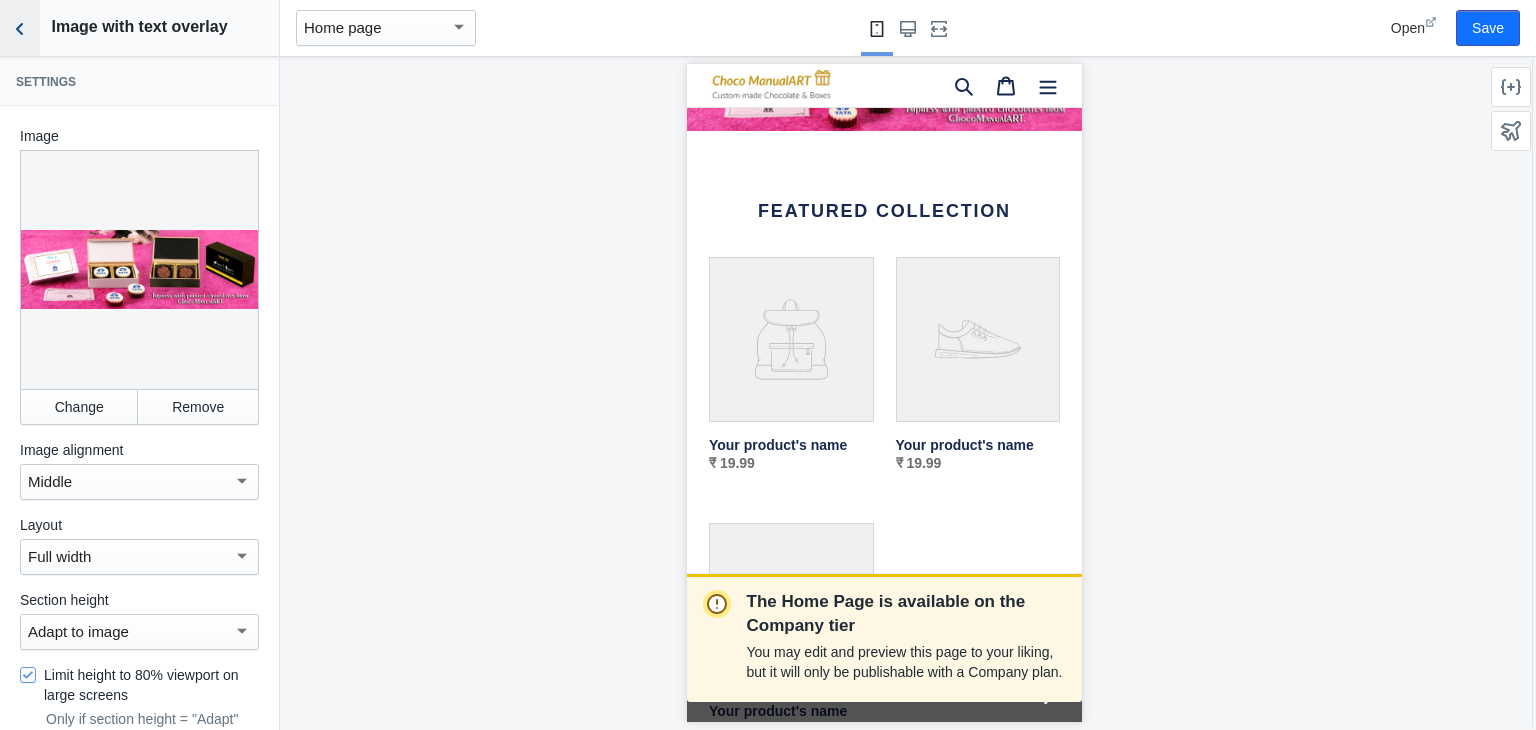 click 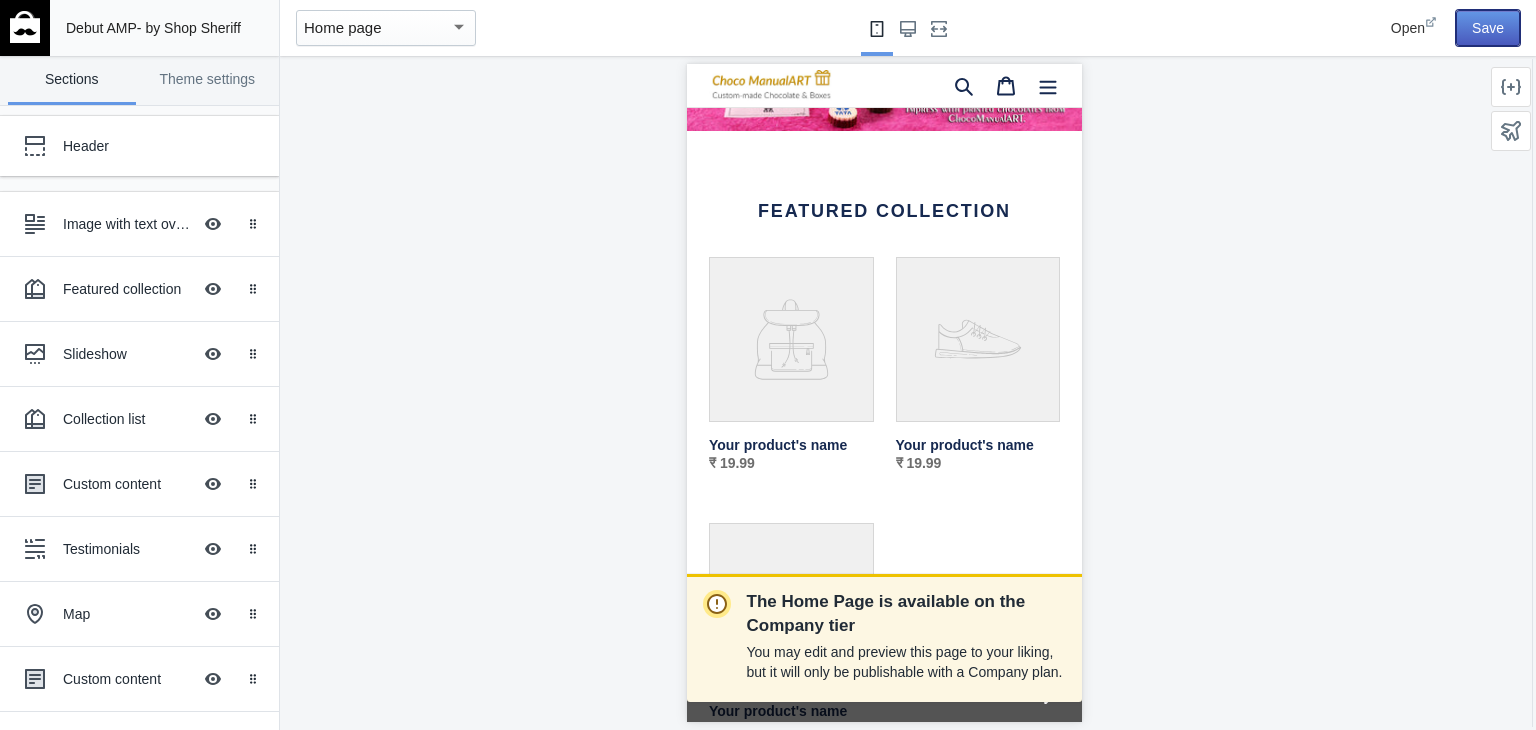 click on "Save" at bounding box center [1488, 28] 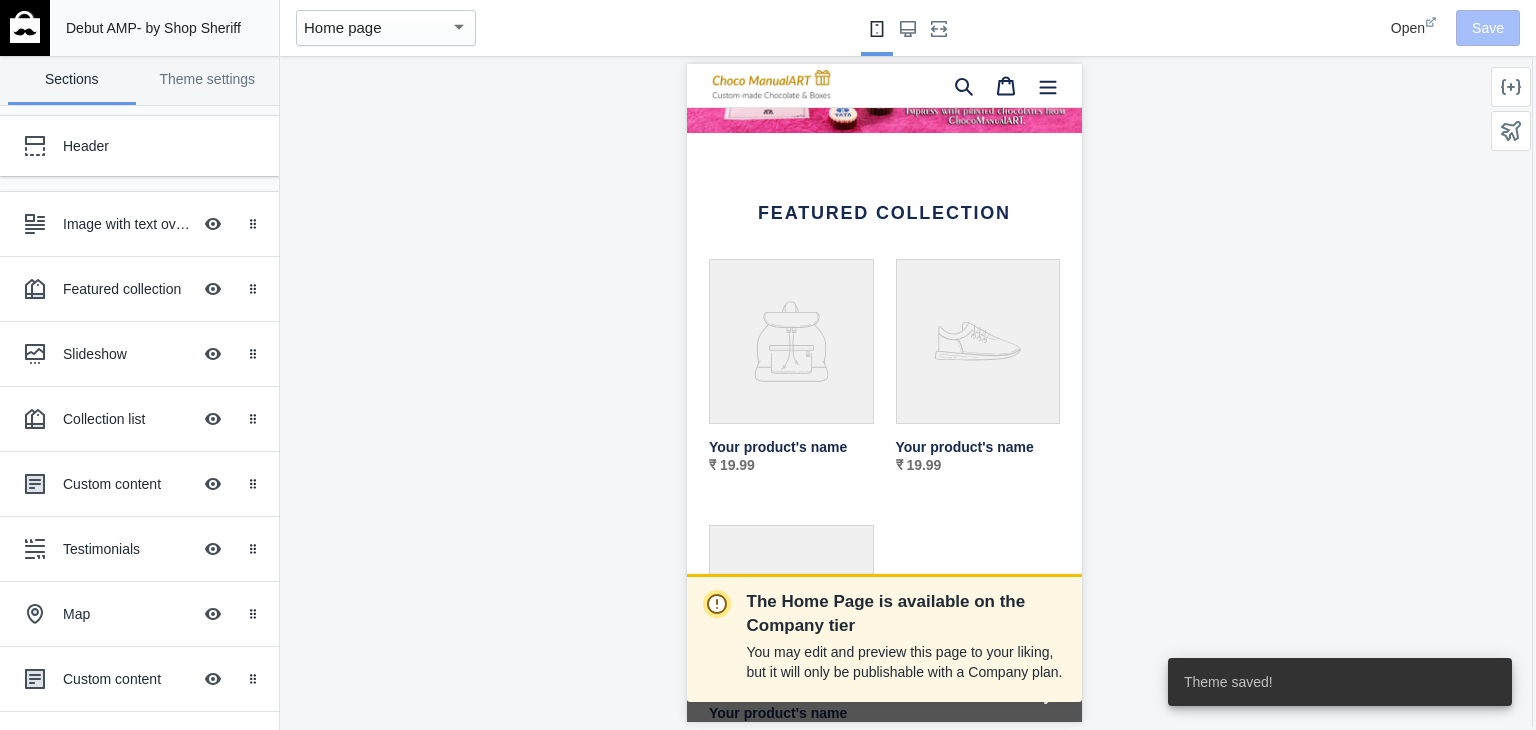 scroll, scrollTop: 200, scrollLeft: 0, axis: vertical 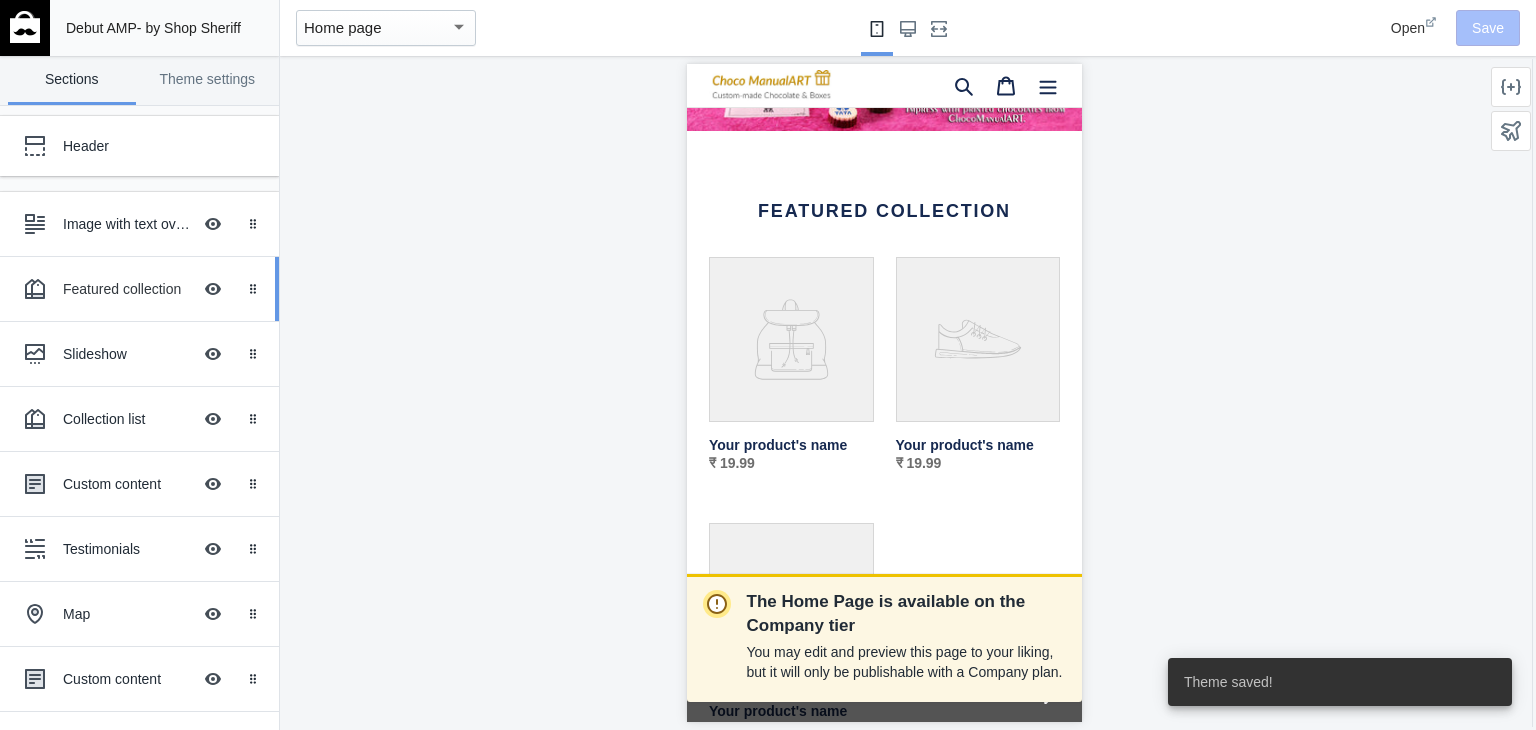 click on "Featured collection" at bounding box center [127, 289] 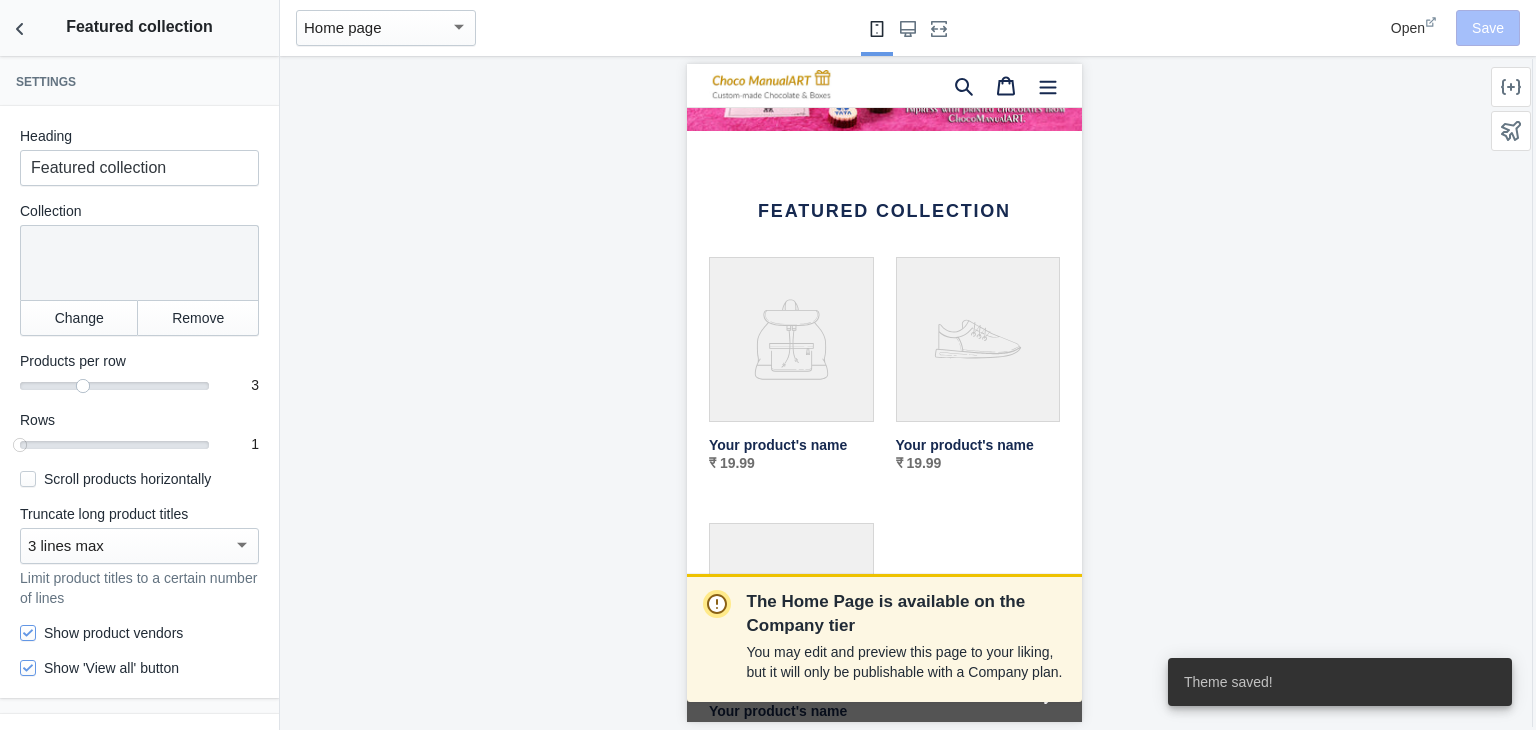 scroll, scrollTop: 300, scrollLeft: 0, axis: vertical 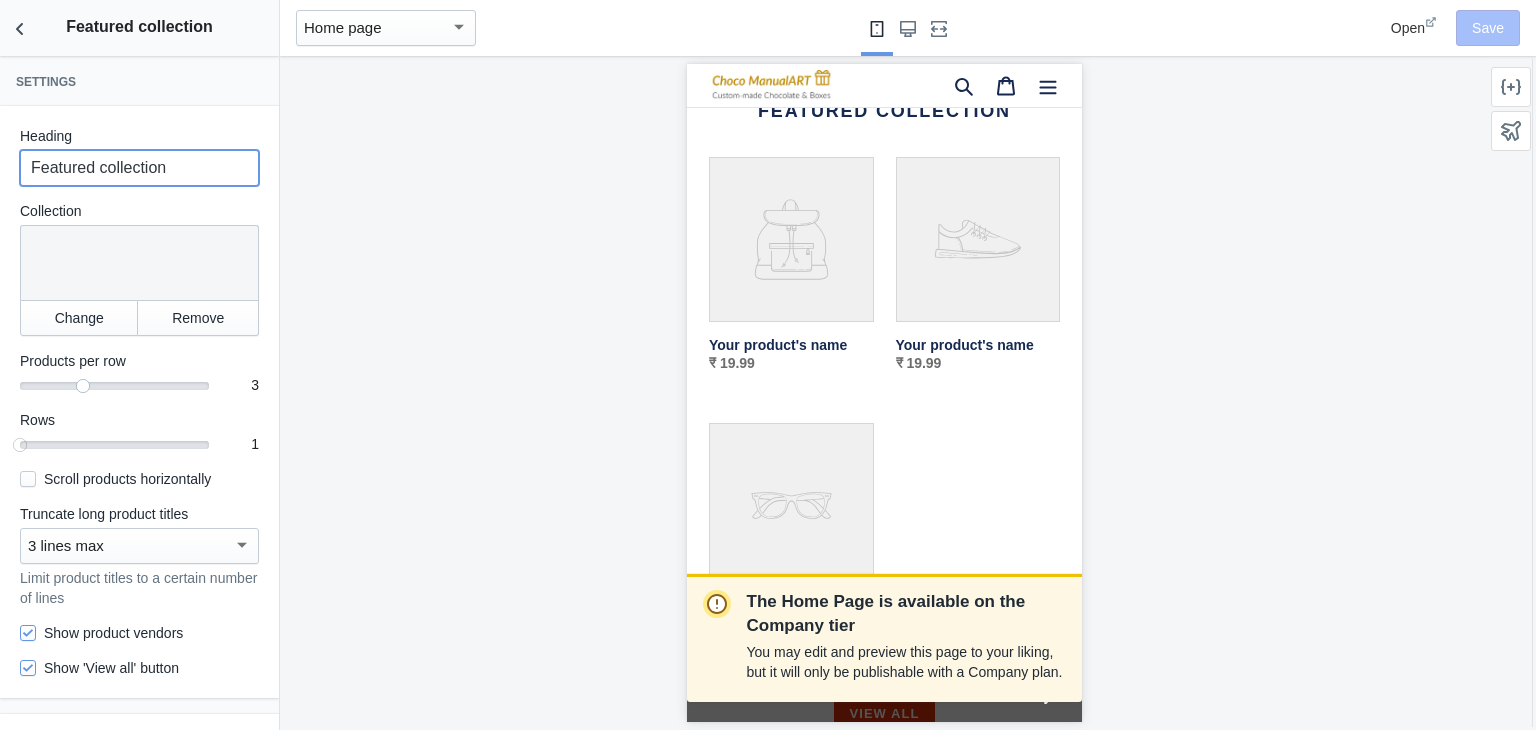 drag, startPoint x: 184, startPoint y: 166, endPoint x: 0, endPoint y: 167, distance: 184.00272 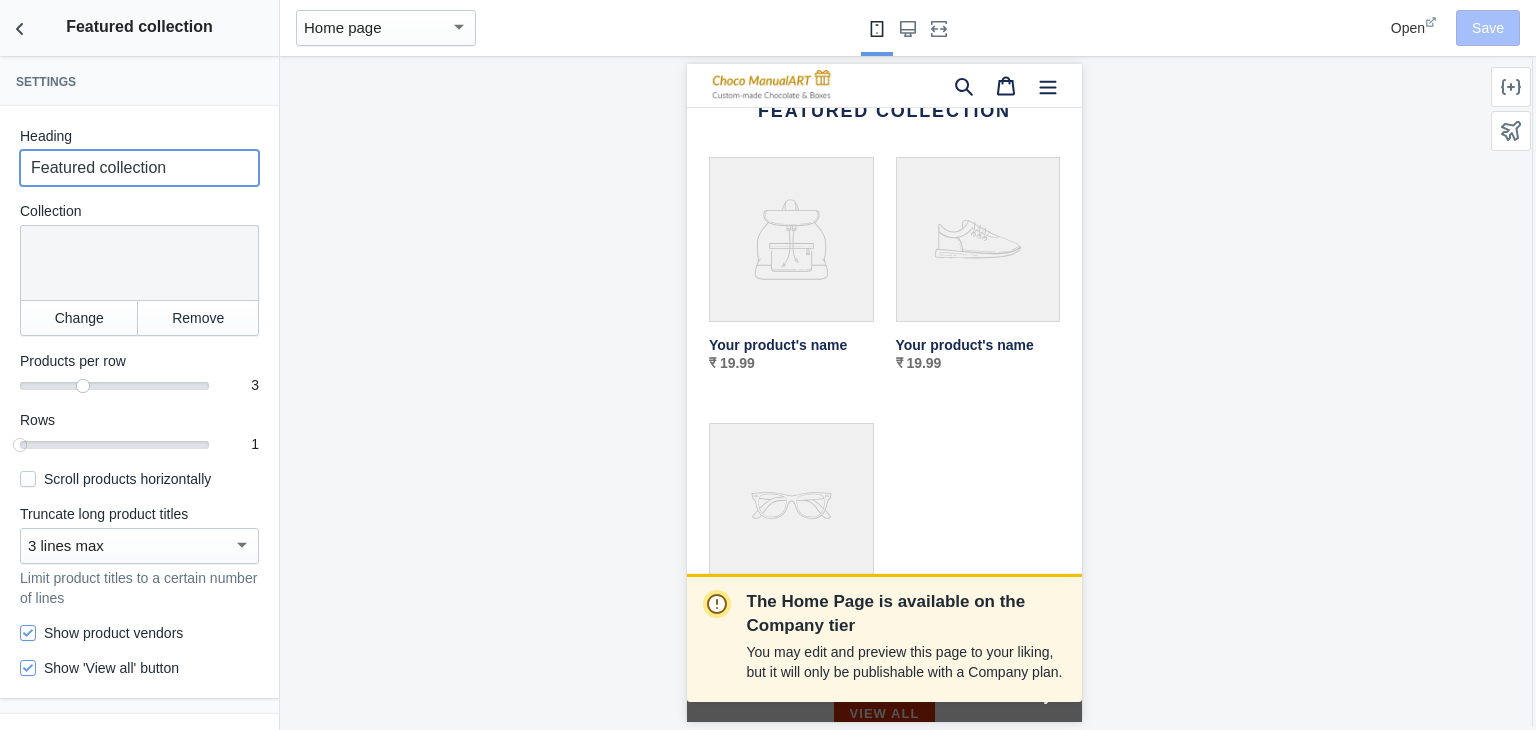 paste on "Personalized Rakhi Gift" 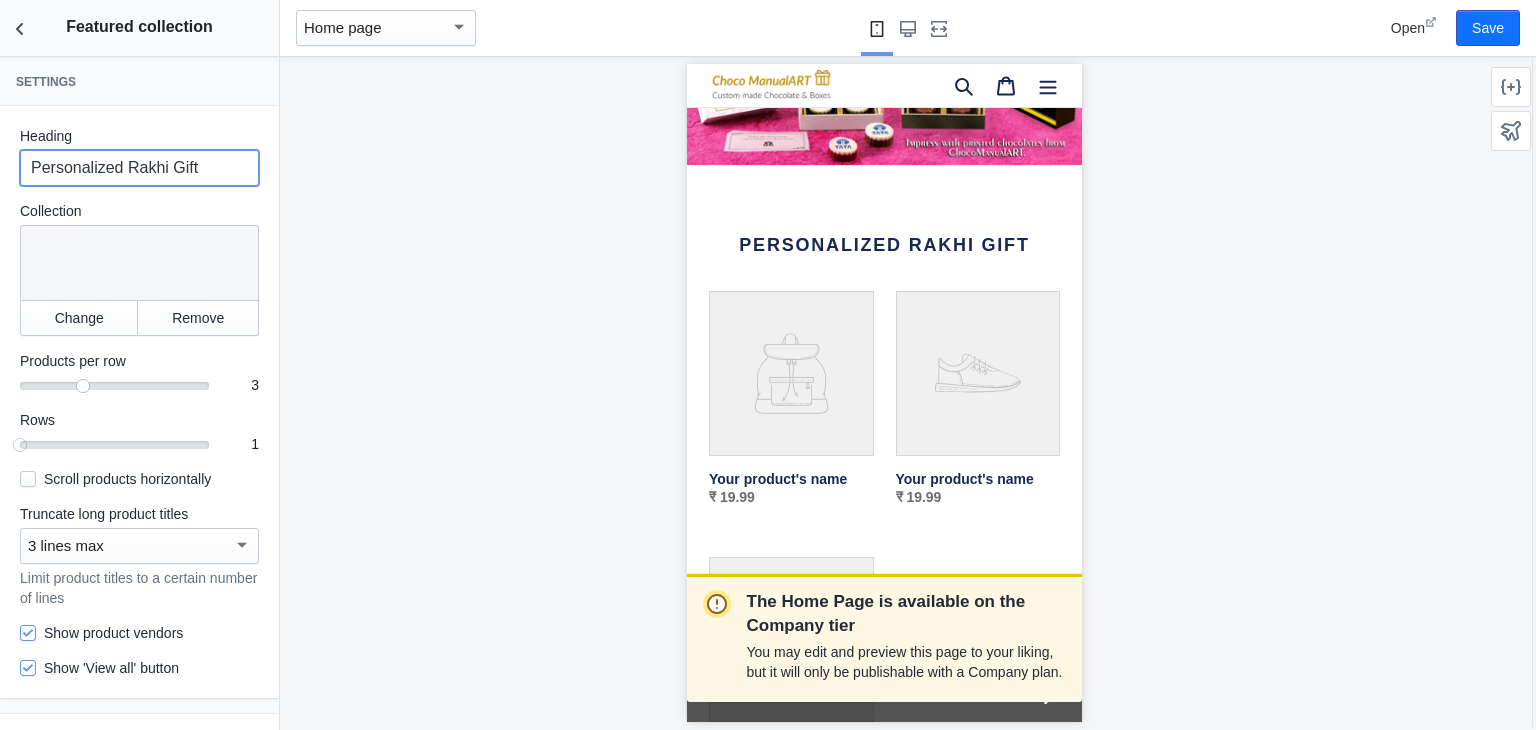 scroll, scrollTop: 200, scrollLeft: 0, axis: vertical 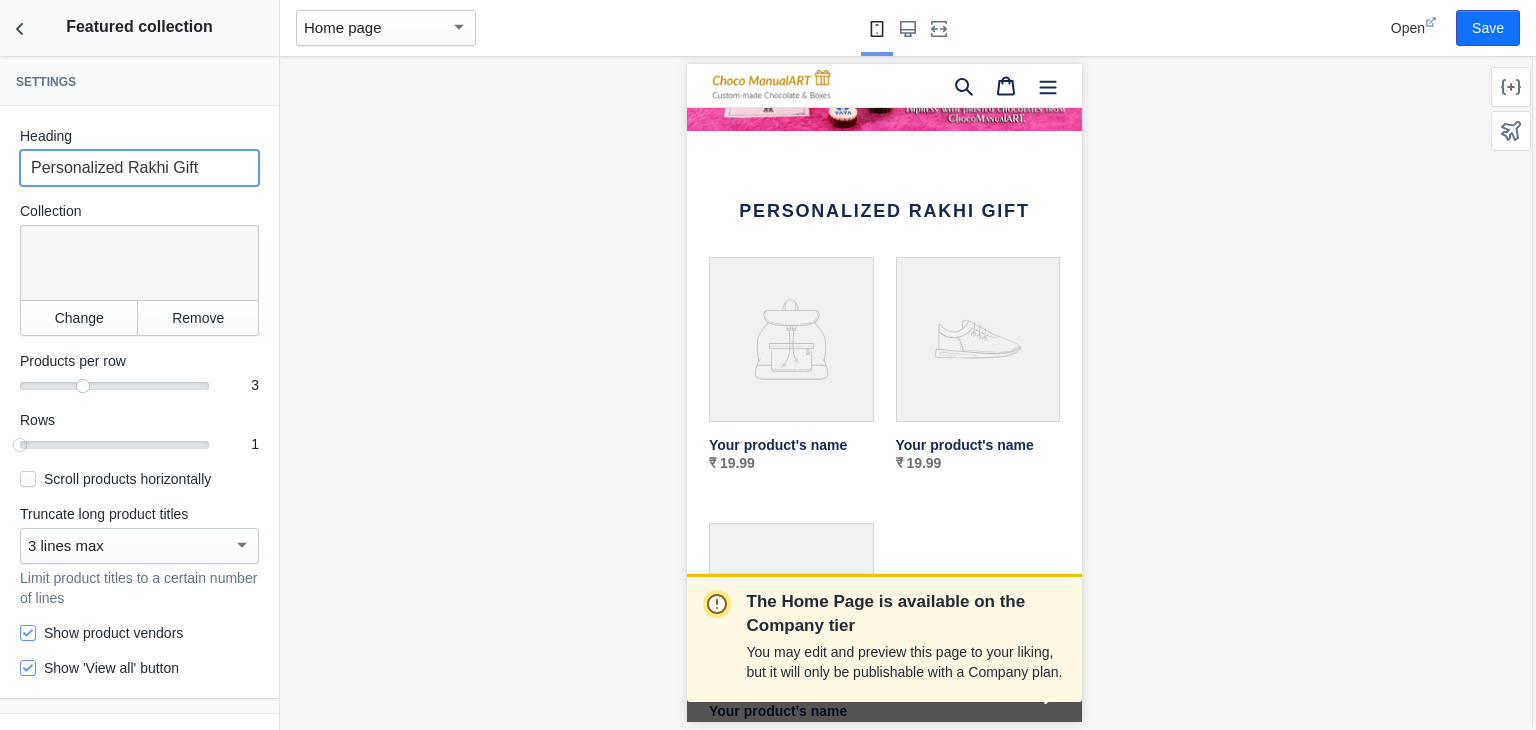 type on "Personalized Rakhi Gift" 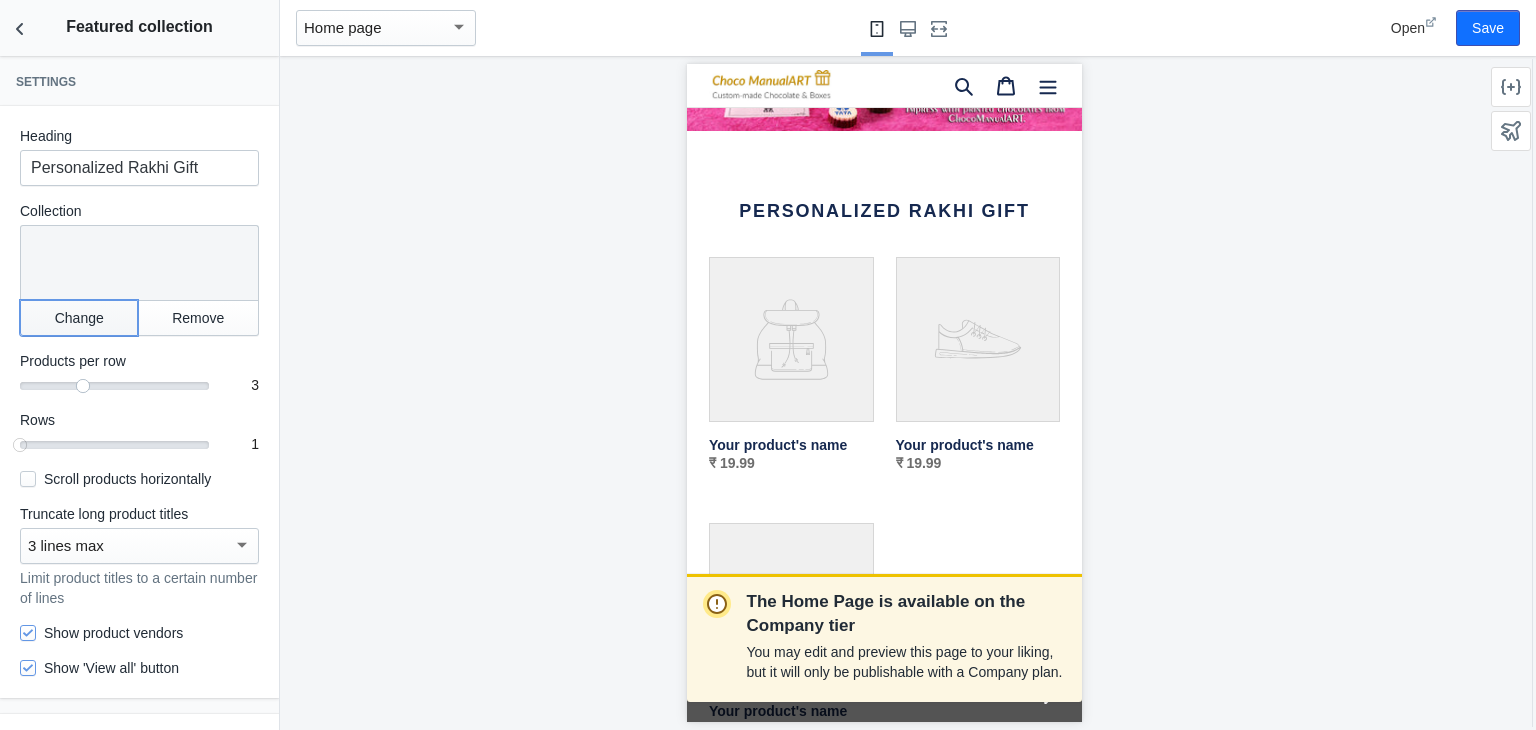 click on "Change" at bounding box center (79, 318) 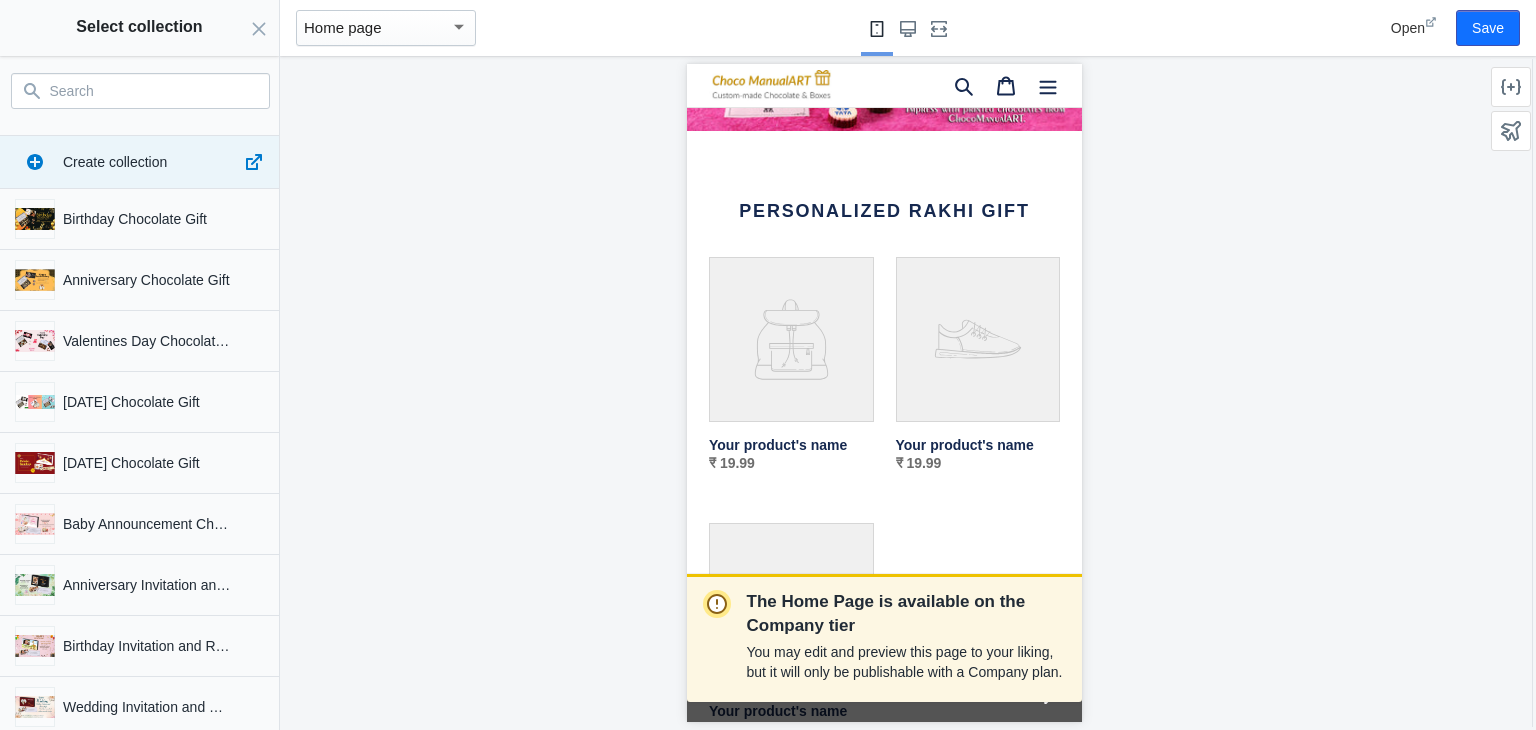 click on "Search" at bounding box center (152, 91) 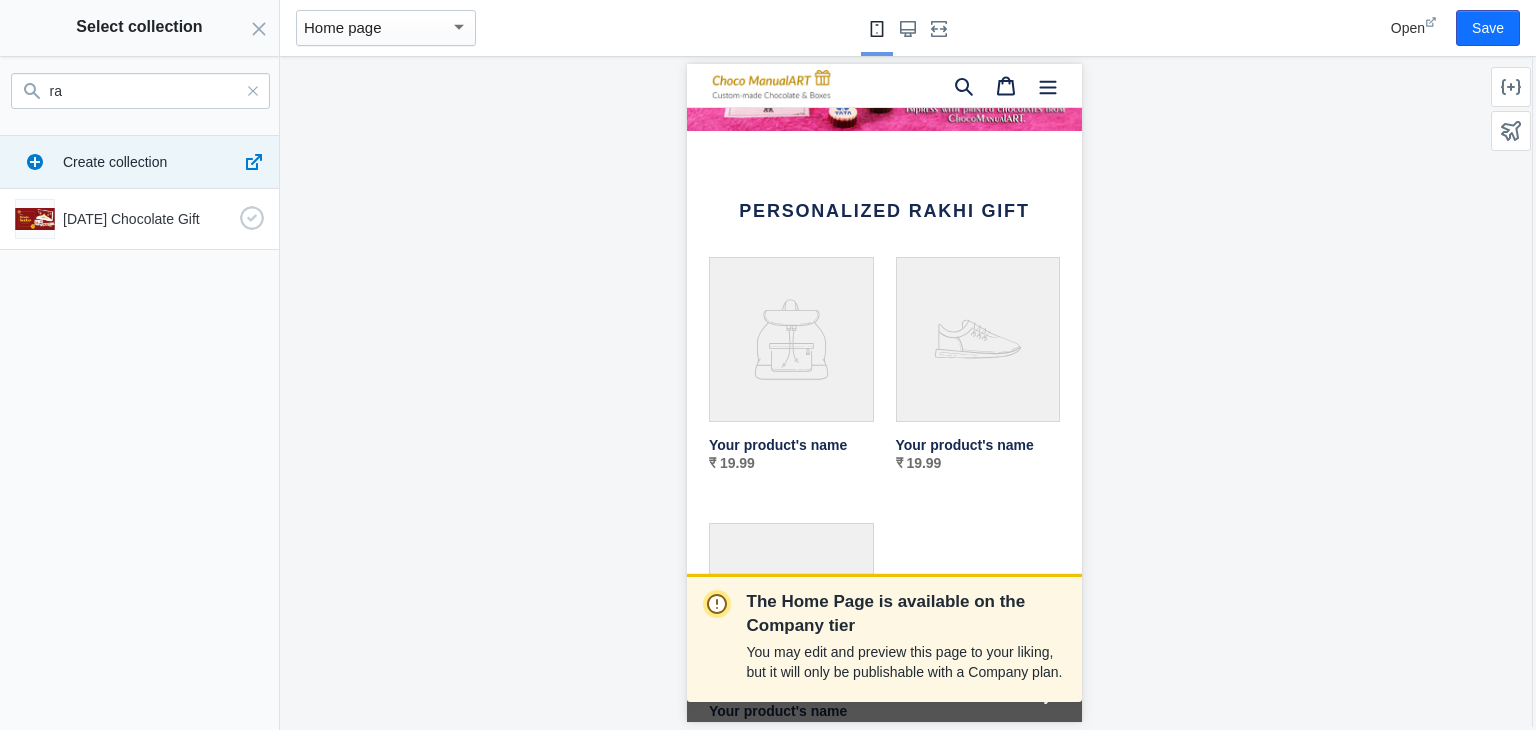 type on "ra" 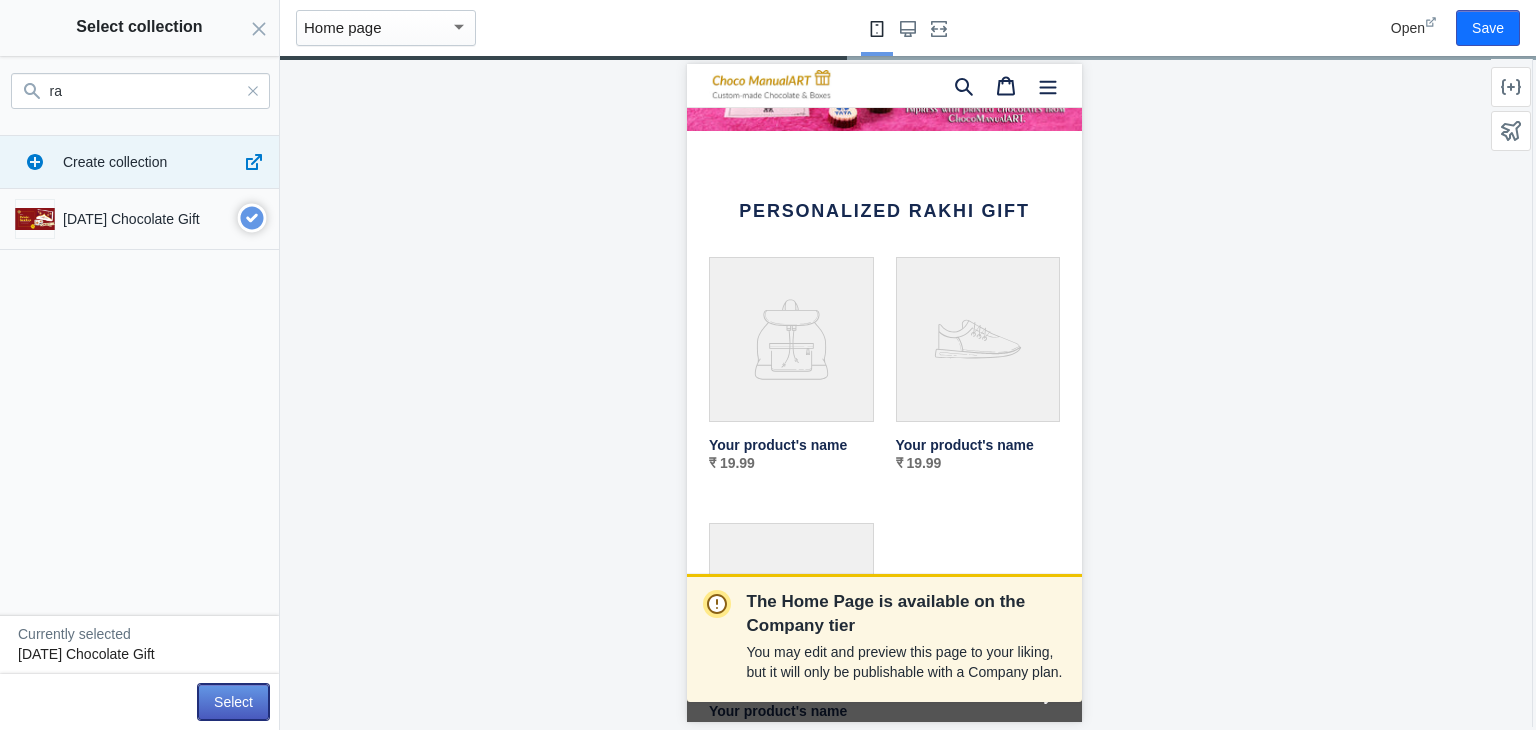 click on "Select" at bounding box center (233, 702) 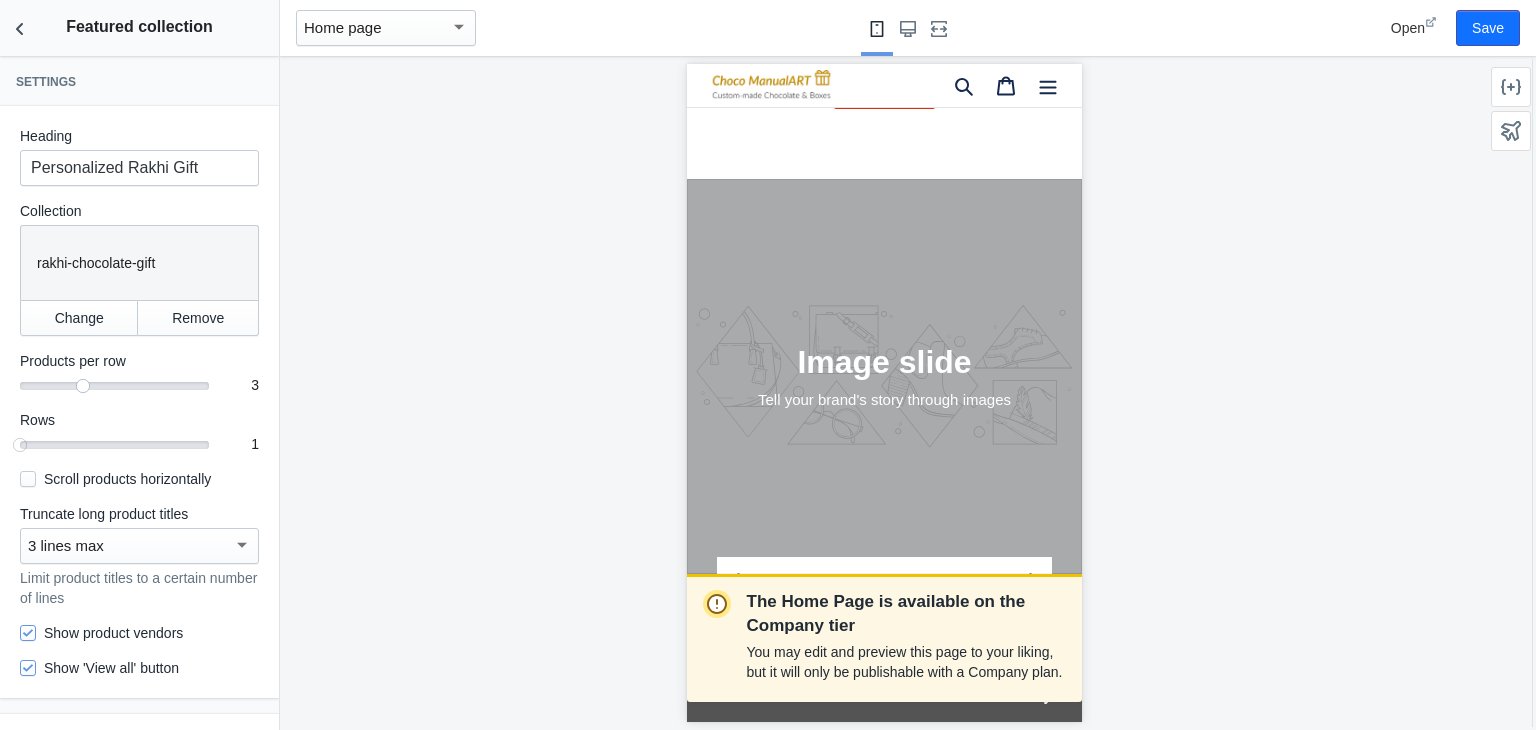scroll, scrollTop: 1200, scrollLeft: 0, axis: vertical 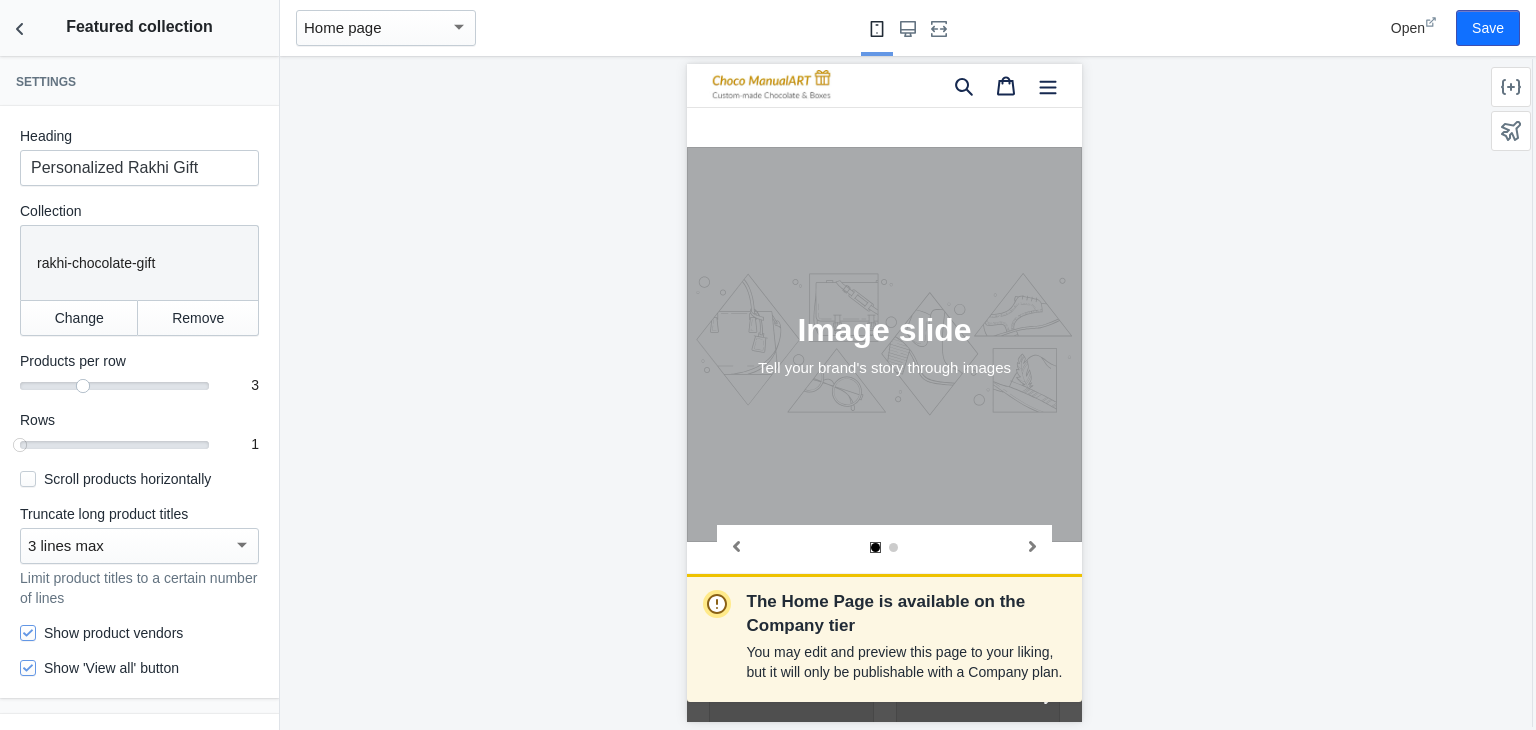 click at bounding box center [883, 147] 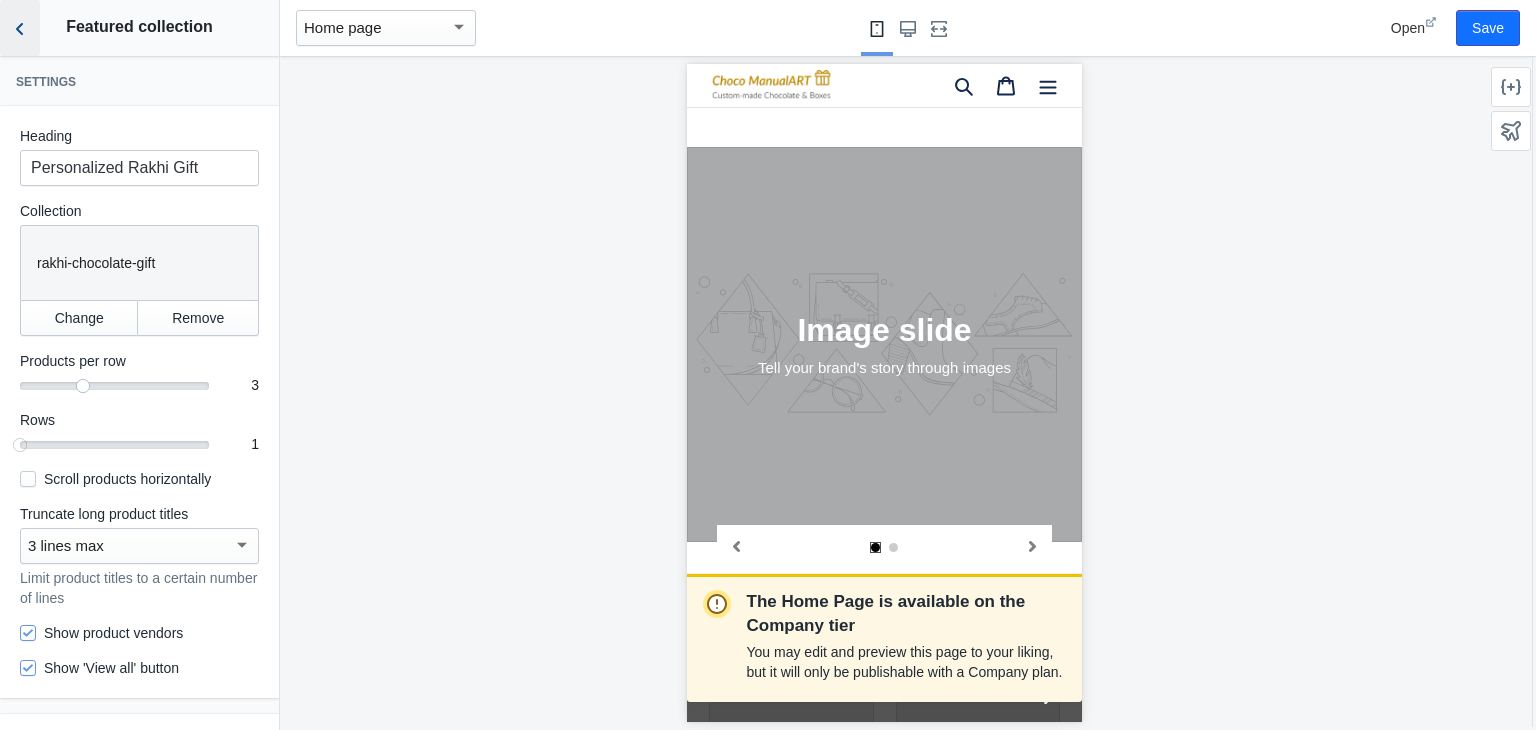 click 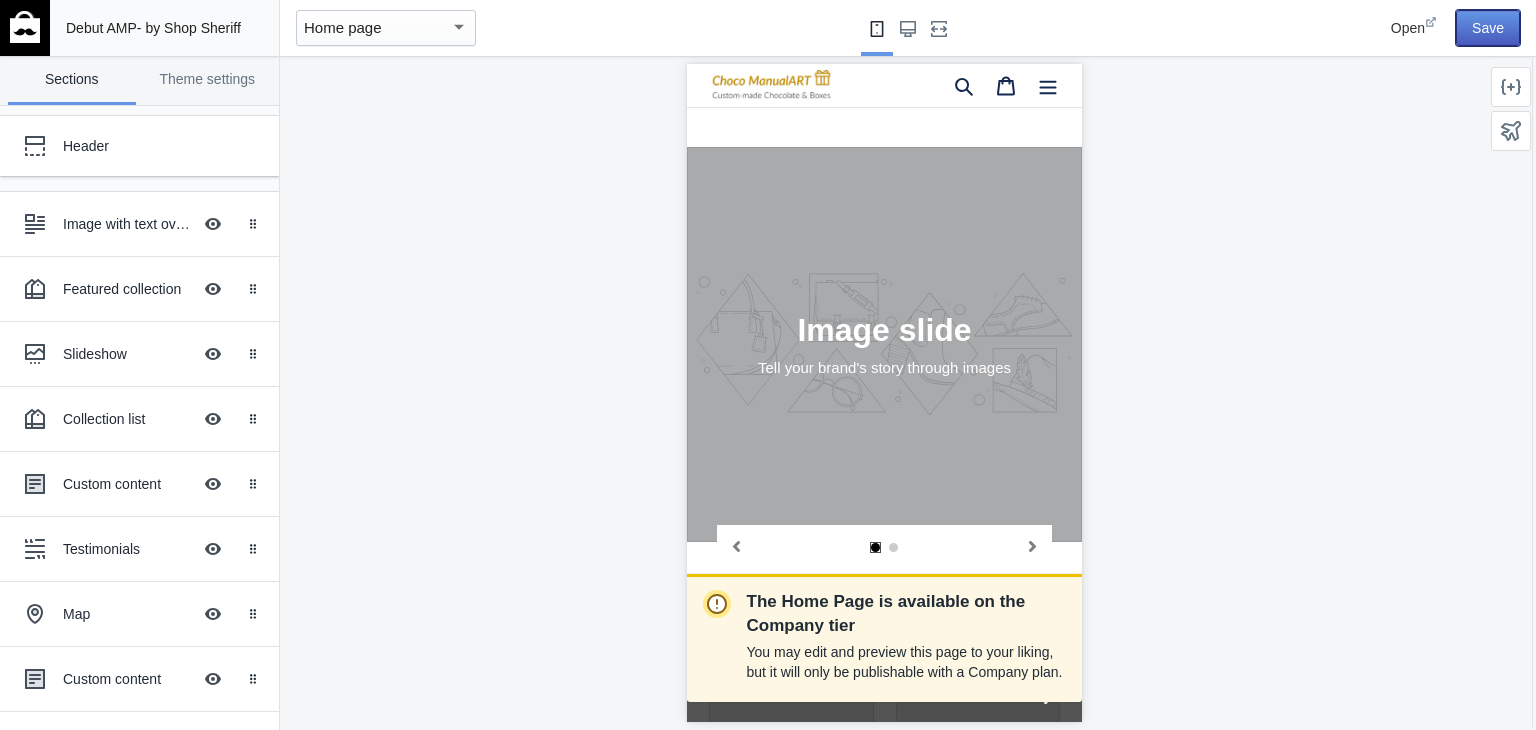 click on "Save" at bounding box center [1488, 28] 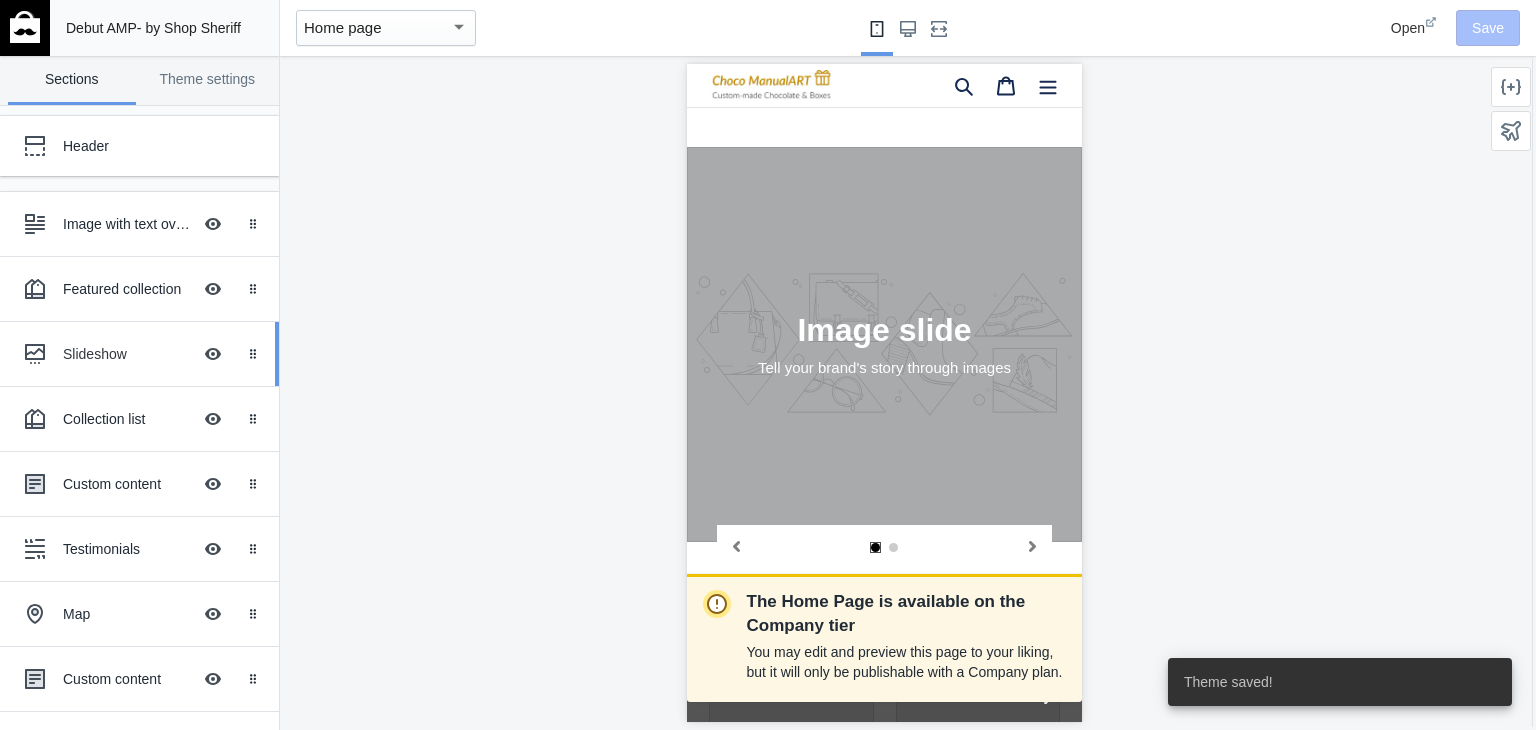 click on "Slideshow" at bounding box center (127, 354) 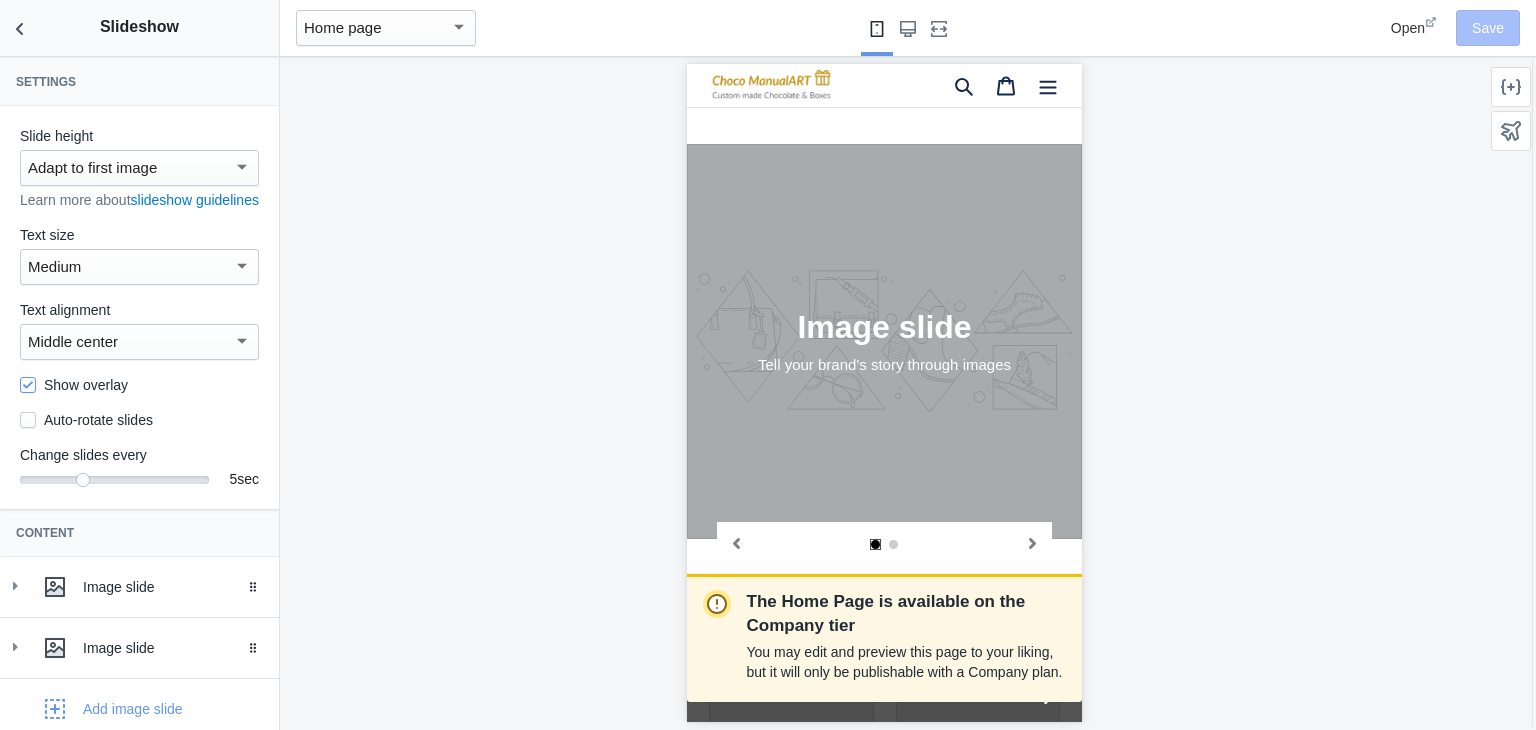 scroll, scrollTop: 1103, scrollLeft: 0, axis: vertical 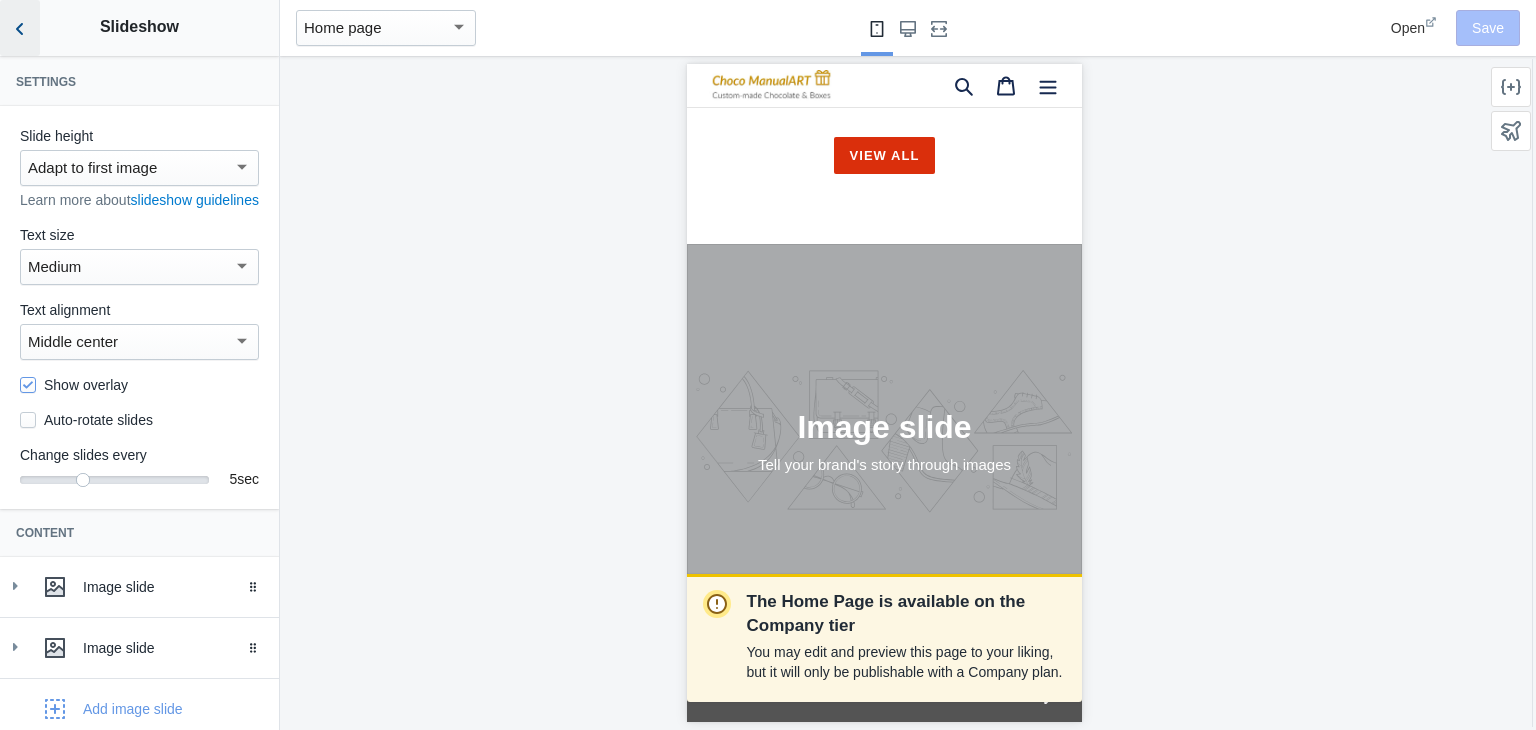 click 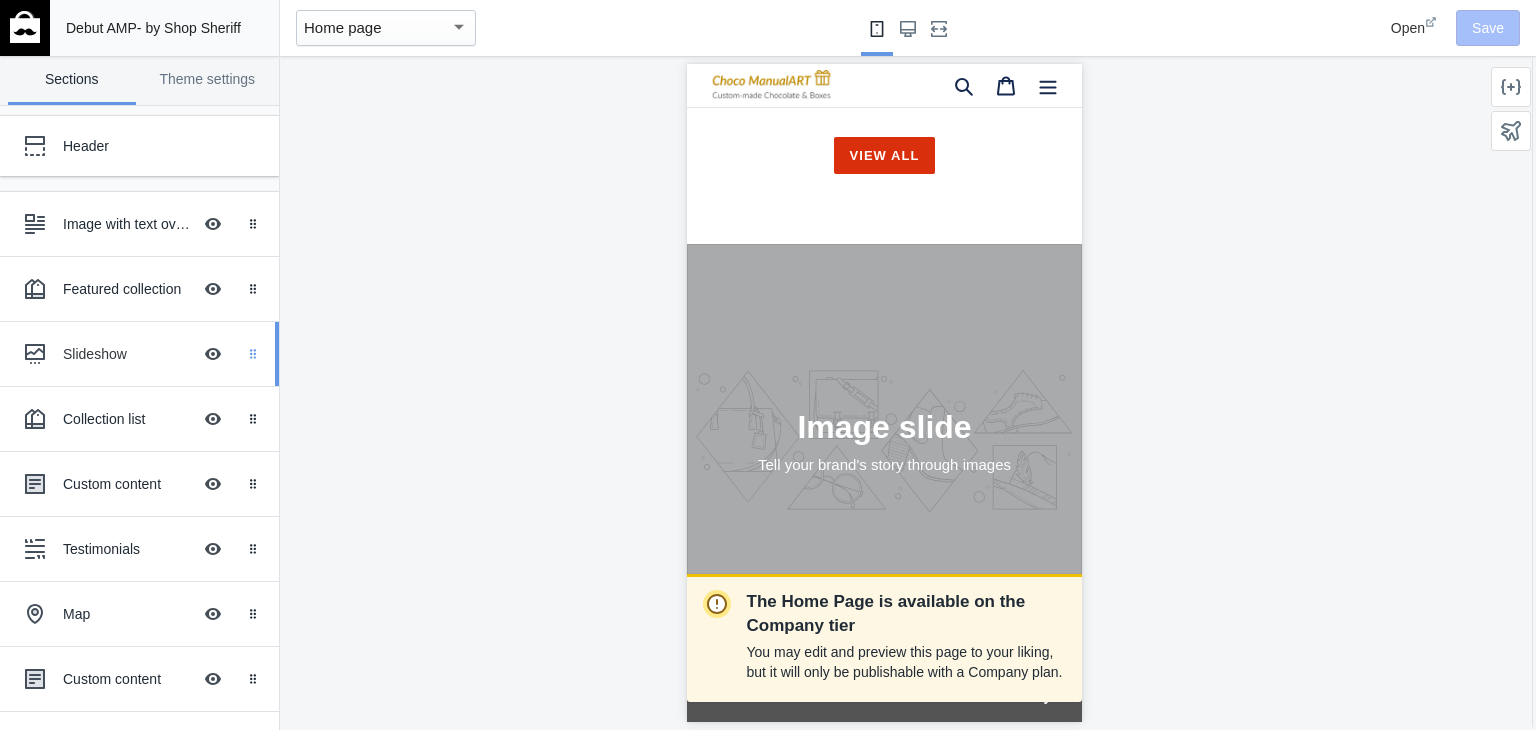 click 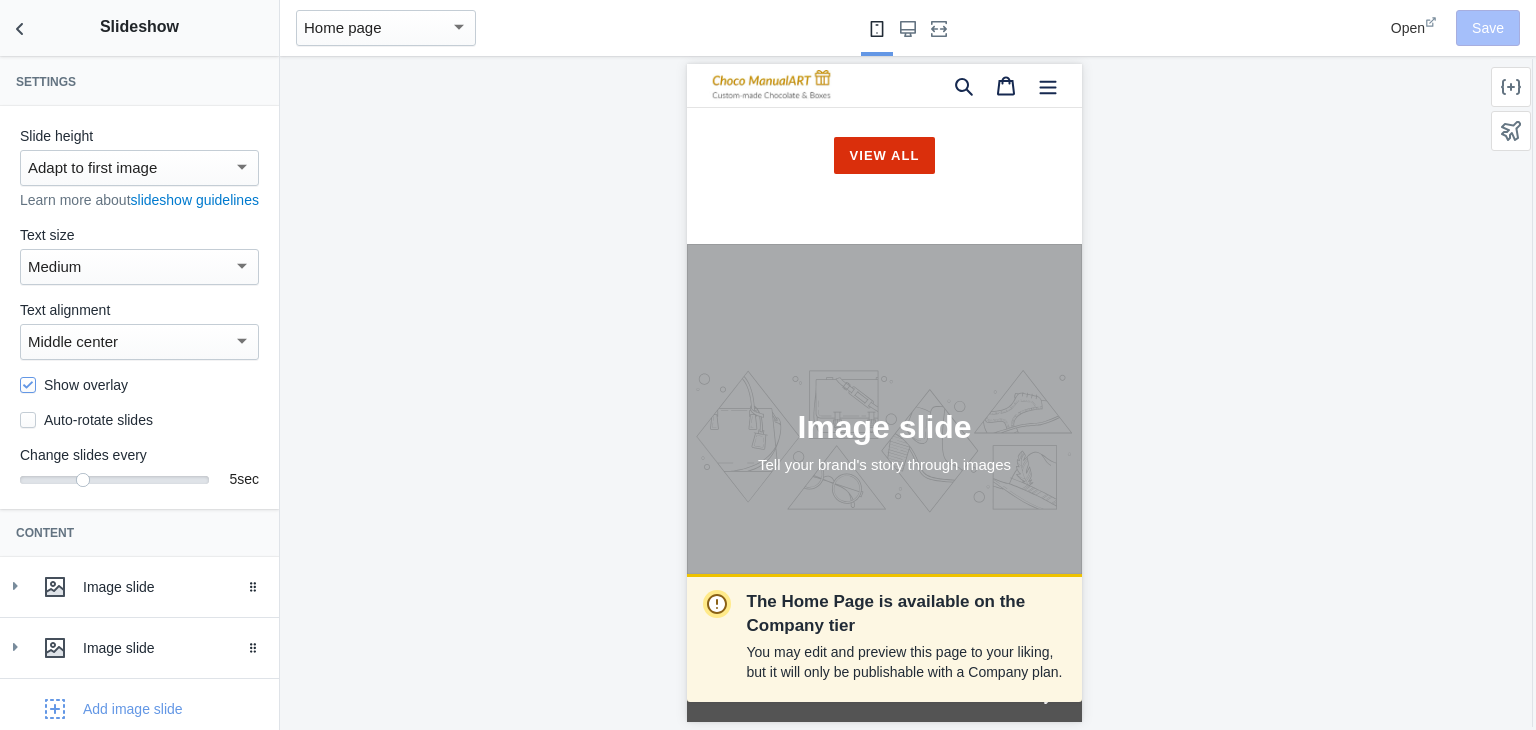 scroll, scrollTop: 1203, scrollLeft: 0, axis: vertical 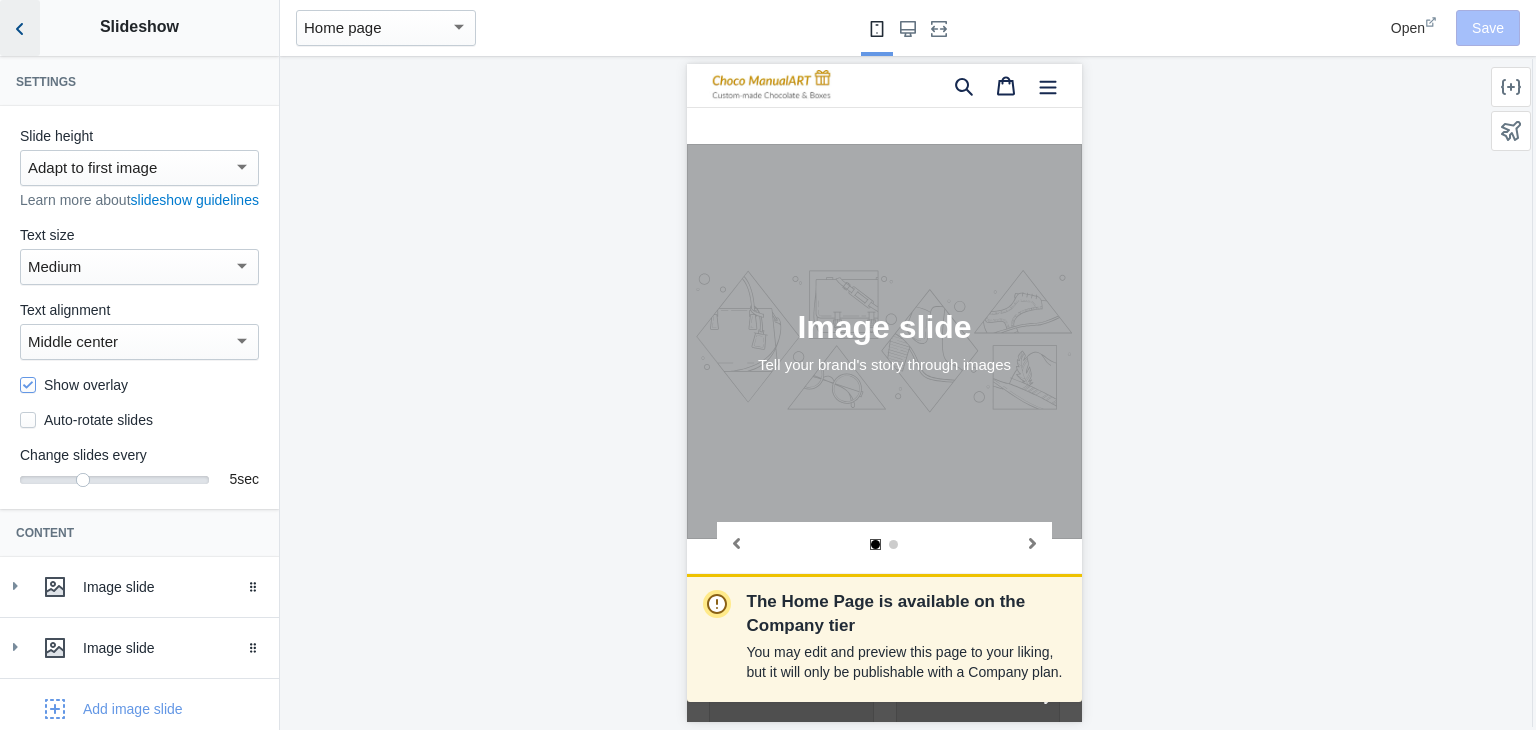 click at bounding box center (20, 28) 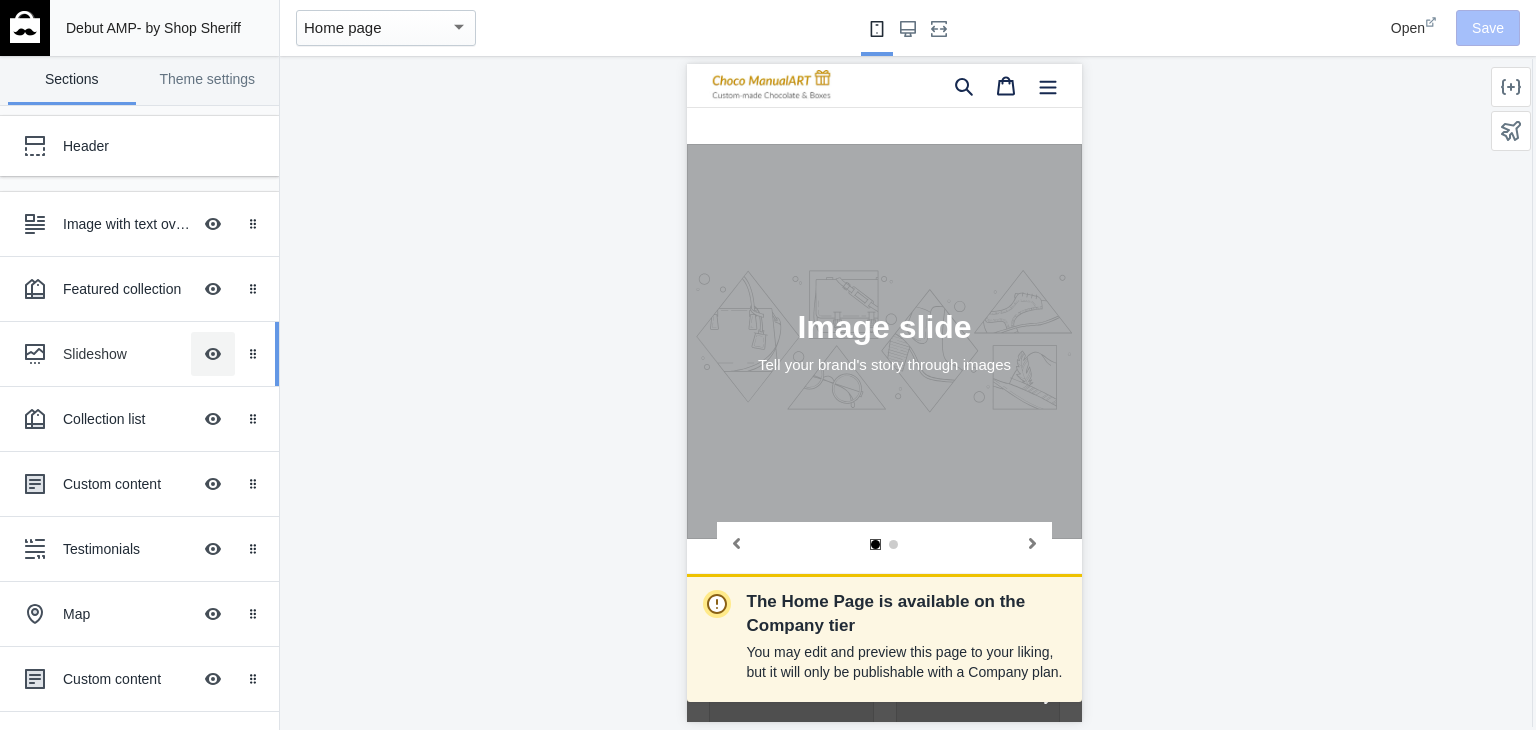 click on "Hide Image with text overlay" at bounding box center (213, 354) 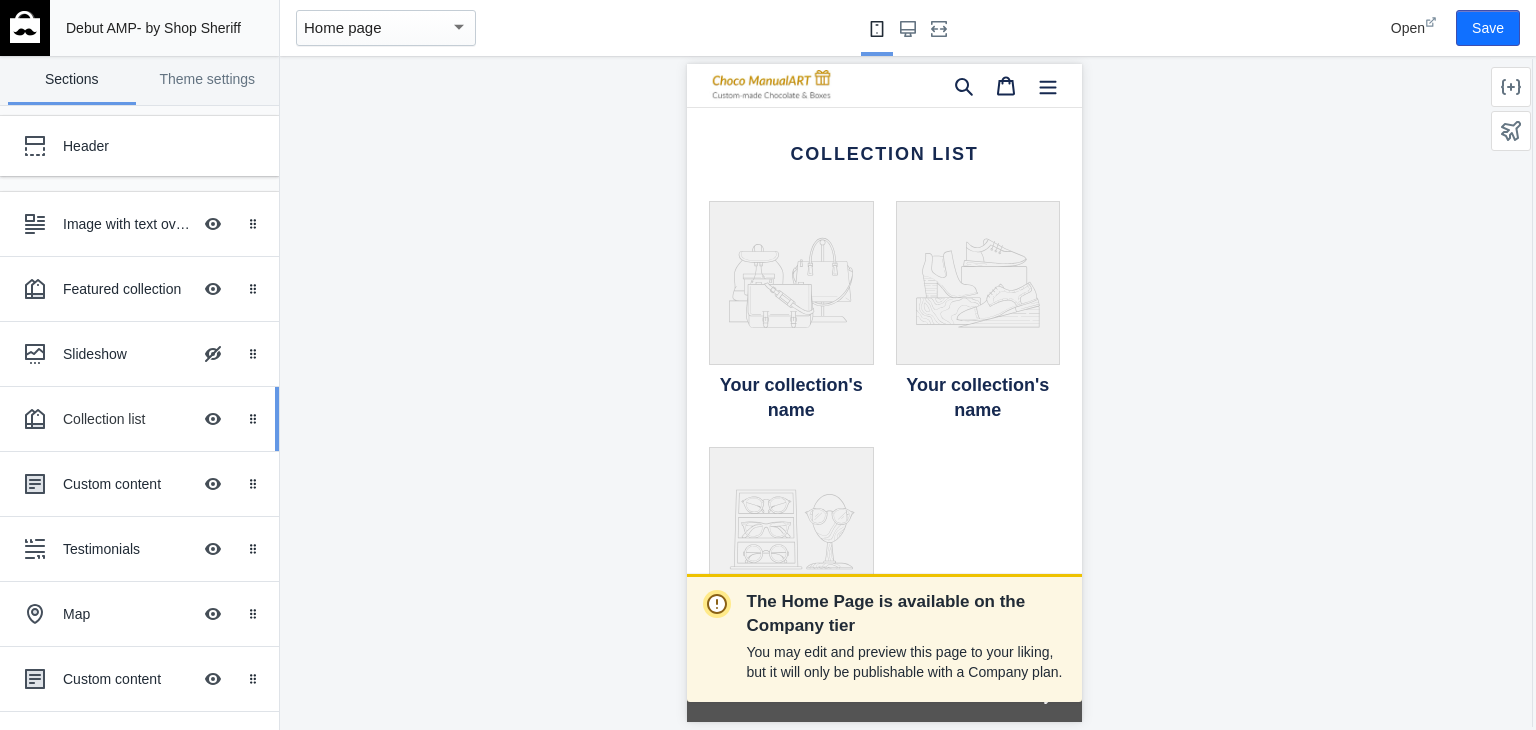 click on "Collection list  Hide Image with text overlay" at bounding box center (125, 419) 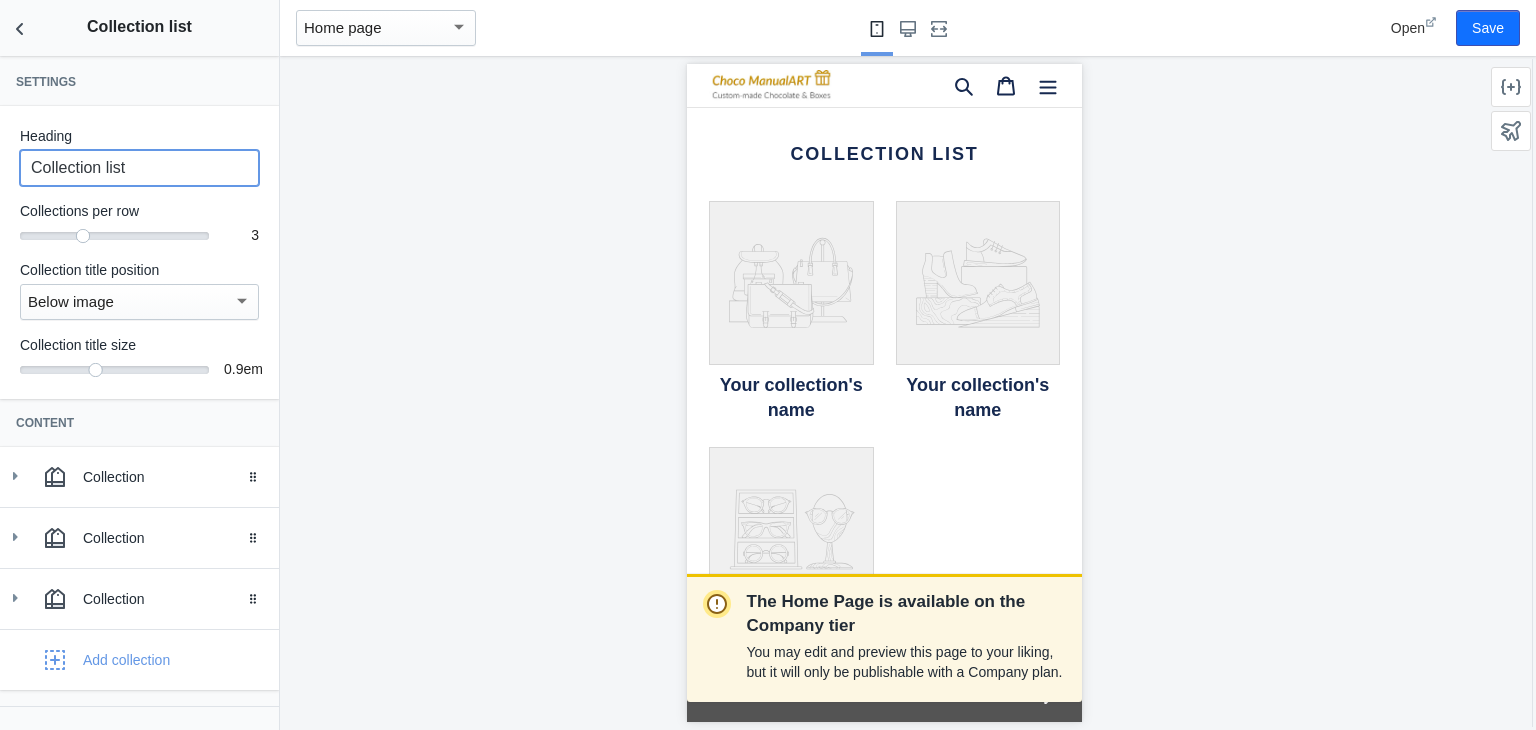 drag, startPoint x: 148, startPoint y: 165, endPoint x: 0, endPoint y: 177, distance: 148.48569 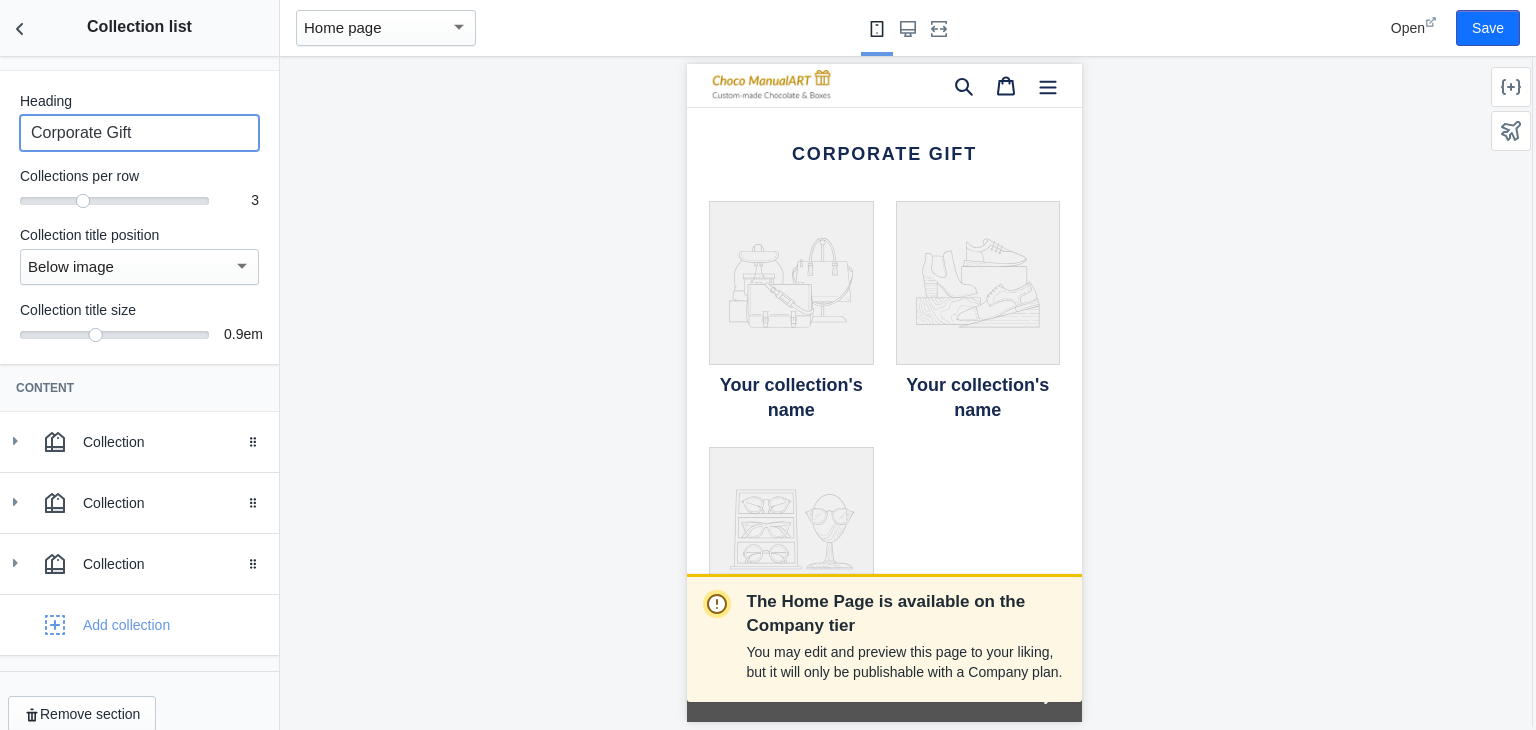 scroll, scrollTop: 54, scrollLeft: 0, axis: vertical 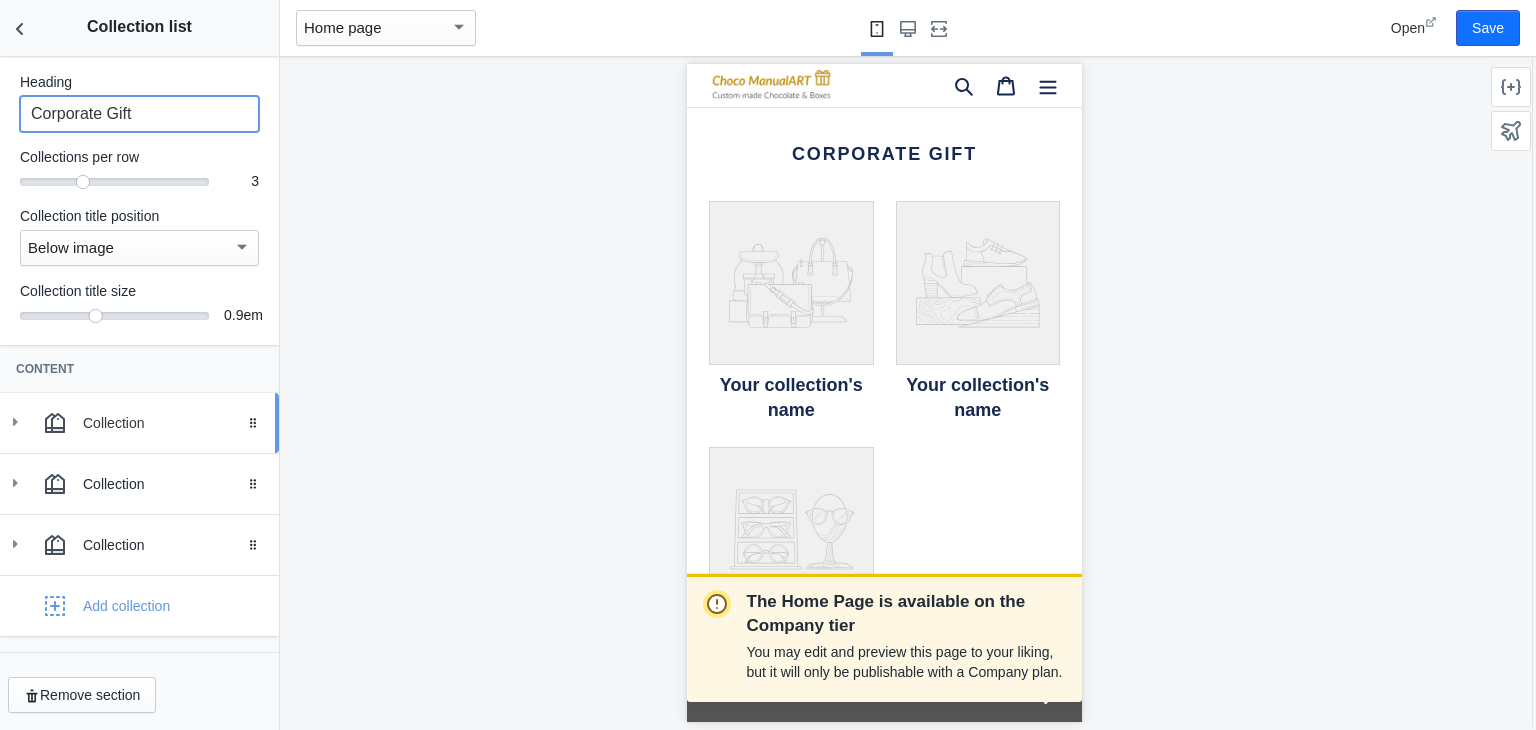 type on "Corporate Gift" 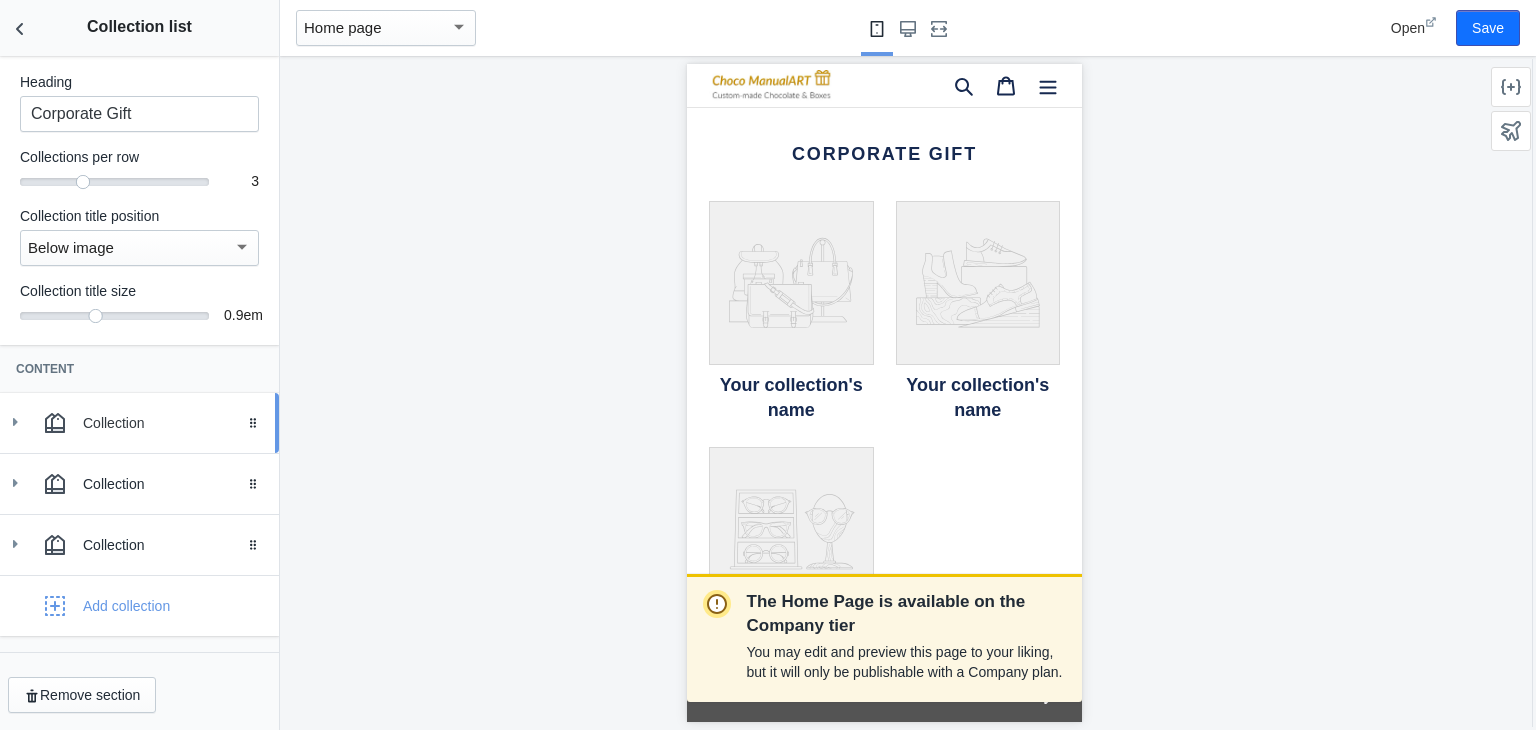 click on "Collection" at bounding box center (173, 423) 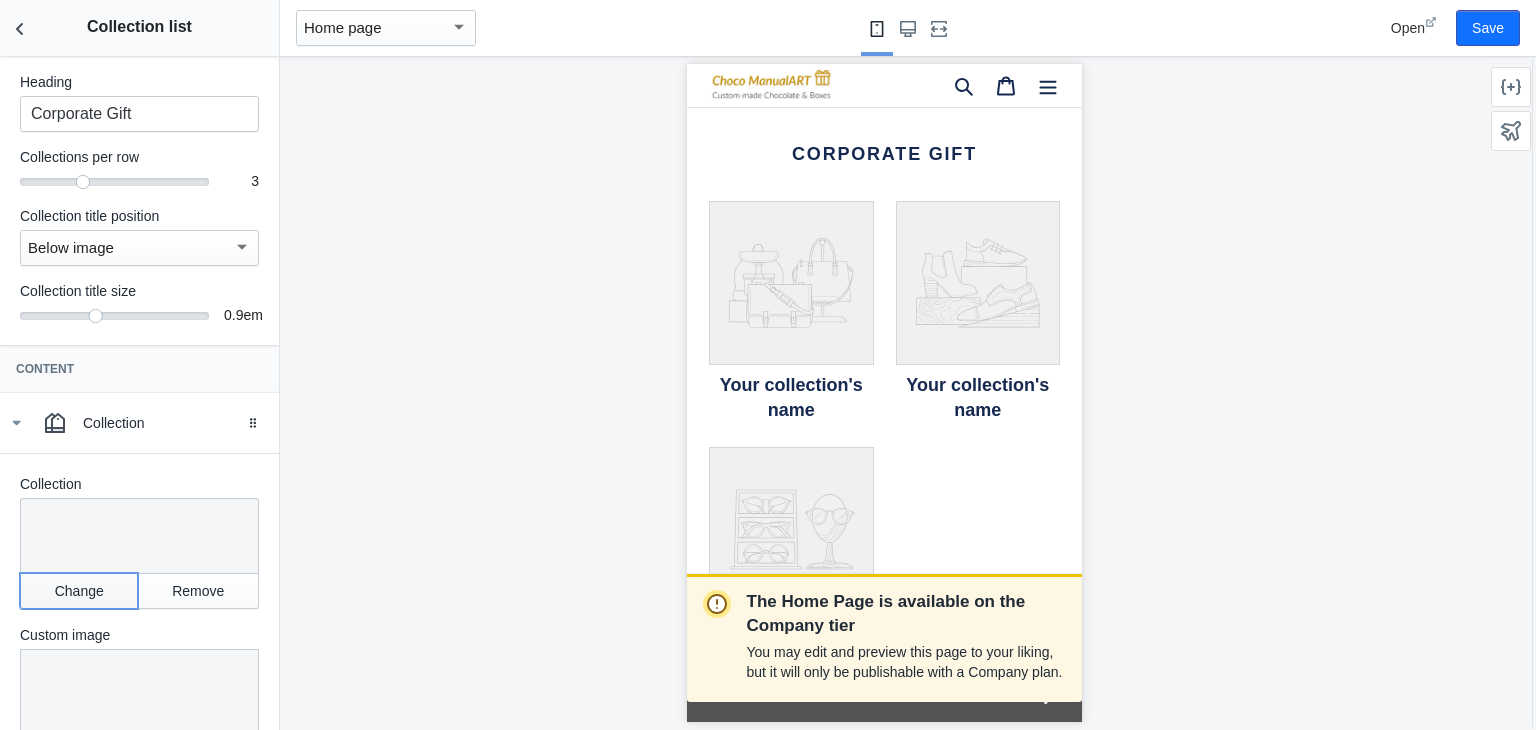 click on "Change" at bounding box center (79, 591) 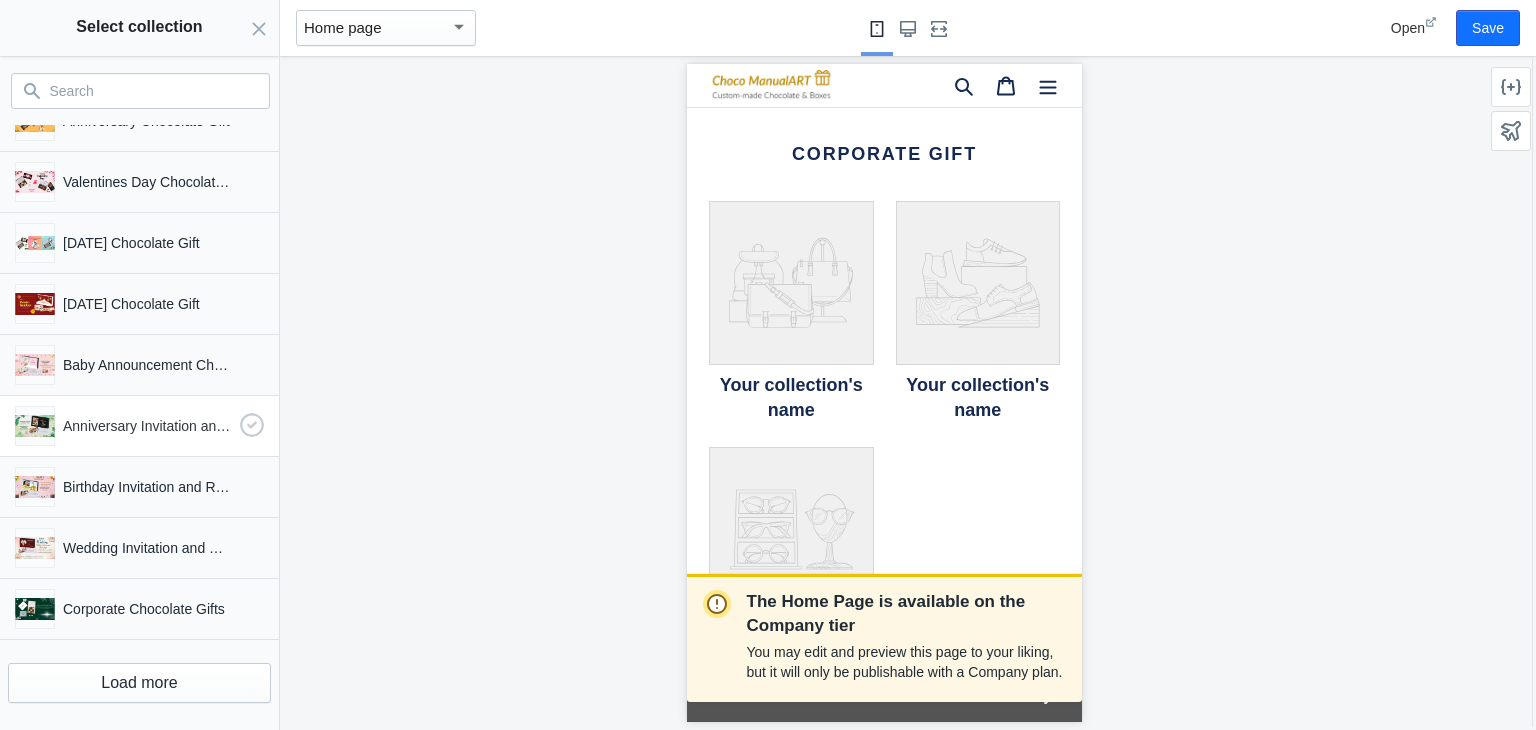 scroll, scrollTop: 162, scrollLeft: 0, axis: vertical 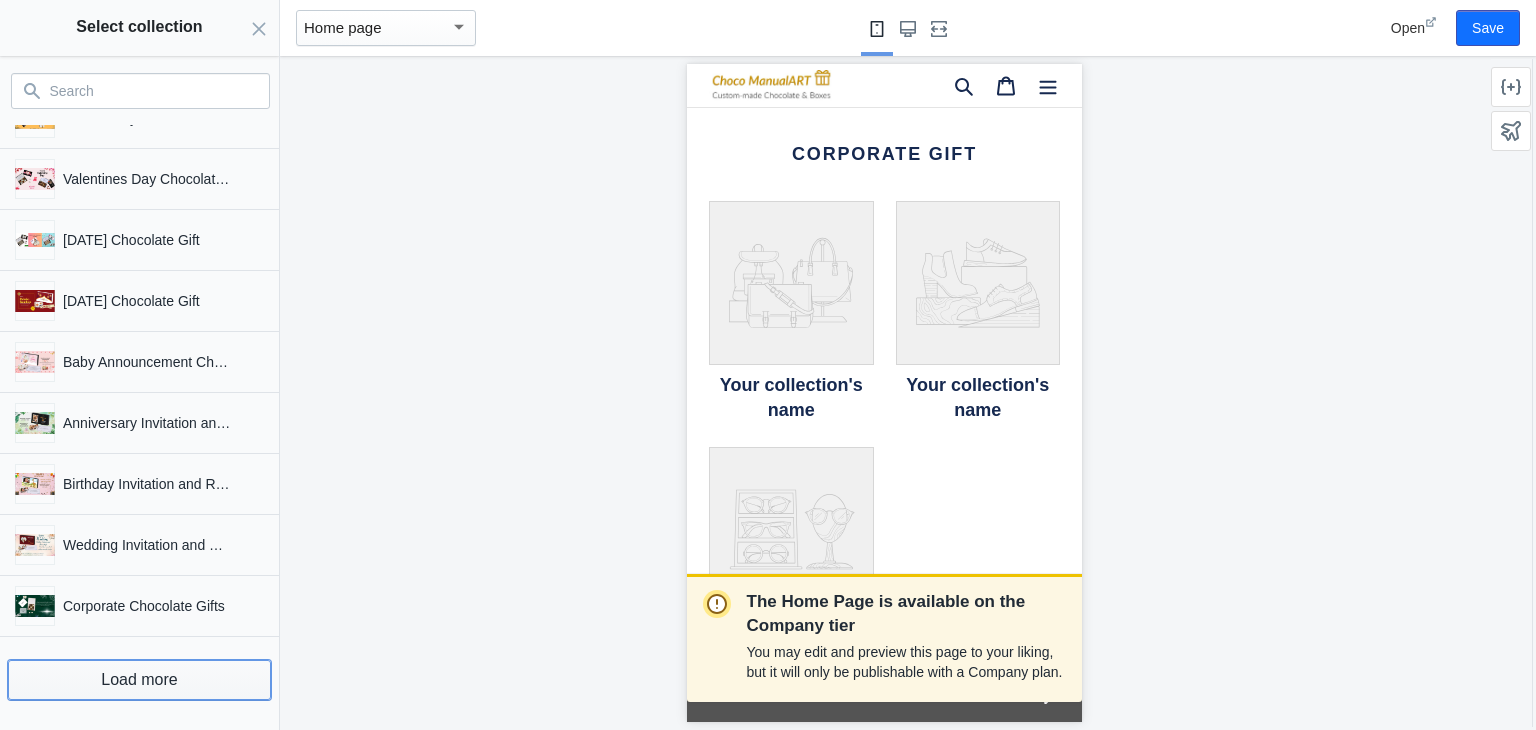 click on "Load more" at bounding box center [139, 680] 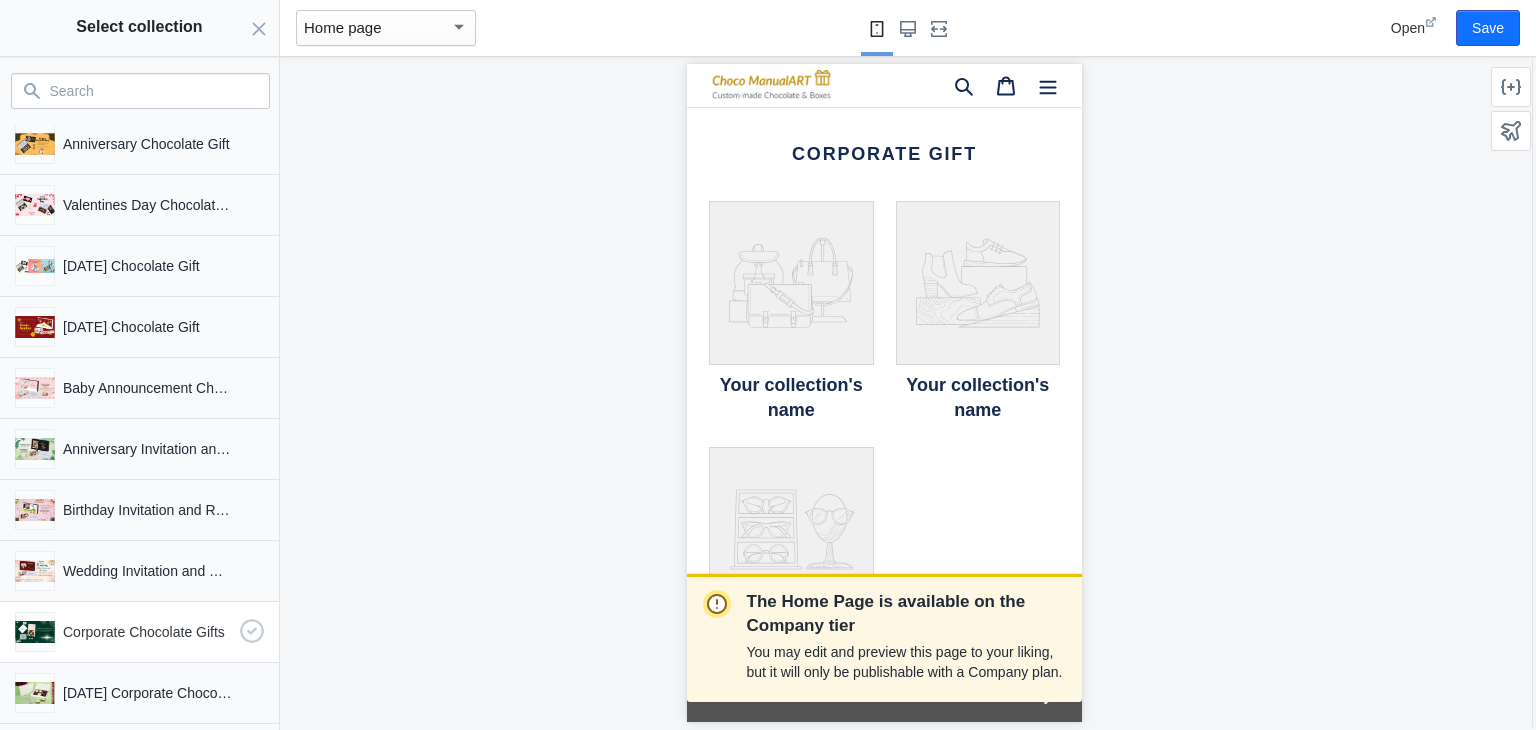 scroll, scrollTop: 162, scrollLeft: 0, axis: vertical 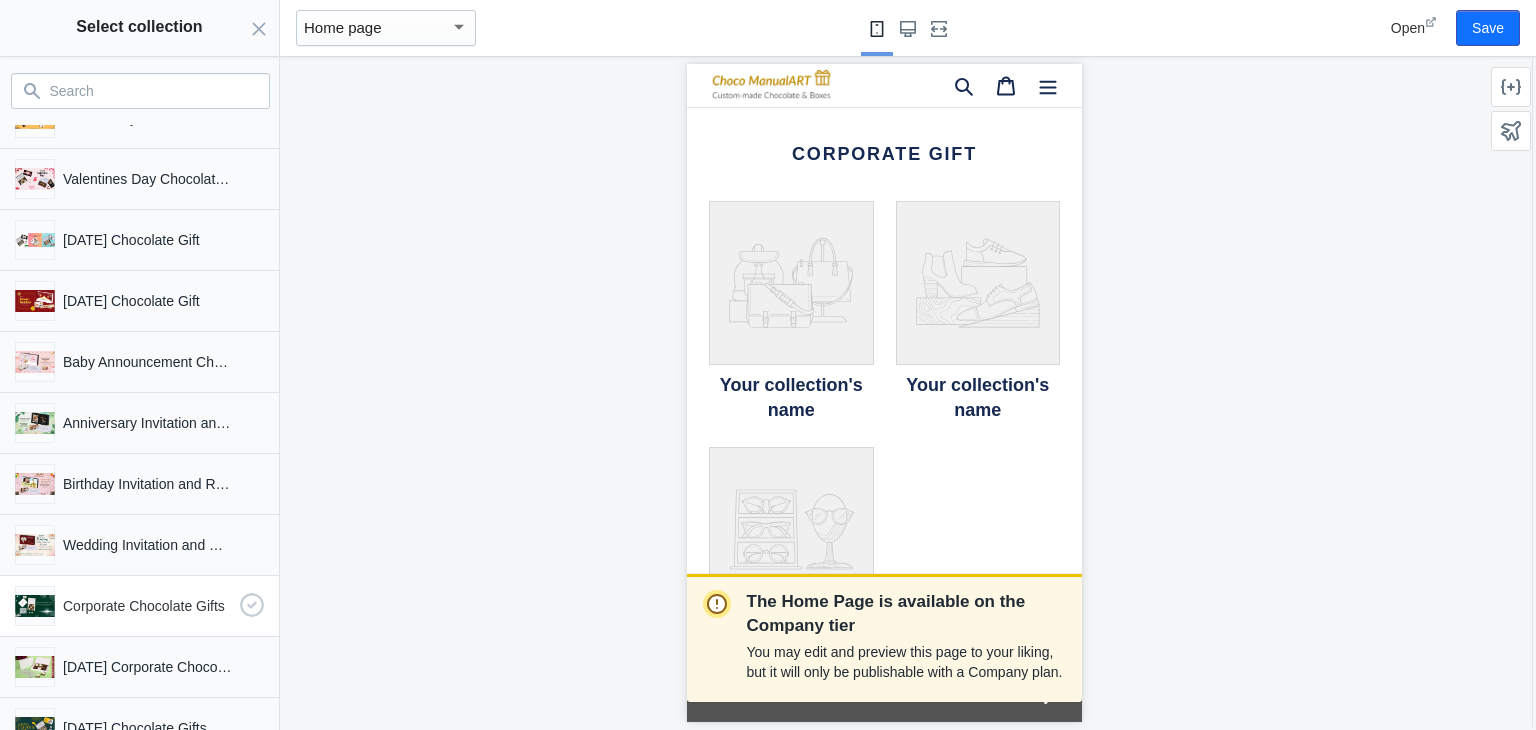 click on "Corporate Chocolate Gifts" at bounding box center (147, 606) 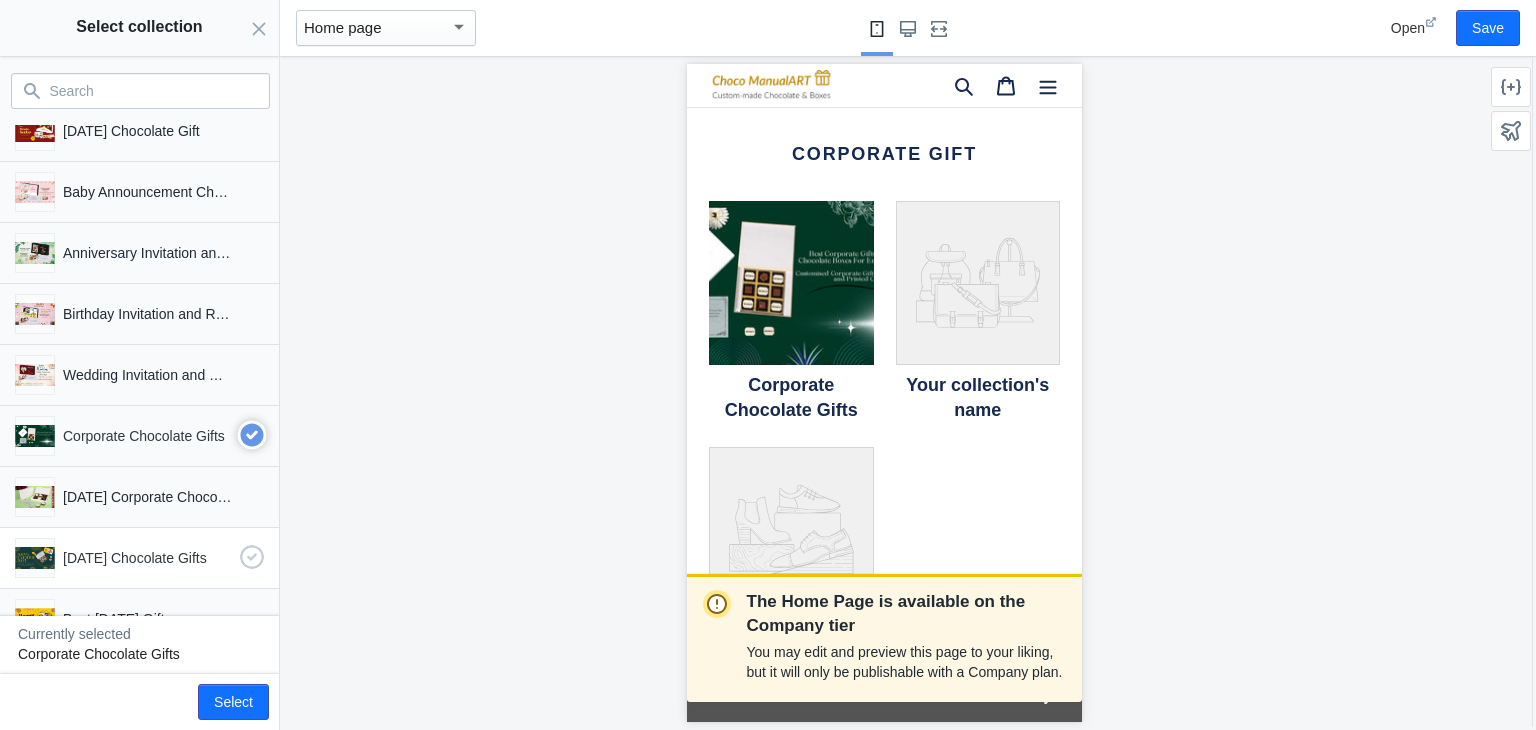 scroll, scrollTop: 362, scrollLeft: 0, axis: vertical 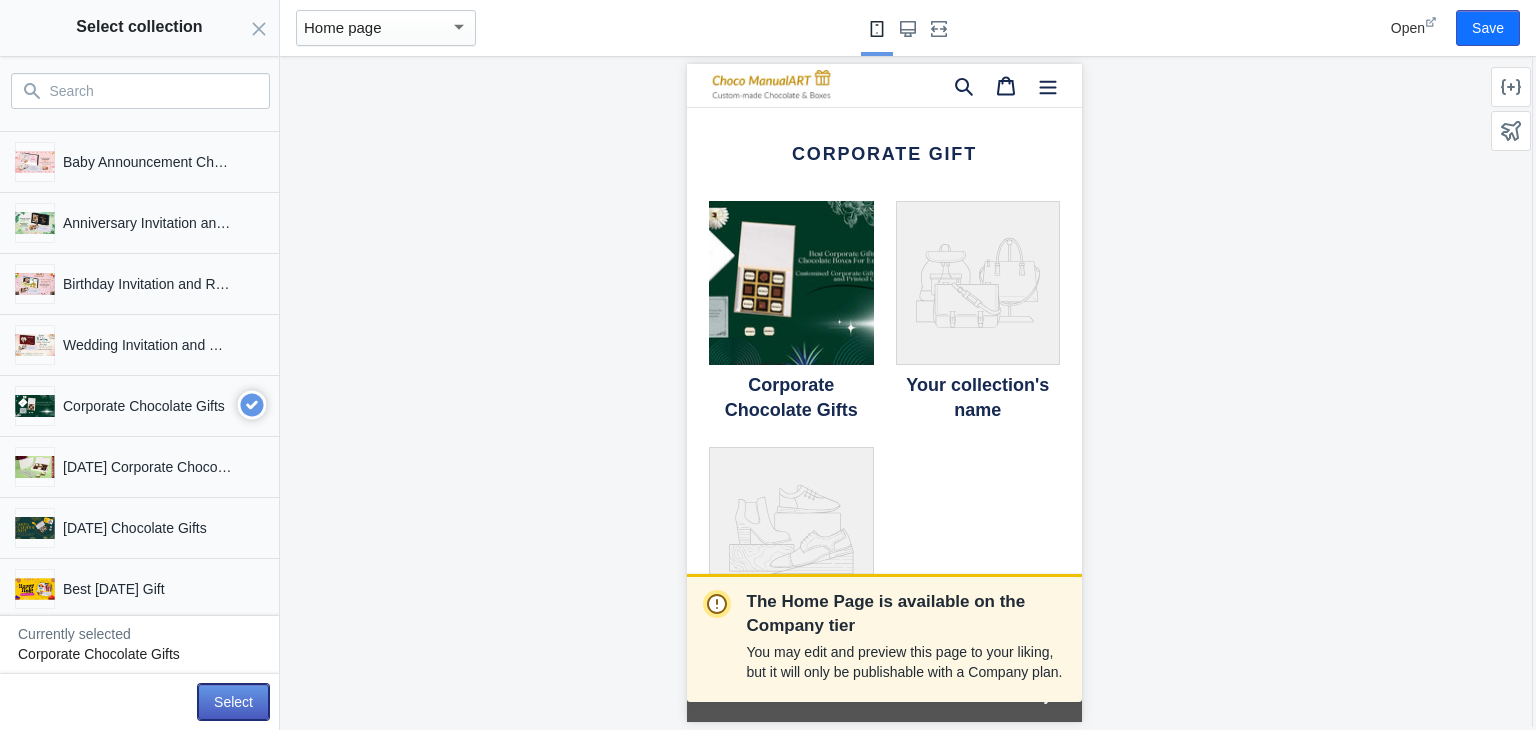 click on "Select" at bounding box center [233, 702] 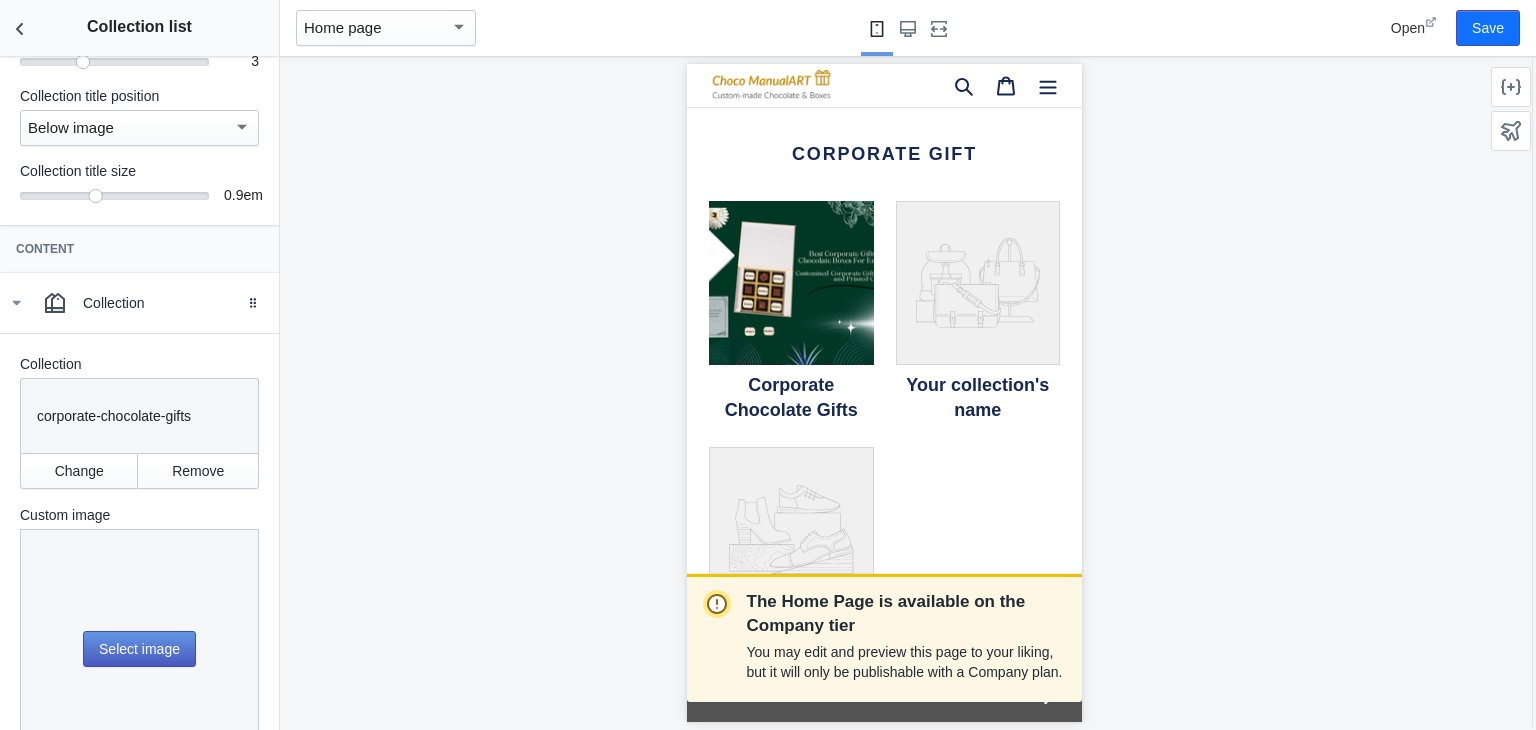 scroll, scrollTop: 154, scrollLeft: 0, axis: vertical 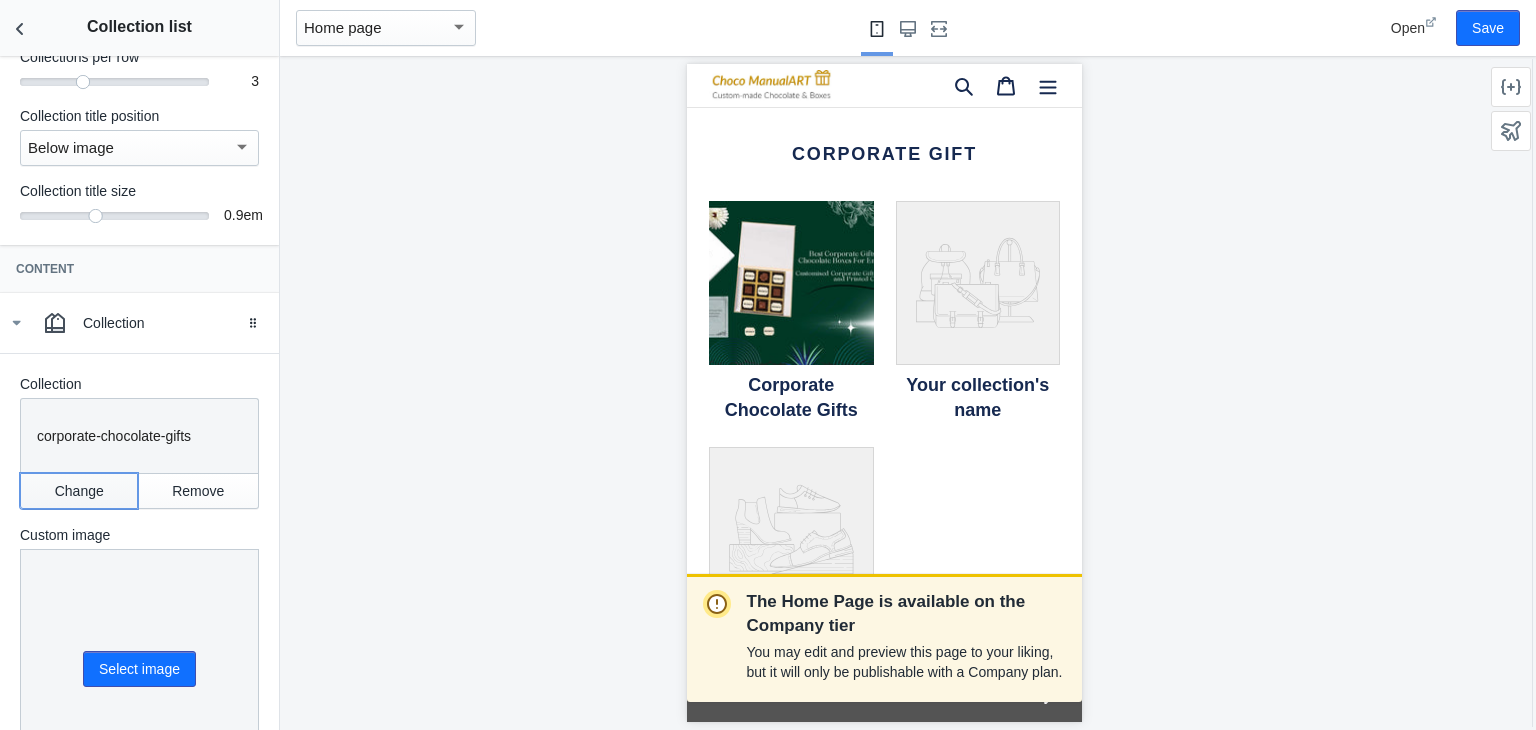 click on "Change" at bounding box center [79, 491] 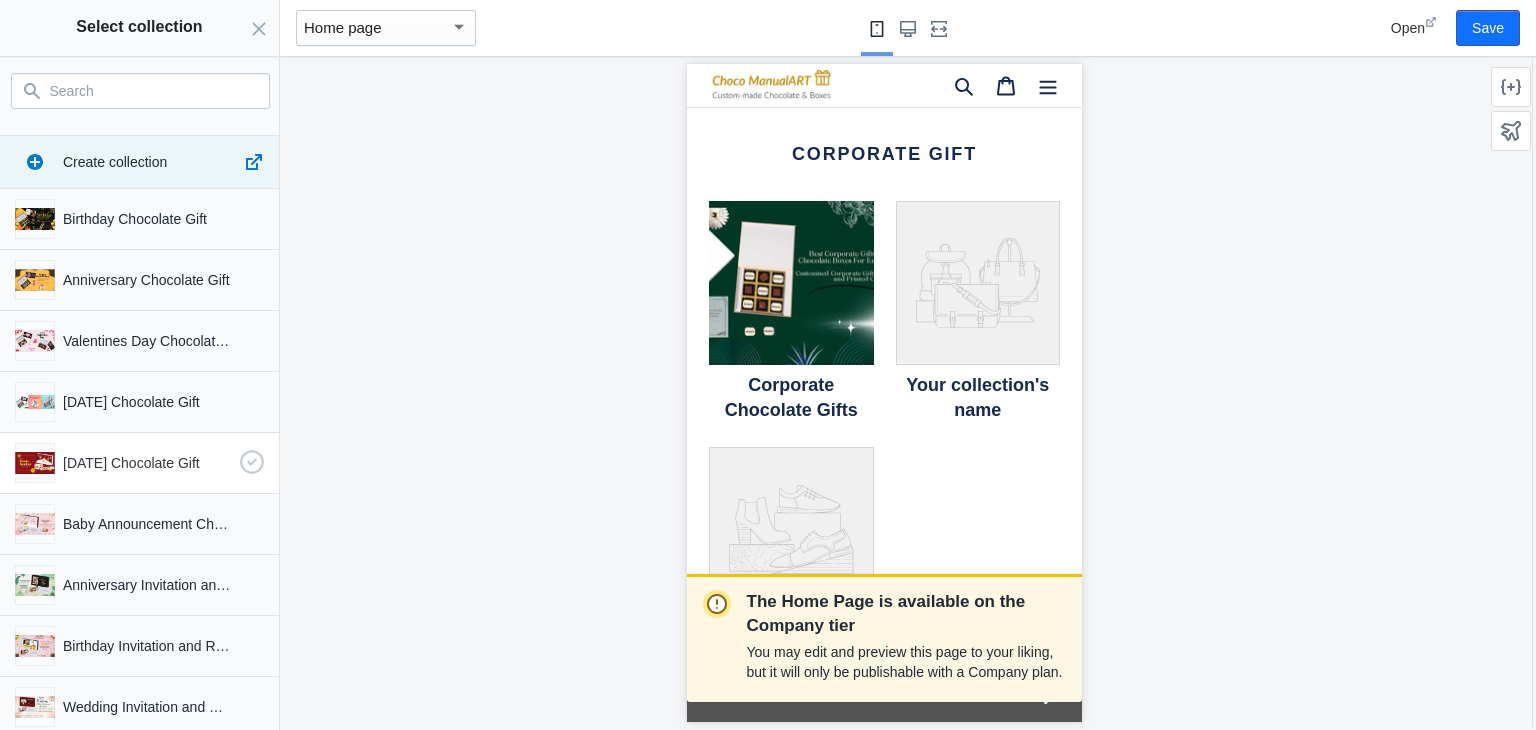 click 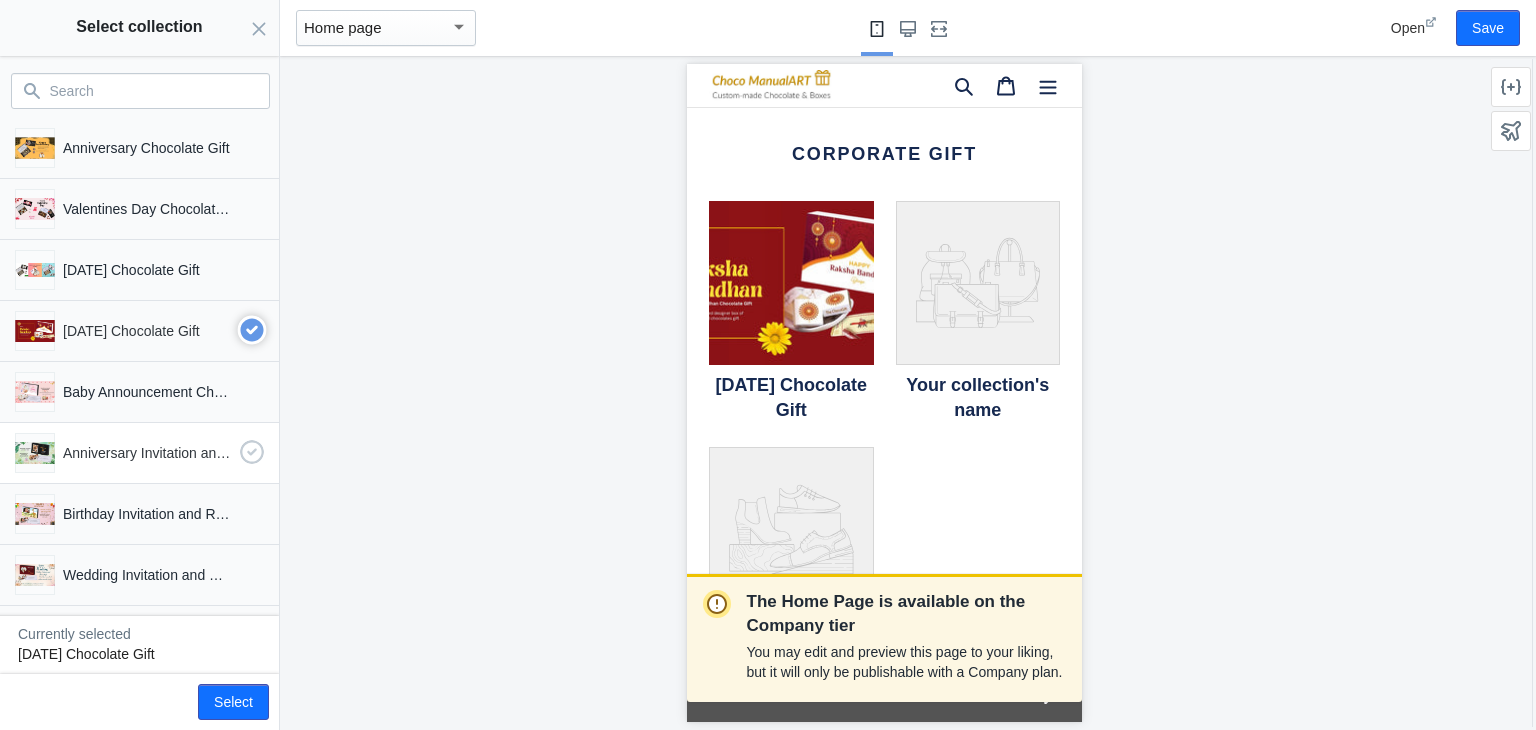 scroll, scrollTop: 0, scrollLeft: 0, axis: both 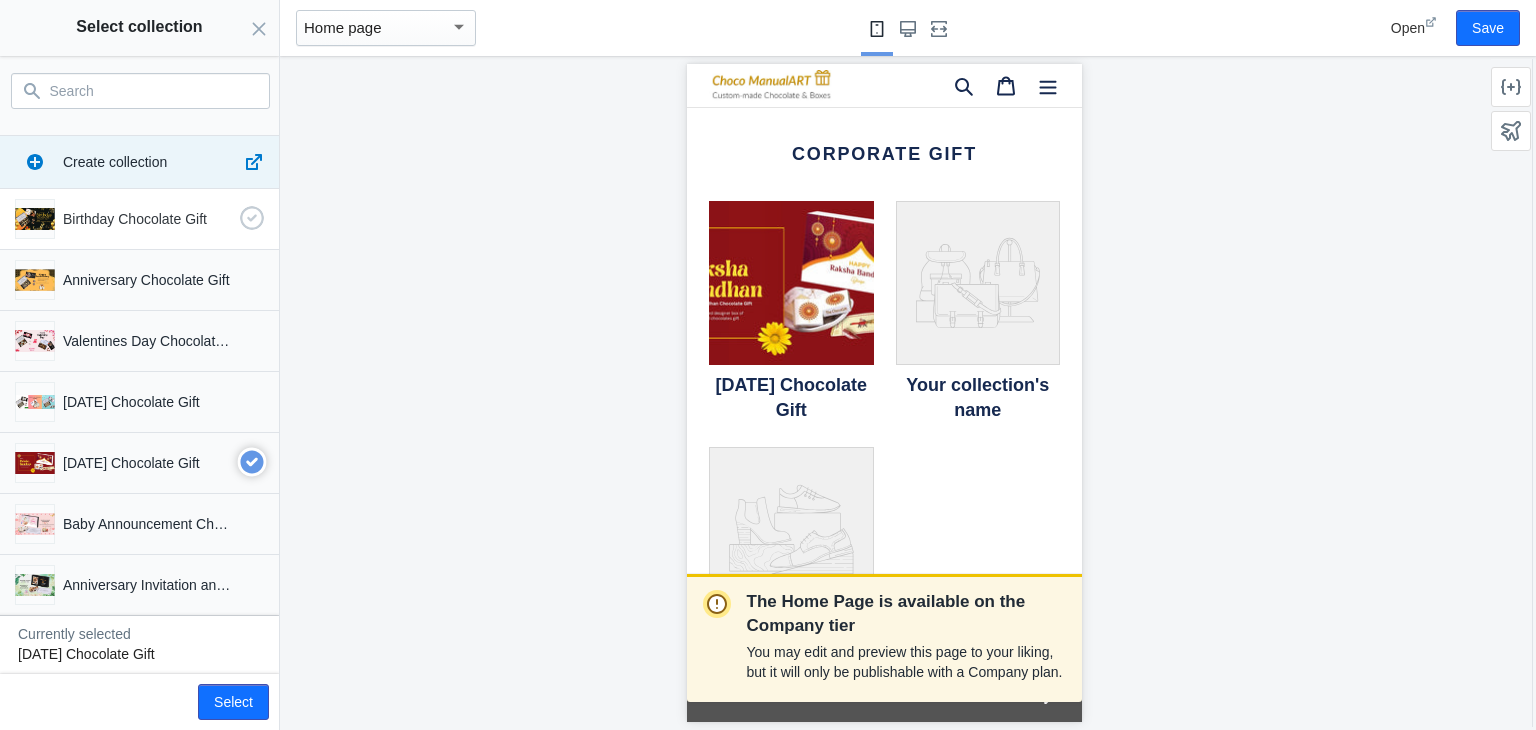 click on "Birthday Chocolate Gift" at bounding box center (147, 219) 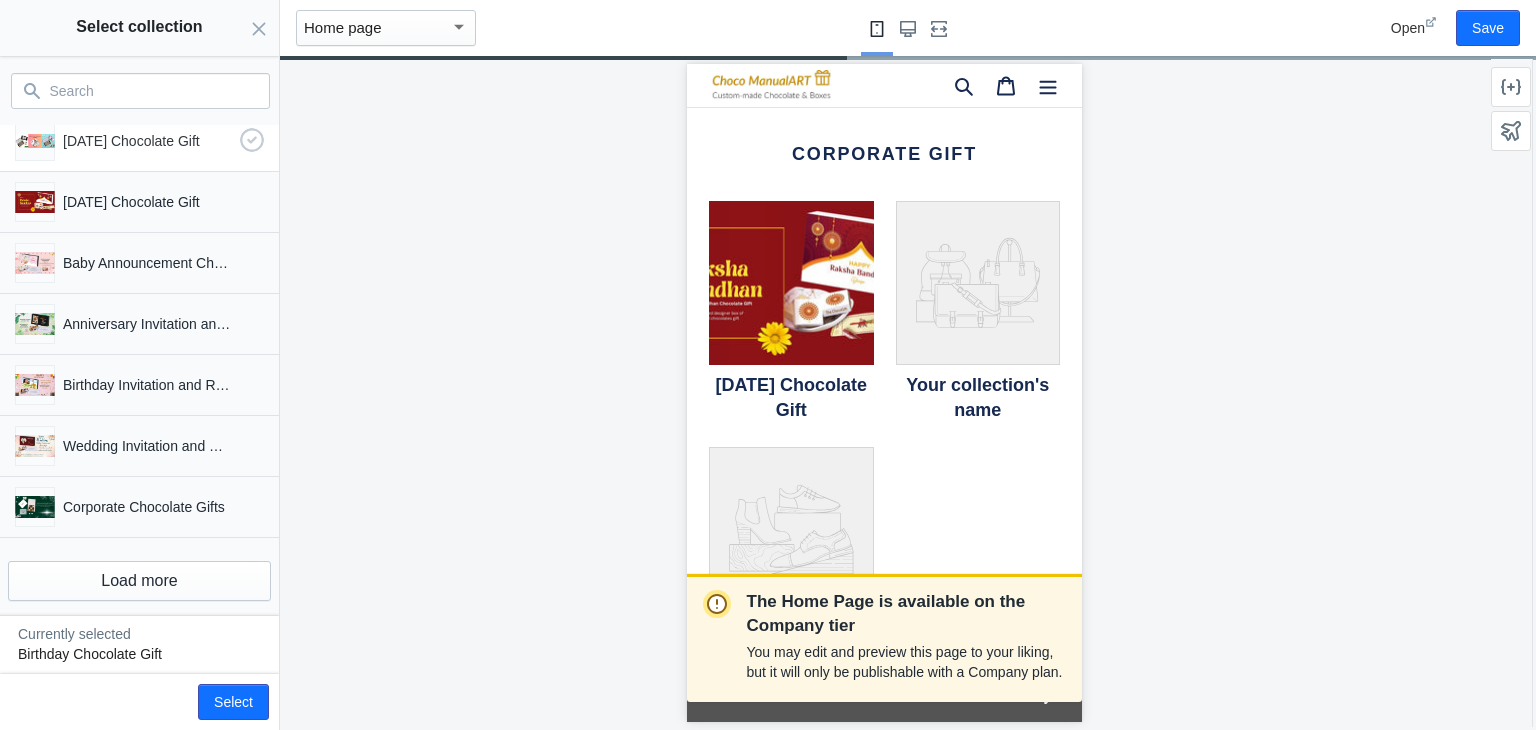 scroll, scrollTop: 268, scrollLeft: 0, axis: vertical 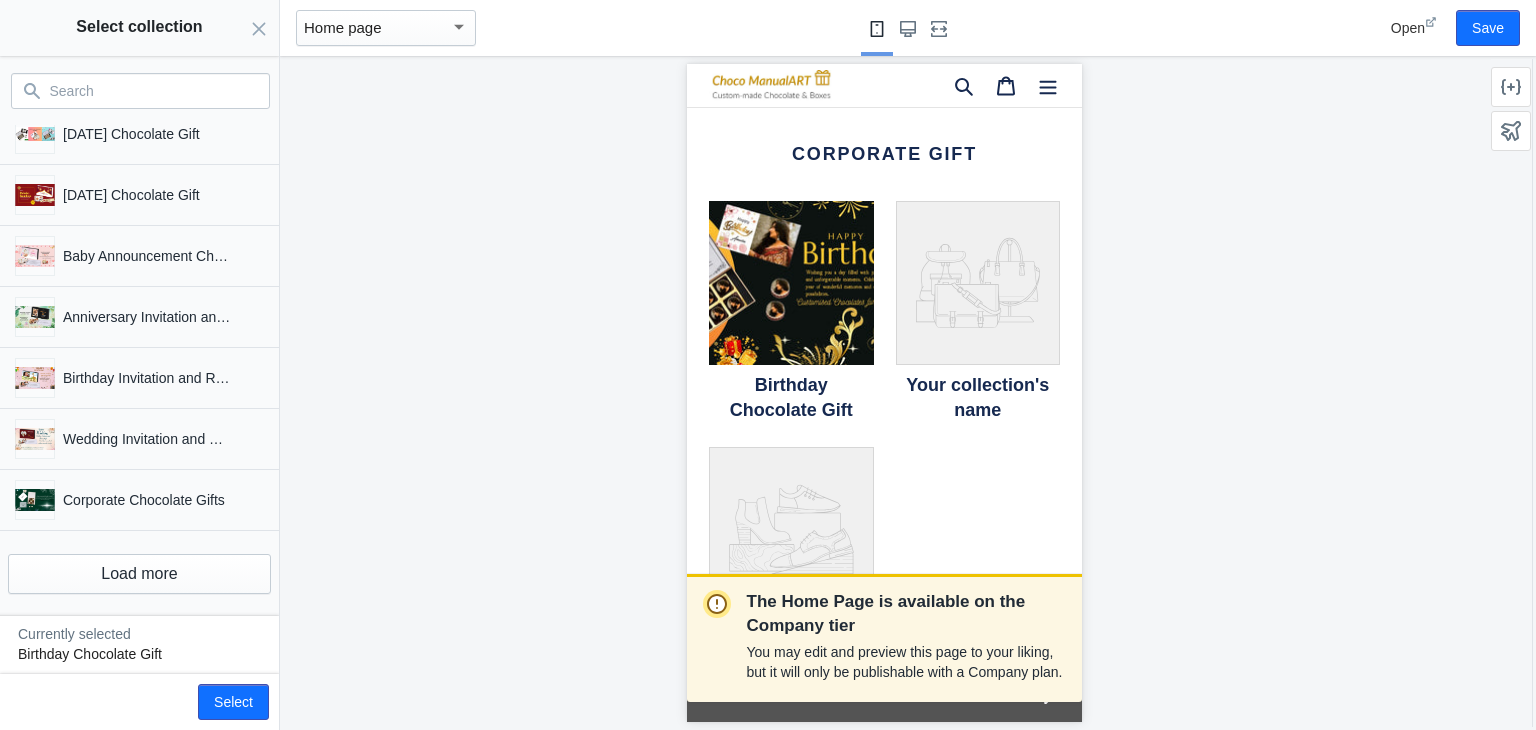 click 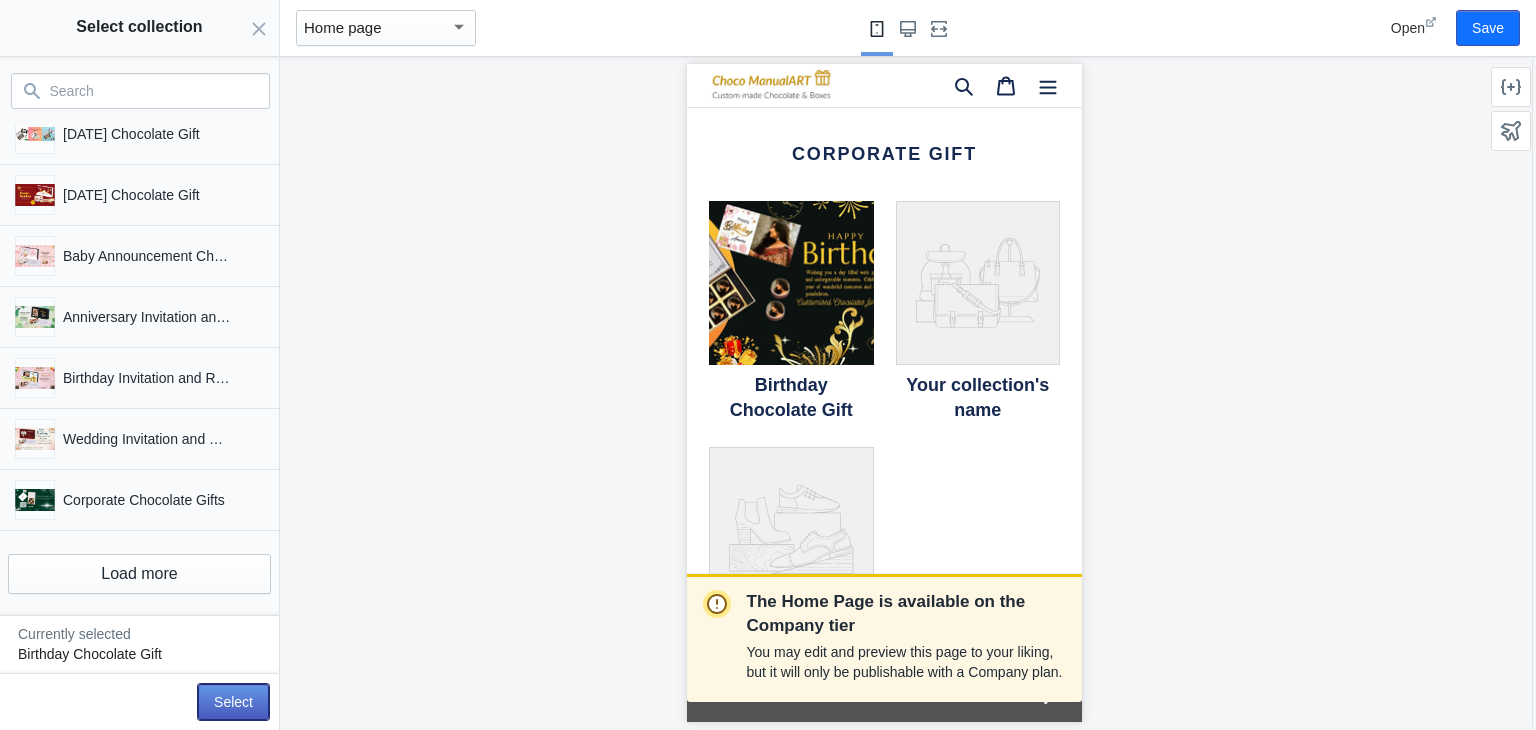 click on "Select" at bounding box center (233, 702) 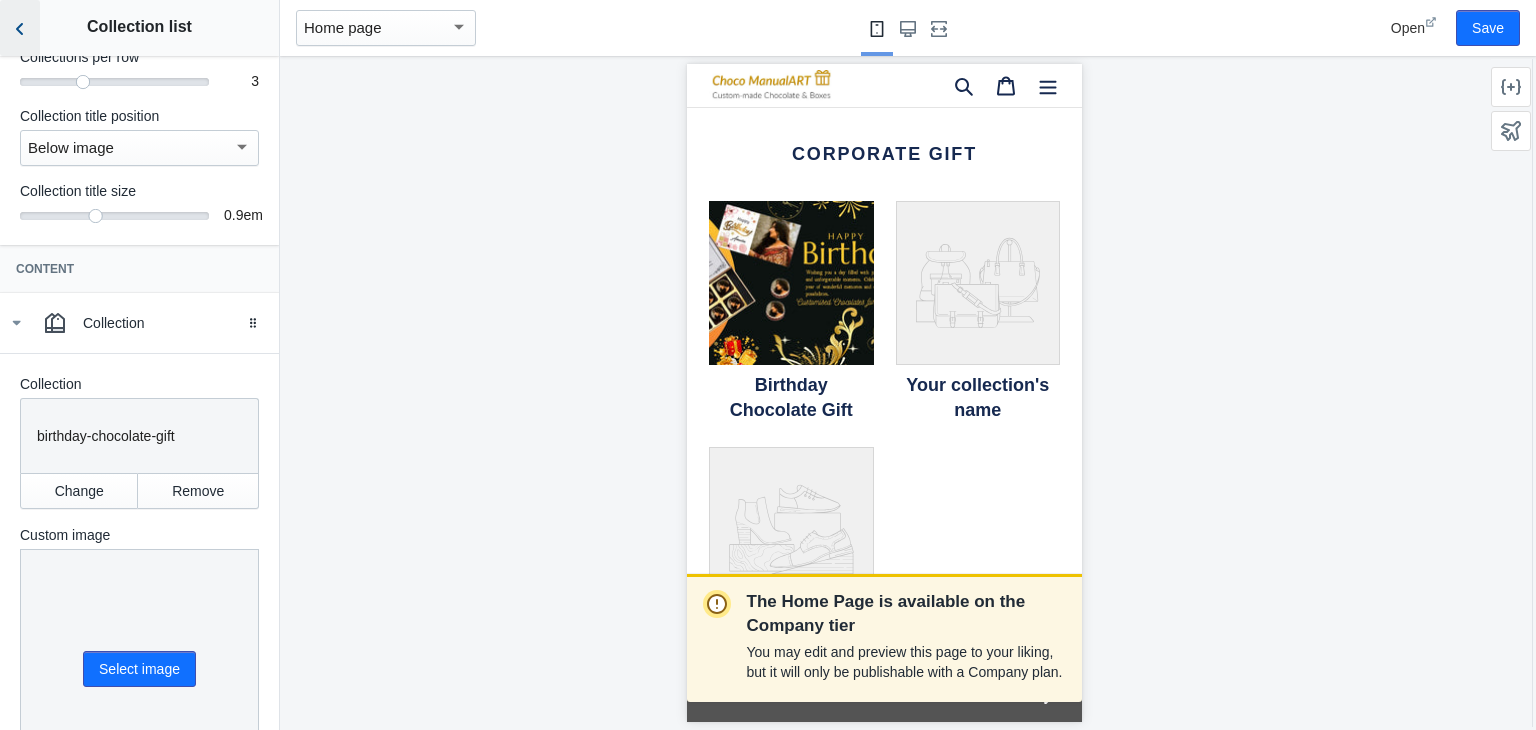 click 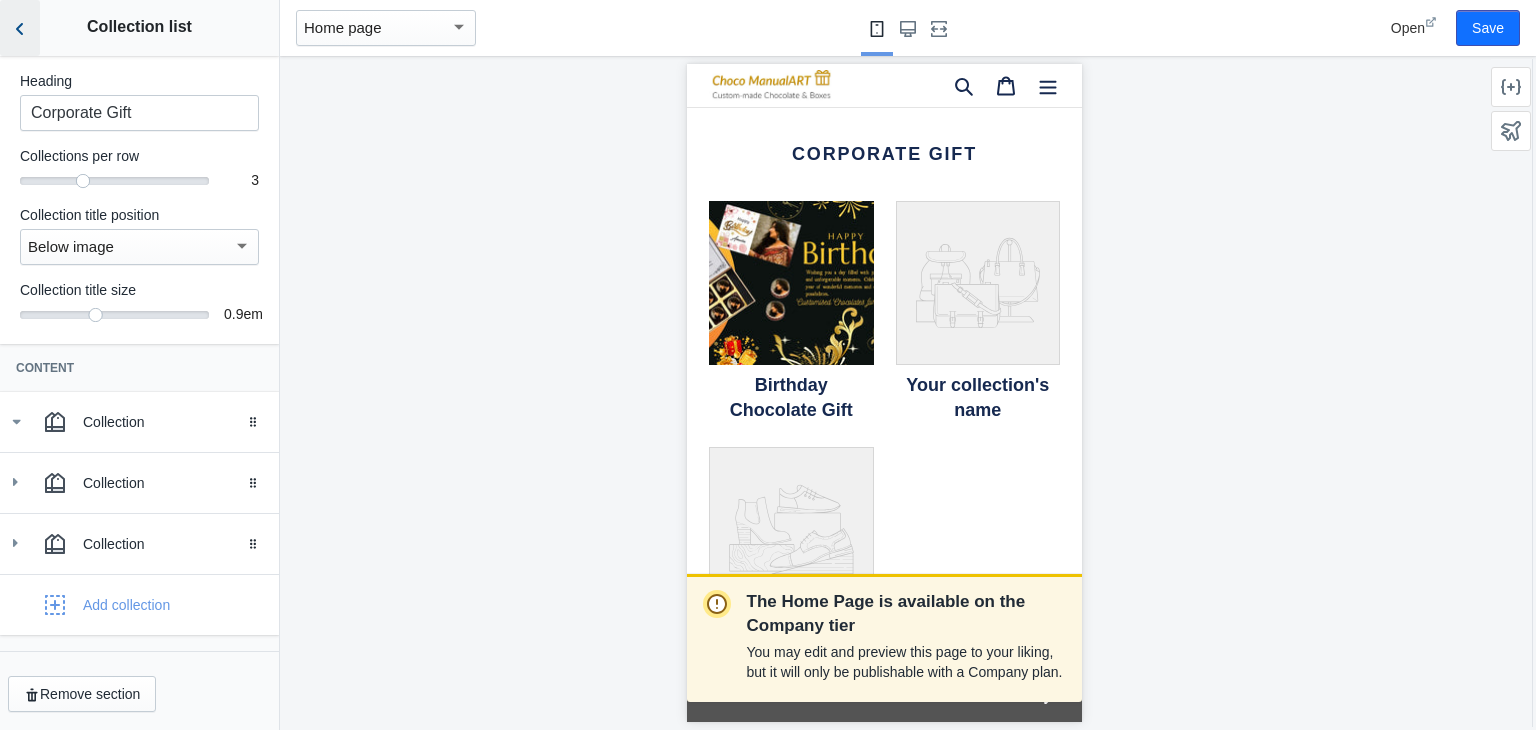 scroll, scrollTop: 54, scrollLeft: 0, axis: vertical 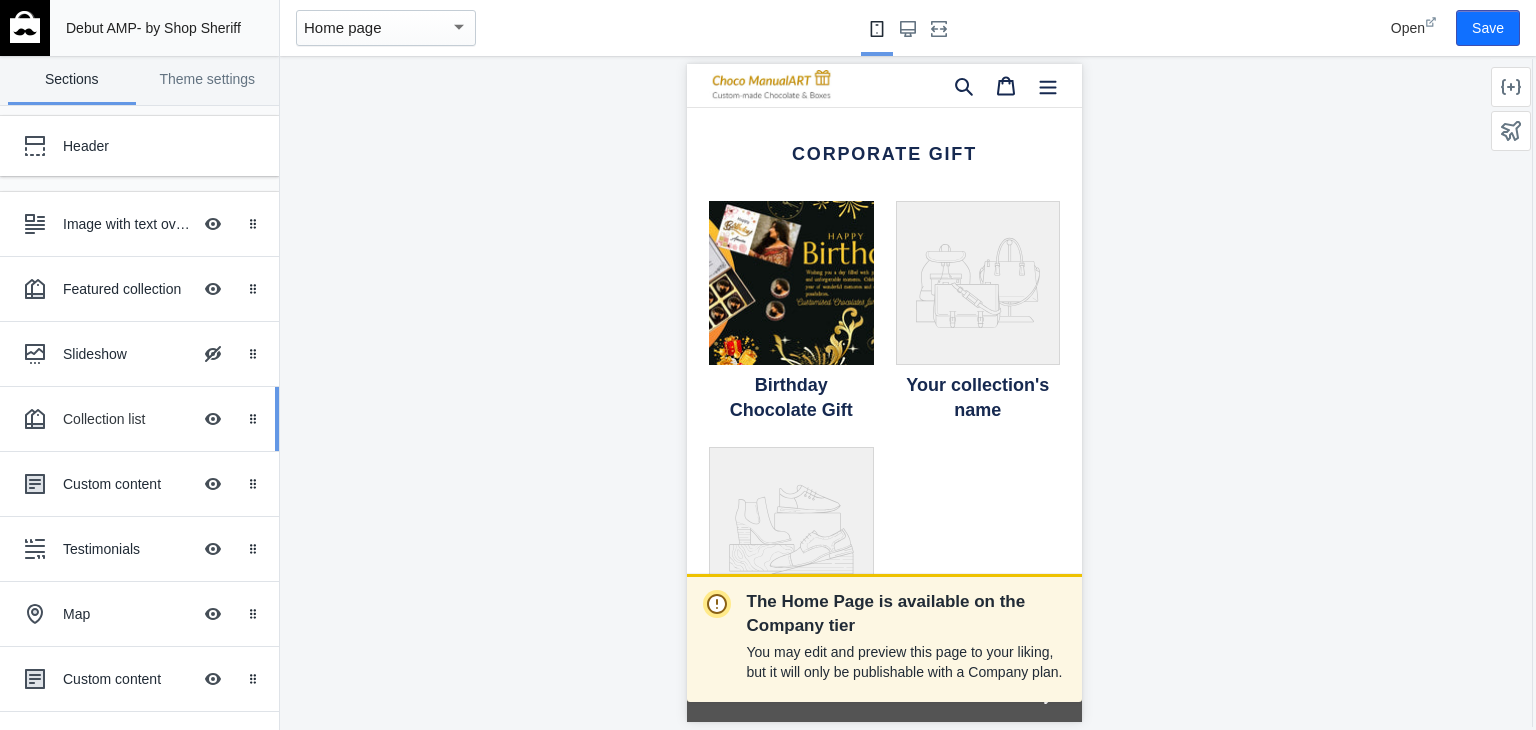 click on "Collection list" at bounding box center (127, 419) 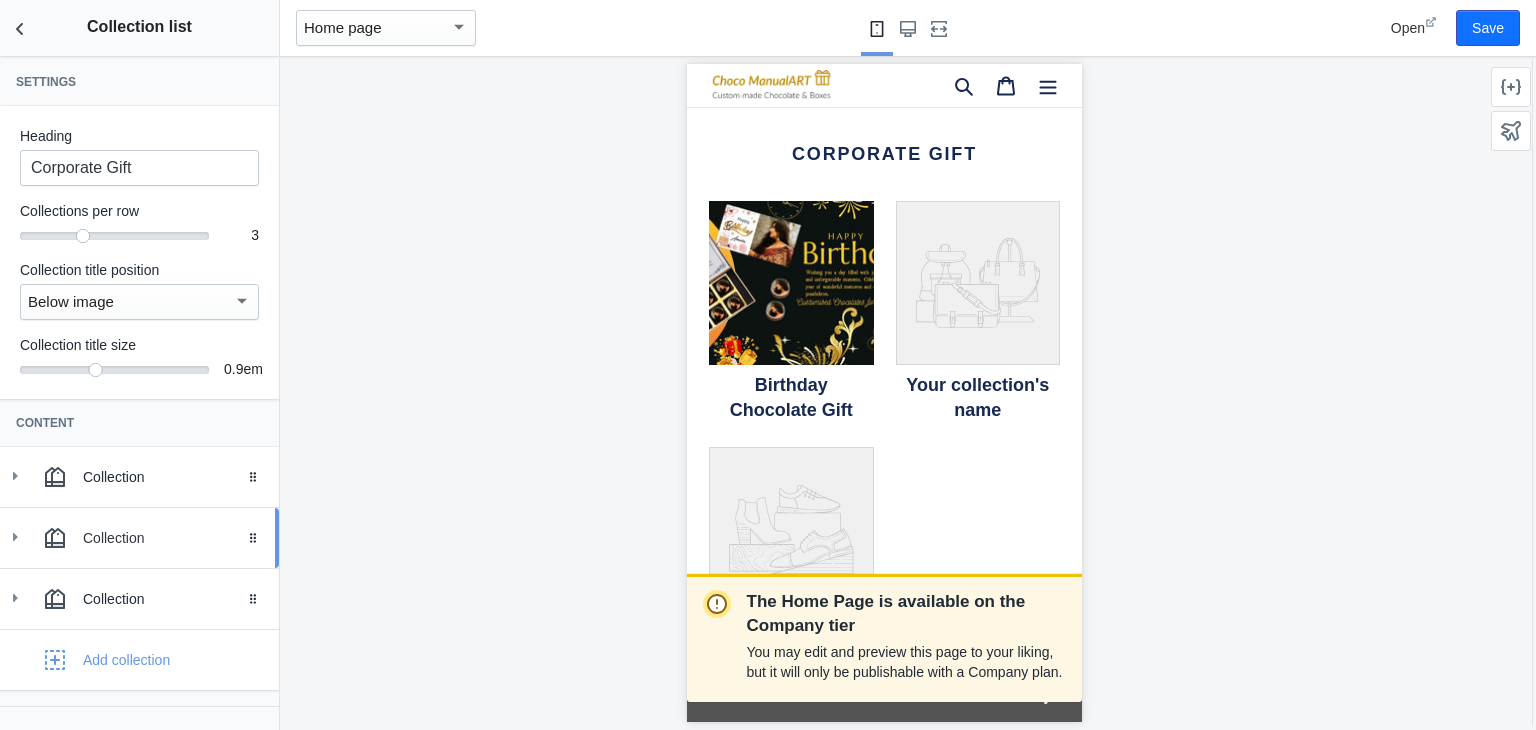 click on "Collection" at bounding box center [173, 538] 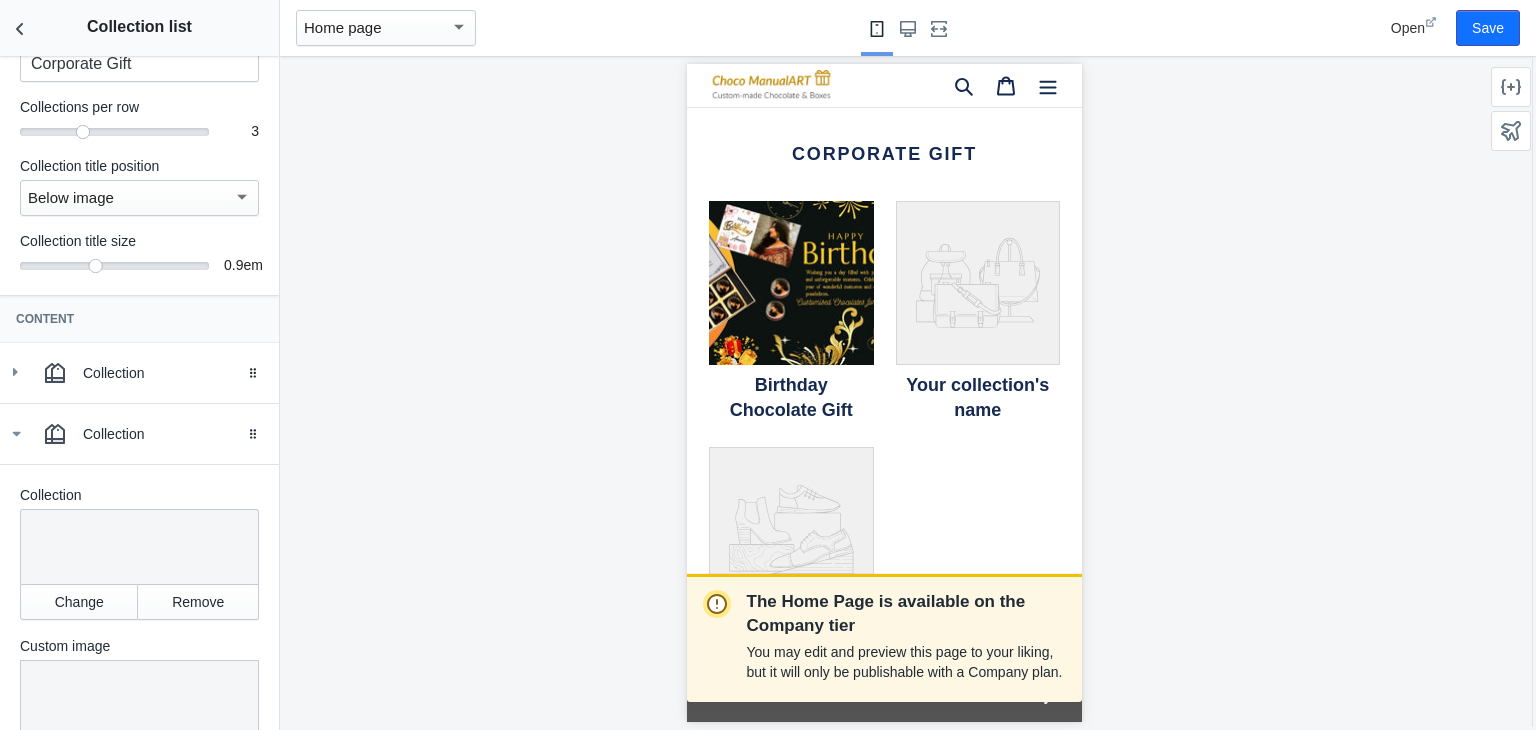 scroll, scrollTop: 200, scrollLeft: 0, axis: vertical 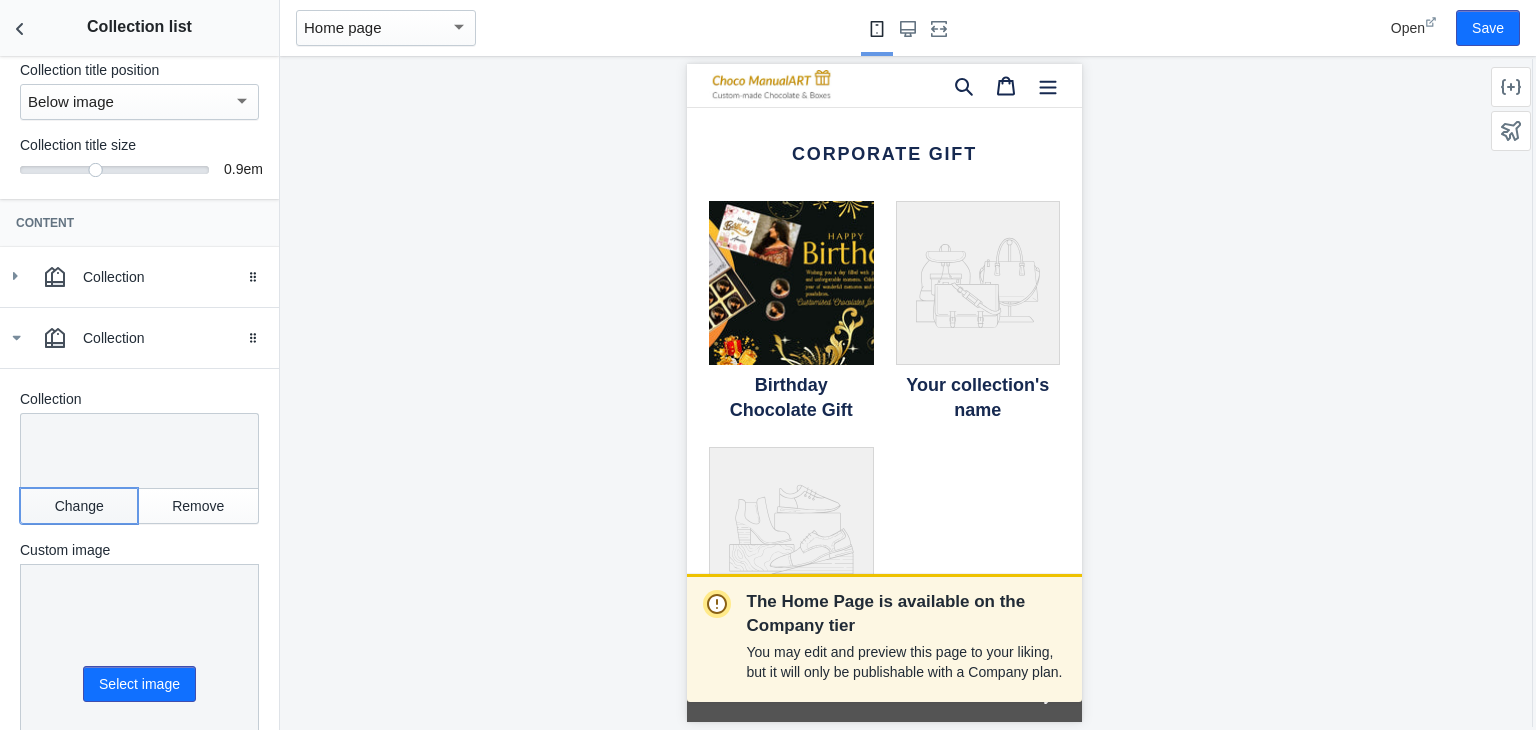 click on "Change" at bounding box center [79, 506] 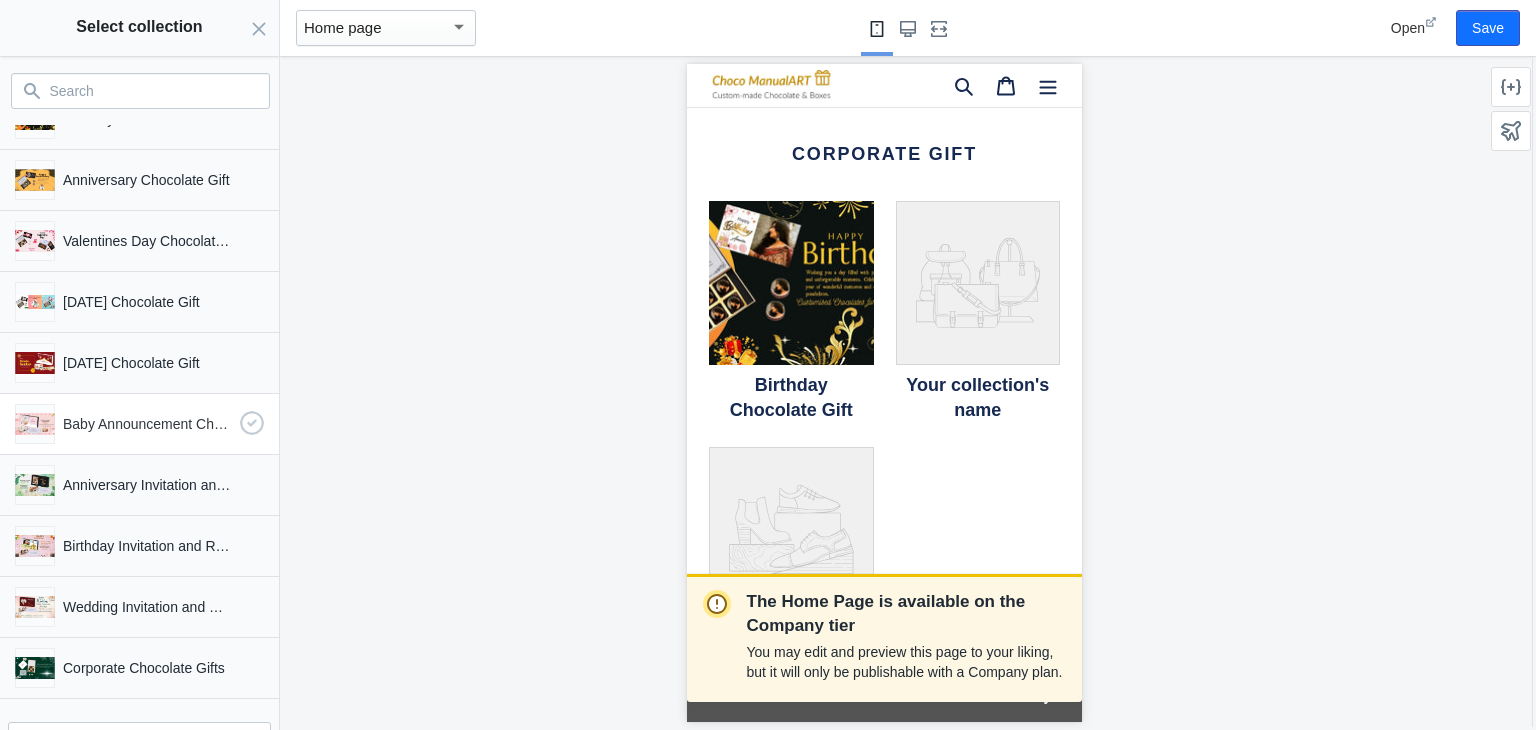 scroll, scrollTop: 162, scrollLeft: 0, axis: vertical 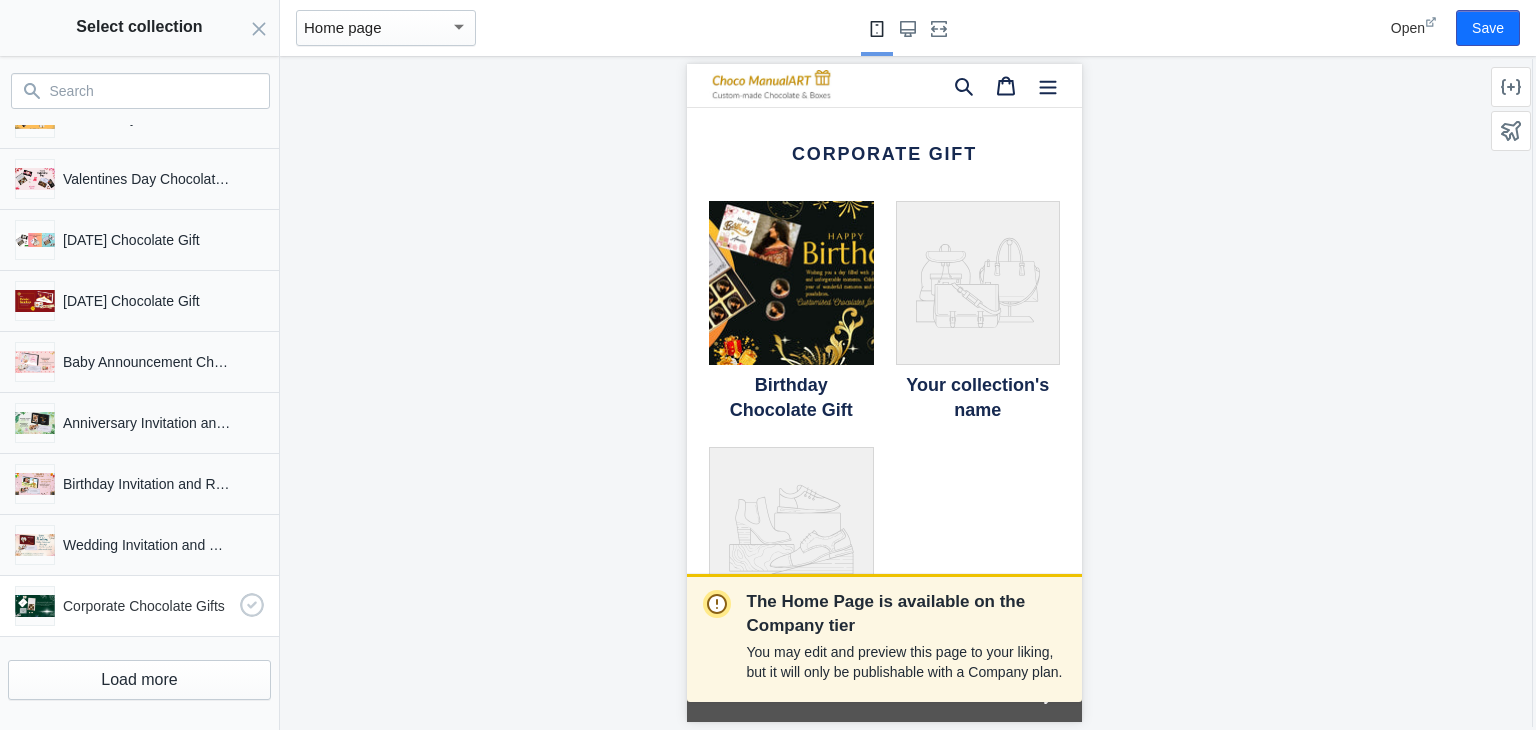 click on "Corporate Chocolate Gifts" at bounding box center (147, 606) 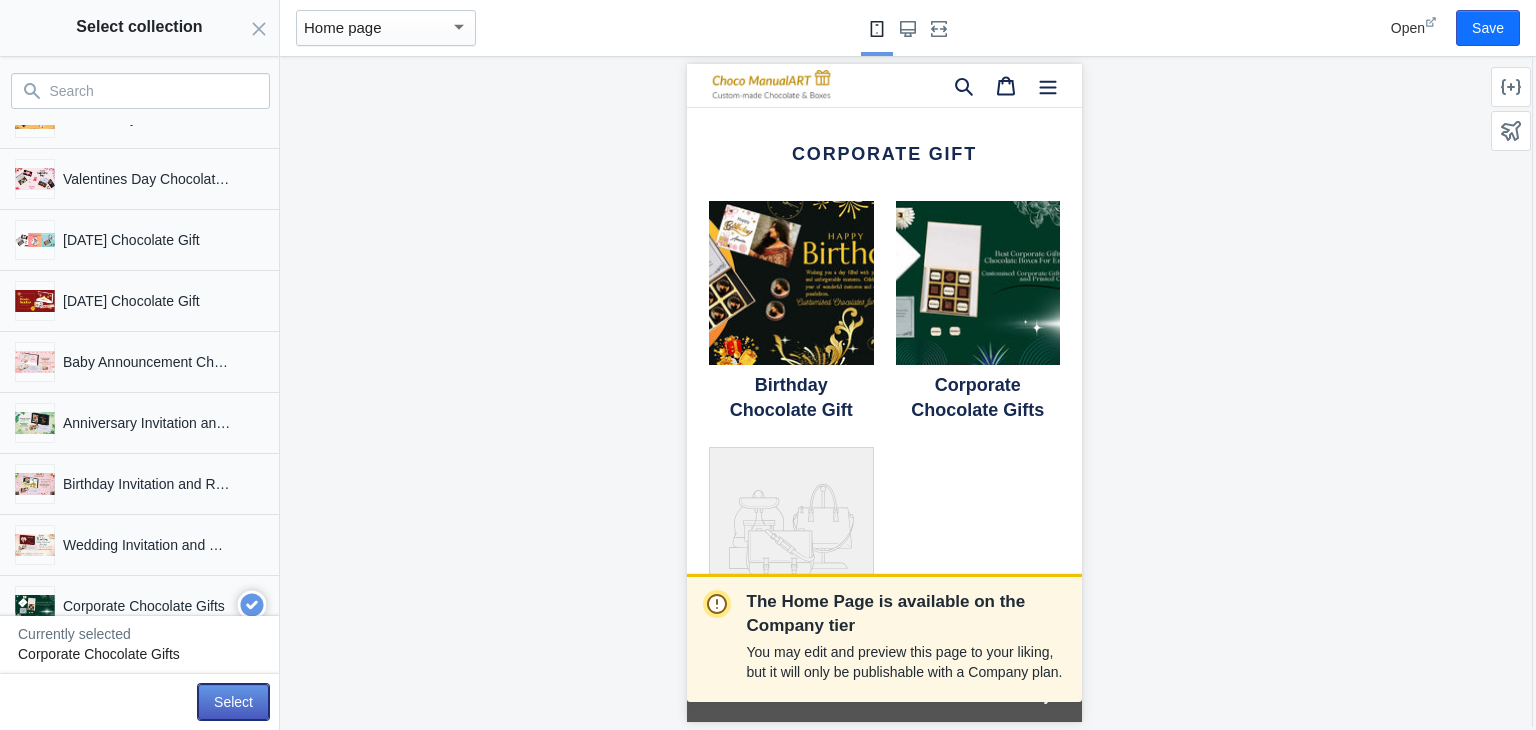 click on "Select" at bounding box center (233, 702) 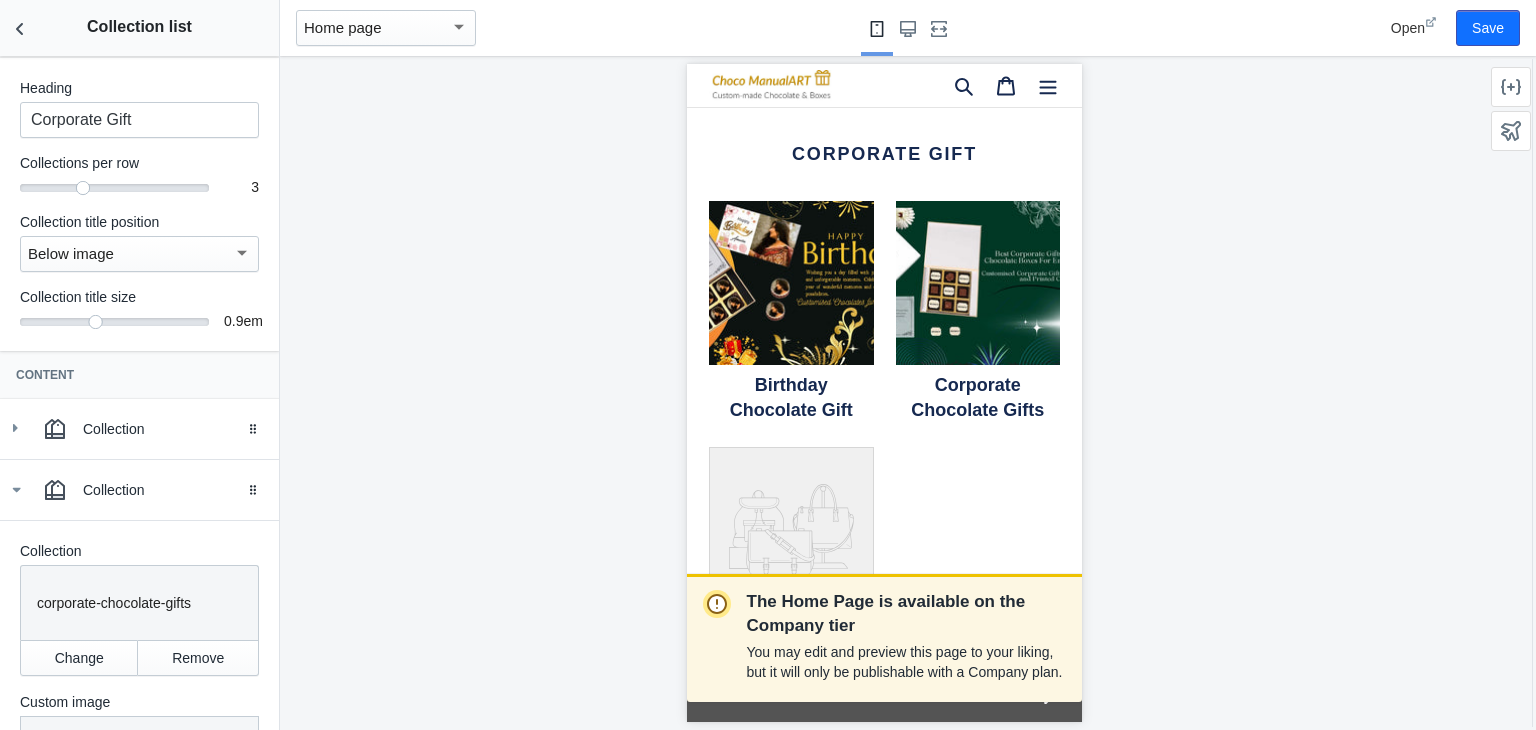 scroll, scrollTop: 0, scrollLeft: 0, axis: both 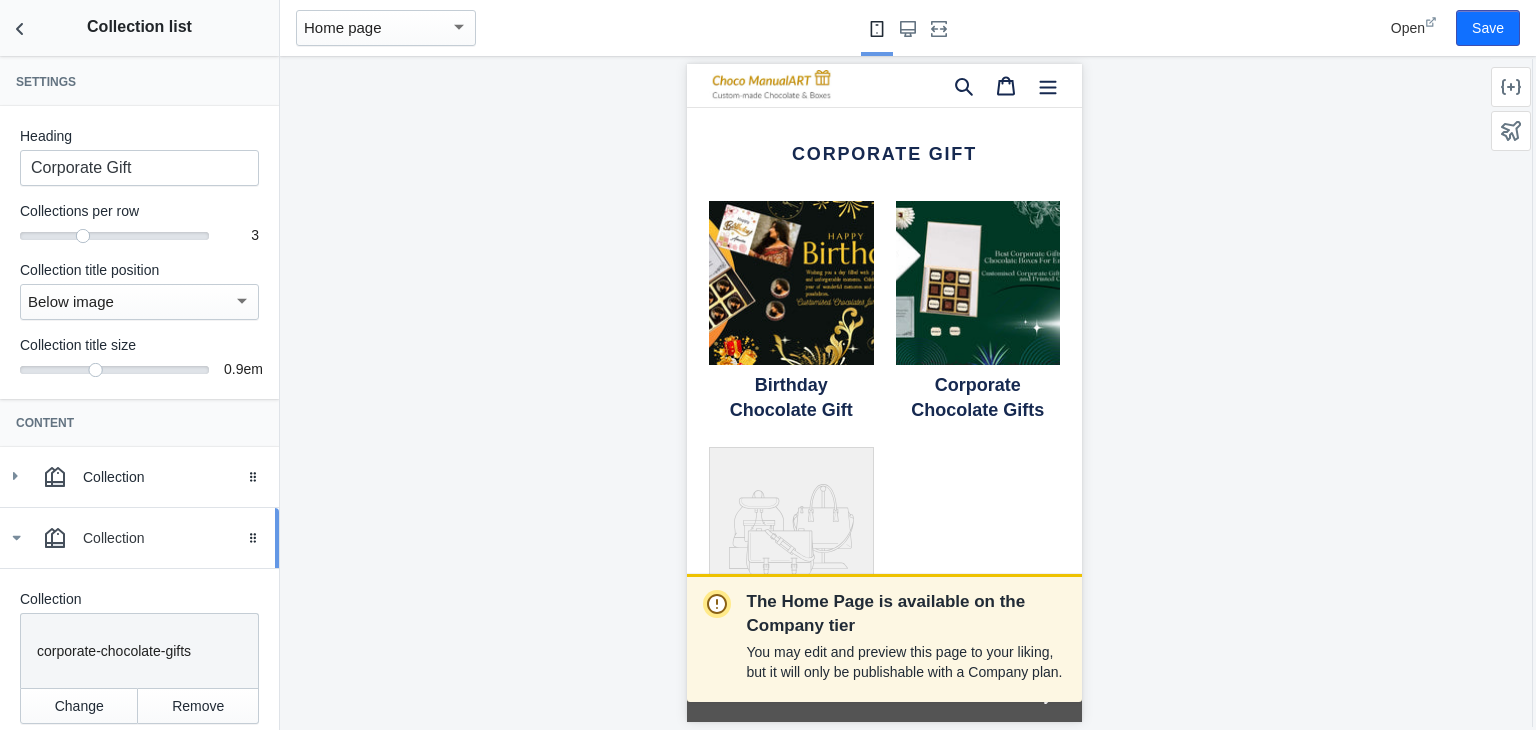 click on "Collection" at bounding box center [139, 538] 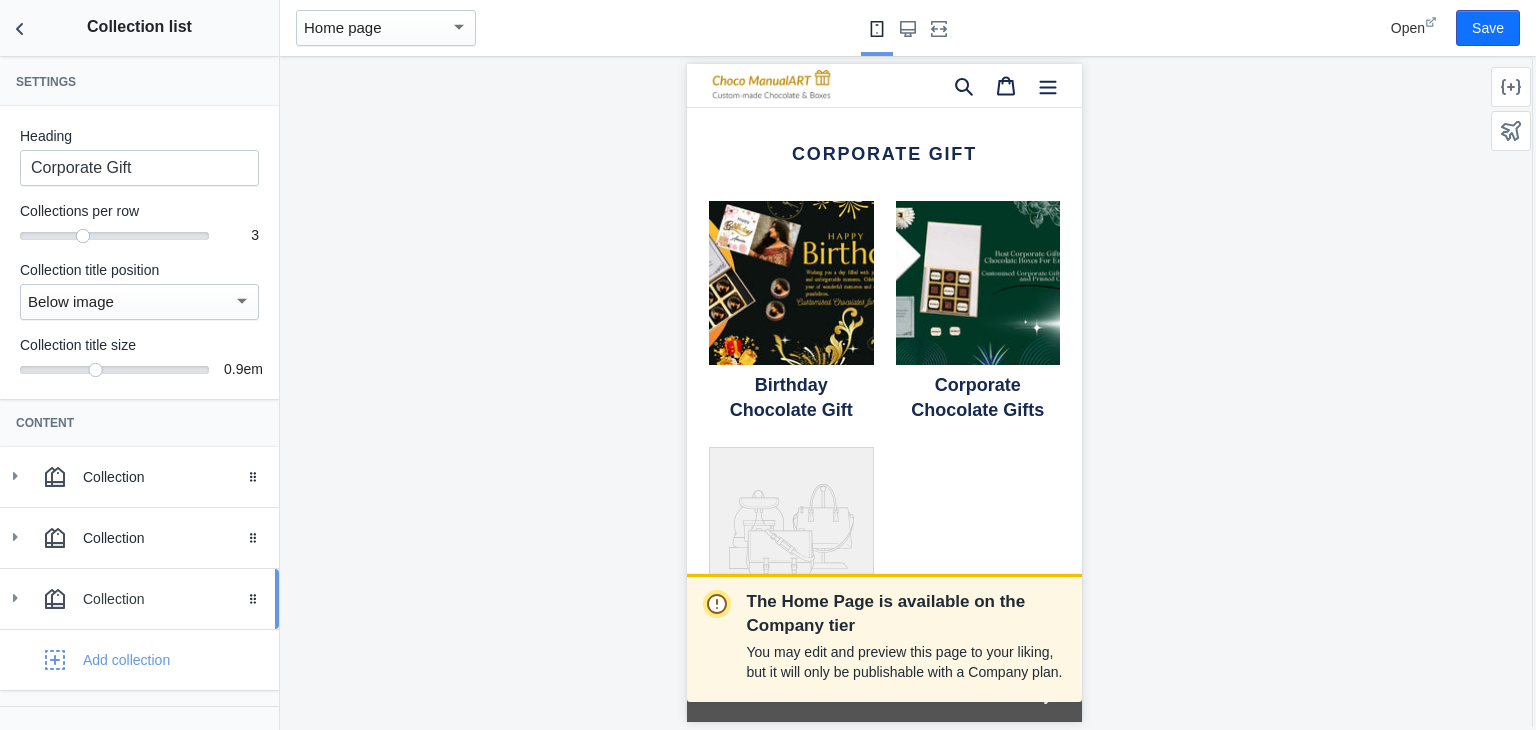 click on "Collection" at bounding box center [173, 599] 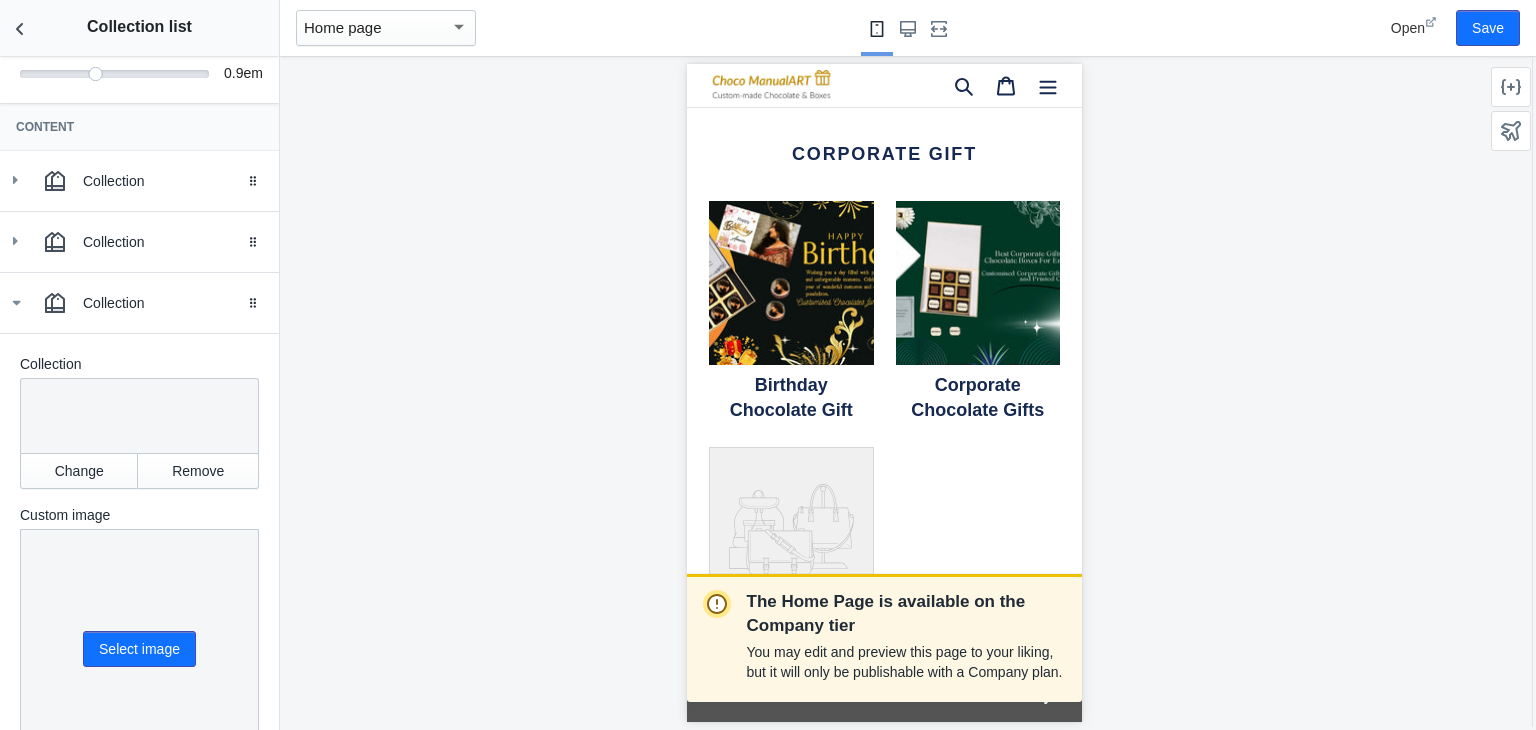 scroll, scrollTop: 300, scrollLeft: 0, axis: vertical 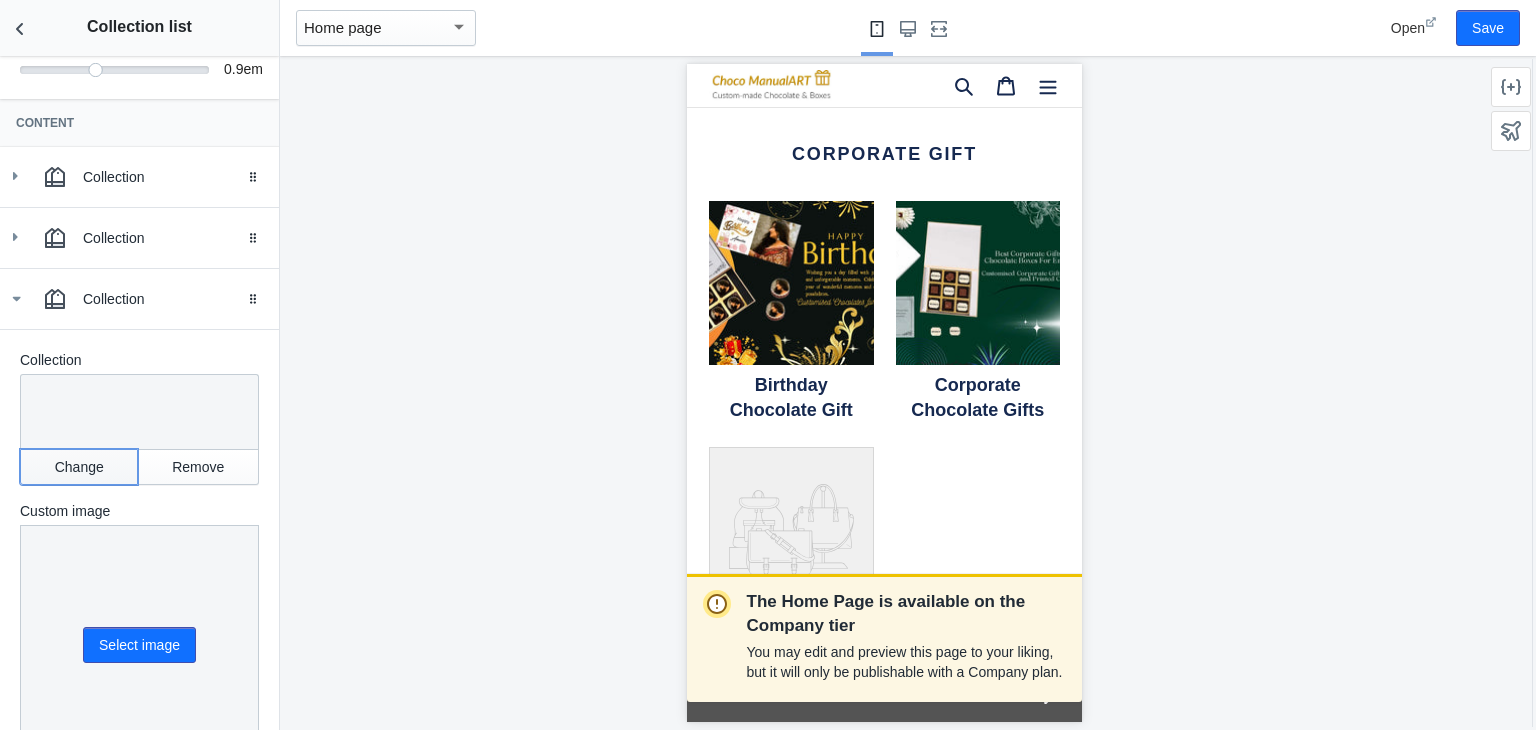 click on "Change" at bounding box center [79, 467] 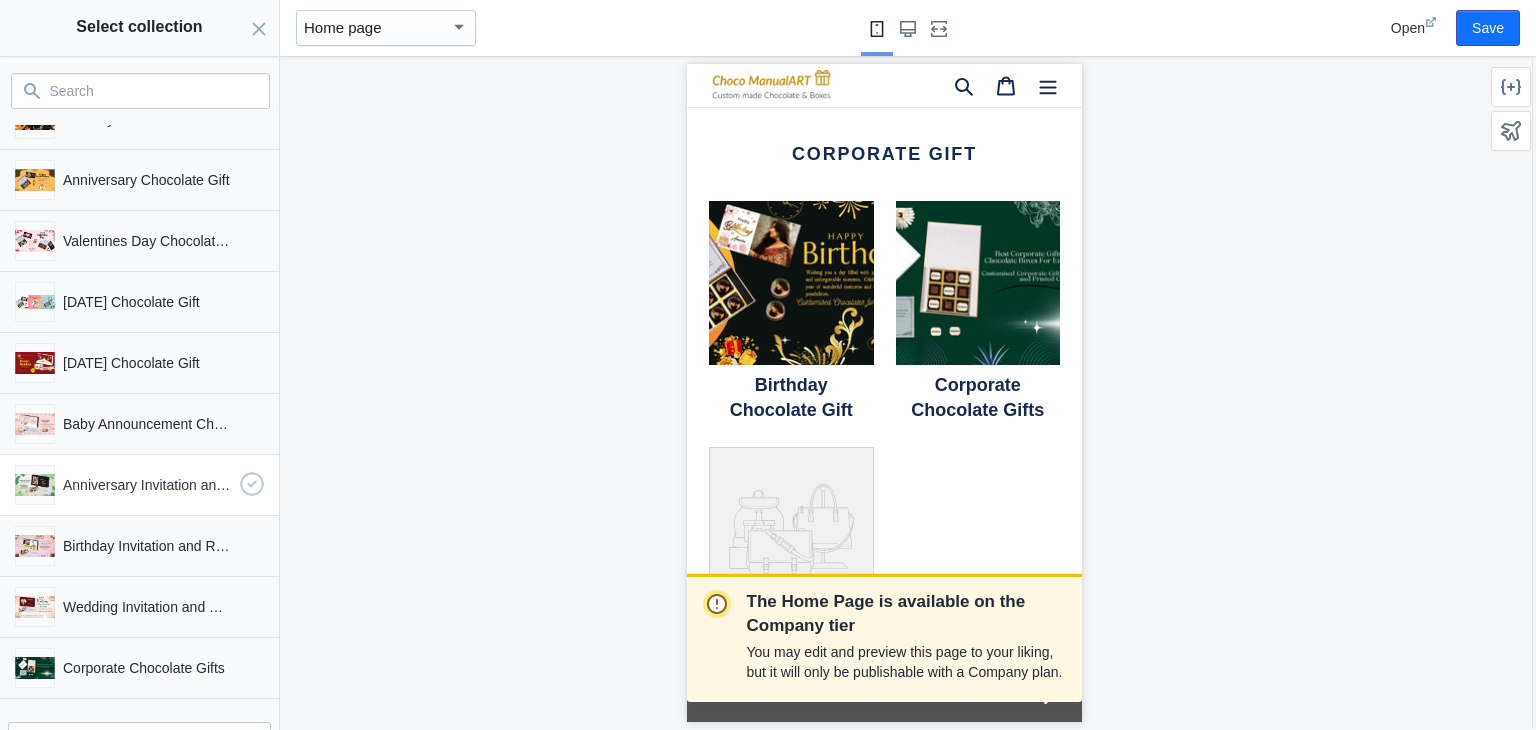 scroll, scrollTop: 162, scrollLeft: 0, axis: vertical 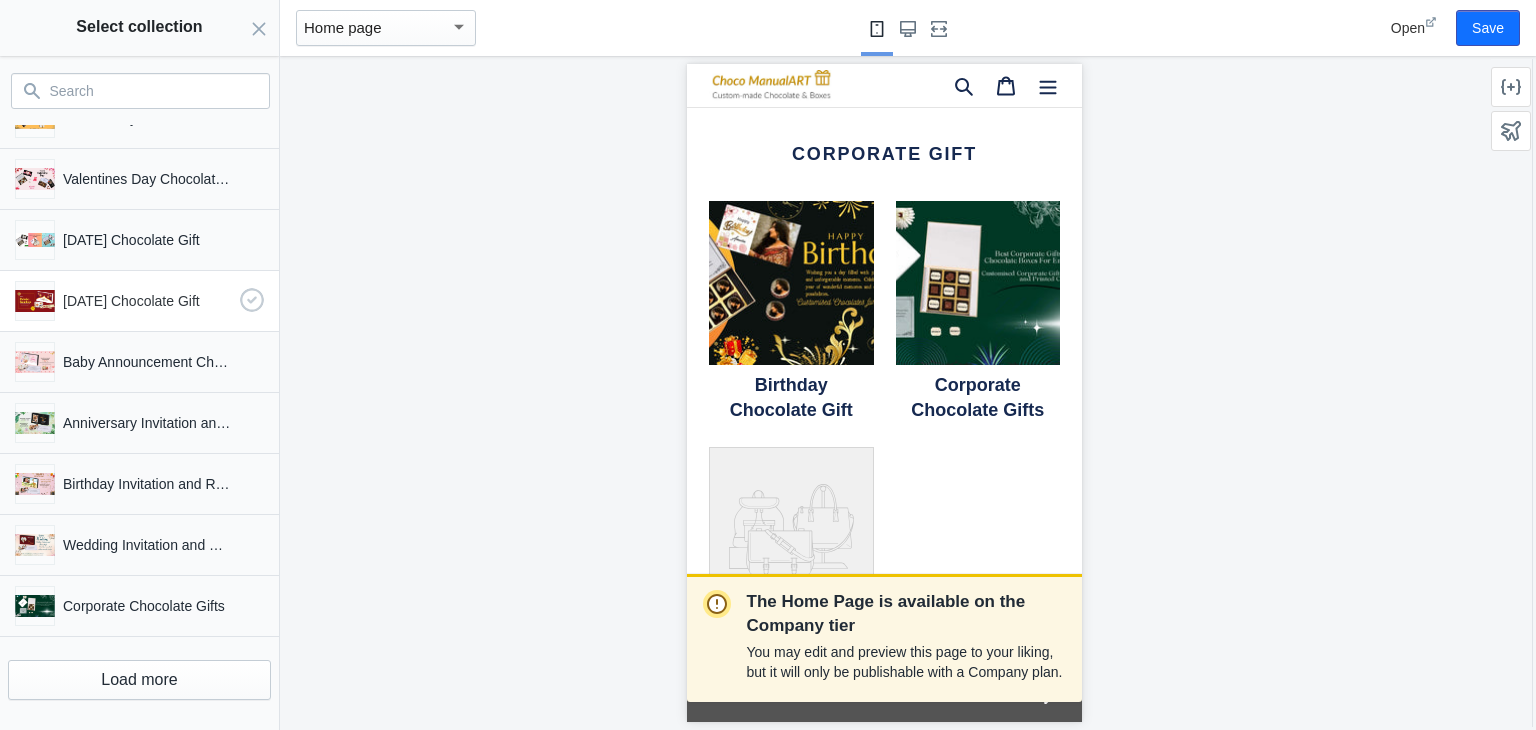 click on "Raksha Bandhan Chocolate Gift" at bounding box center (147, 301) 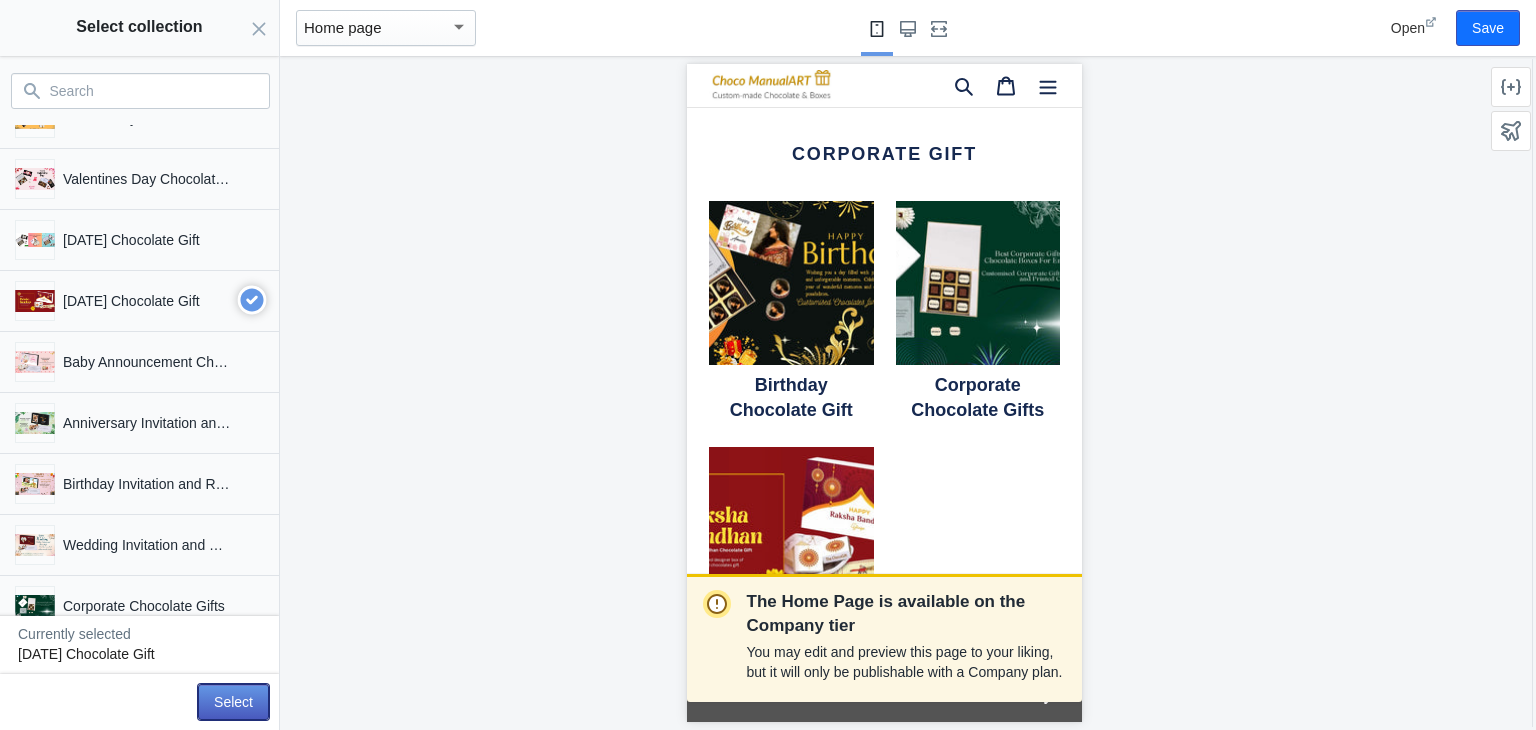 click on "Select" at bounding box center [233, 702] 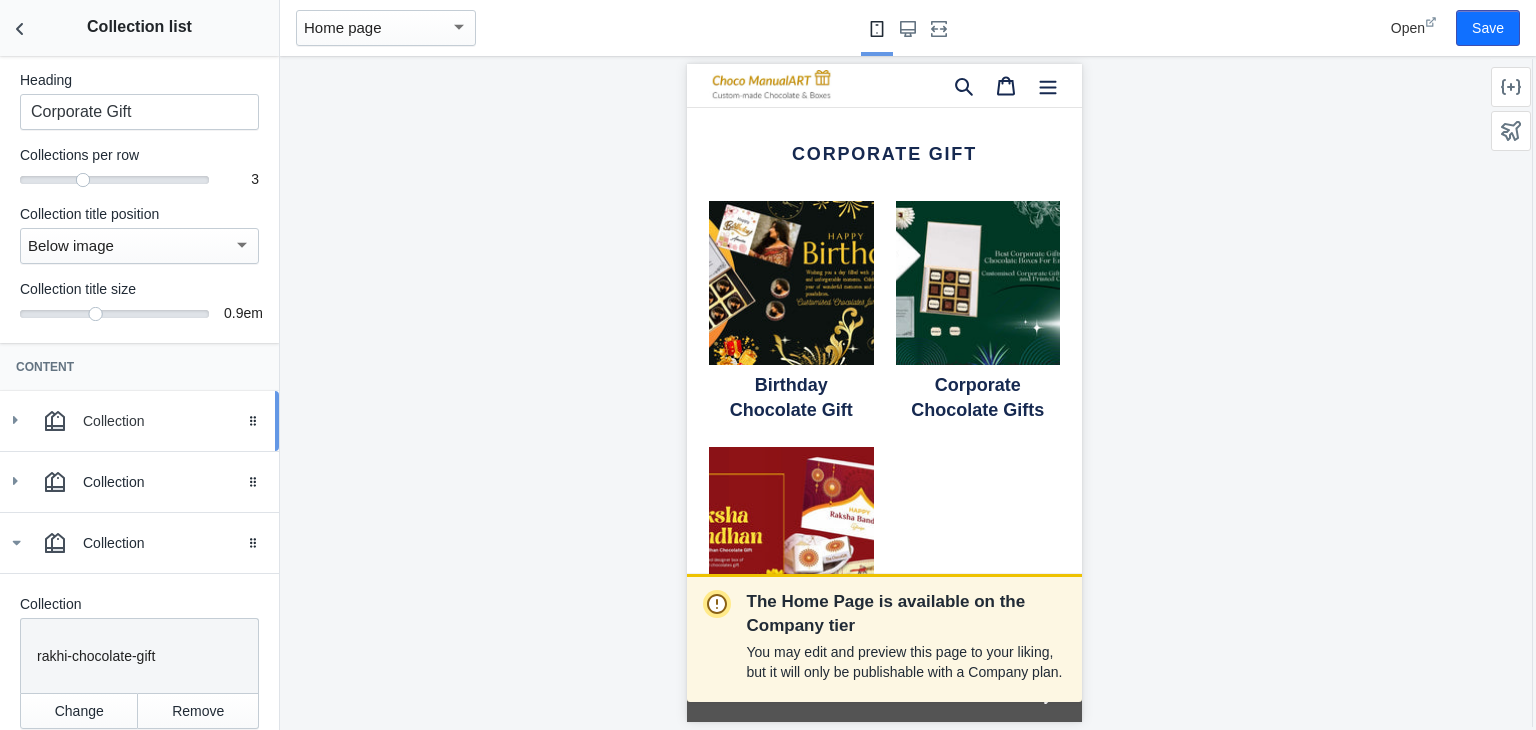 scroll, scrollTop: 0, scrollLeft: 0, axis: both 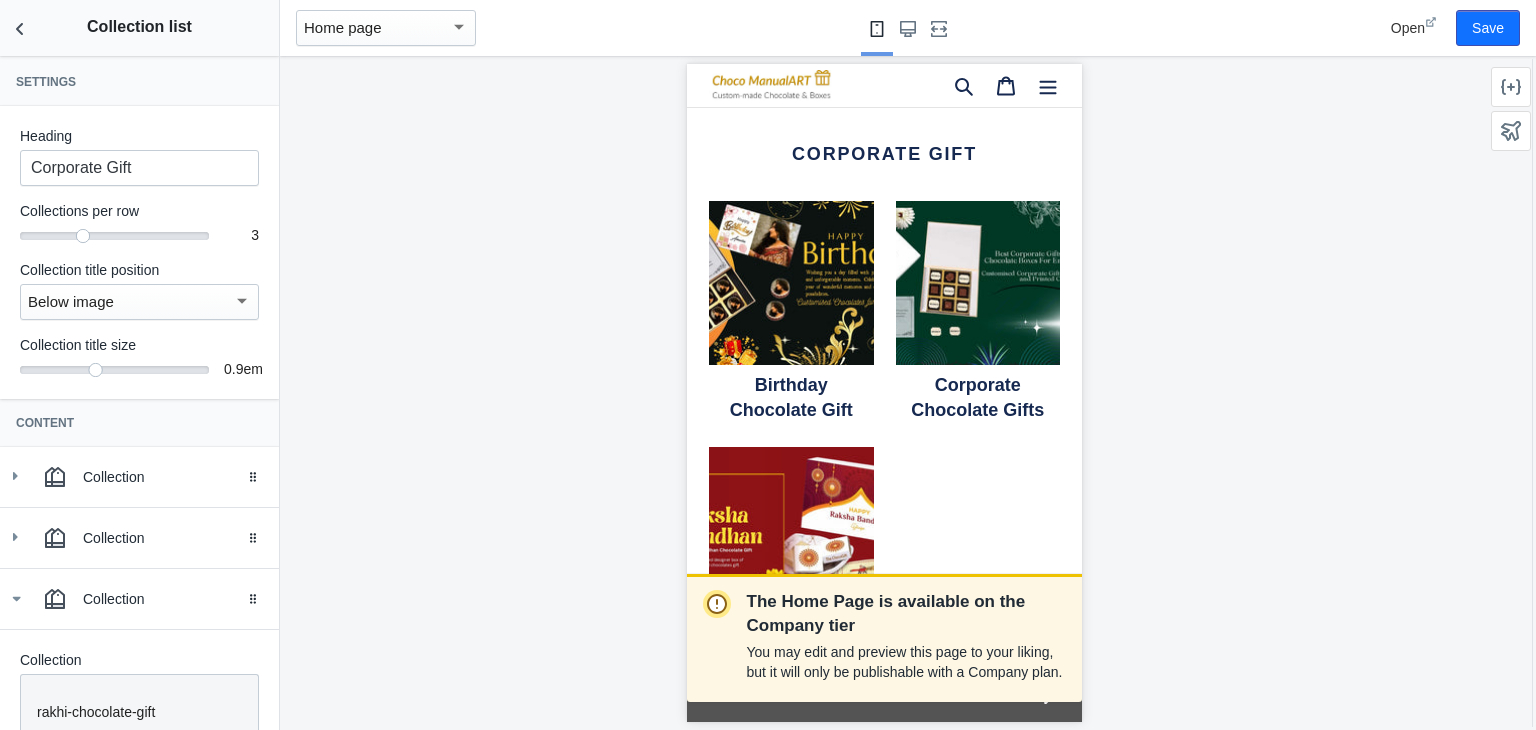 click on "Settings   Heading  Corporate Gift  Collections per row  3  3   Collection title position   Below image   Collection title size  0.90  0.9   em   Content  Collection Drag to reorder  Collection  Collection  birthday-chocolate-gift   Change   Remove   Custom image   Select image   Remove content  Collection Drag to reorder  Collection  Collection  corporate-chocolate-gifts   Change   Remove   Custom image   Select image   Remove content  Collection Drag to reorder  Collection  Collection  rakhi-chocolate-gift   Change   Remove   Custom image   Select image   Remove content   Add collection   Remove section" at bounding box center [139, 393] 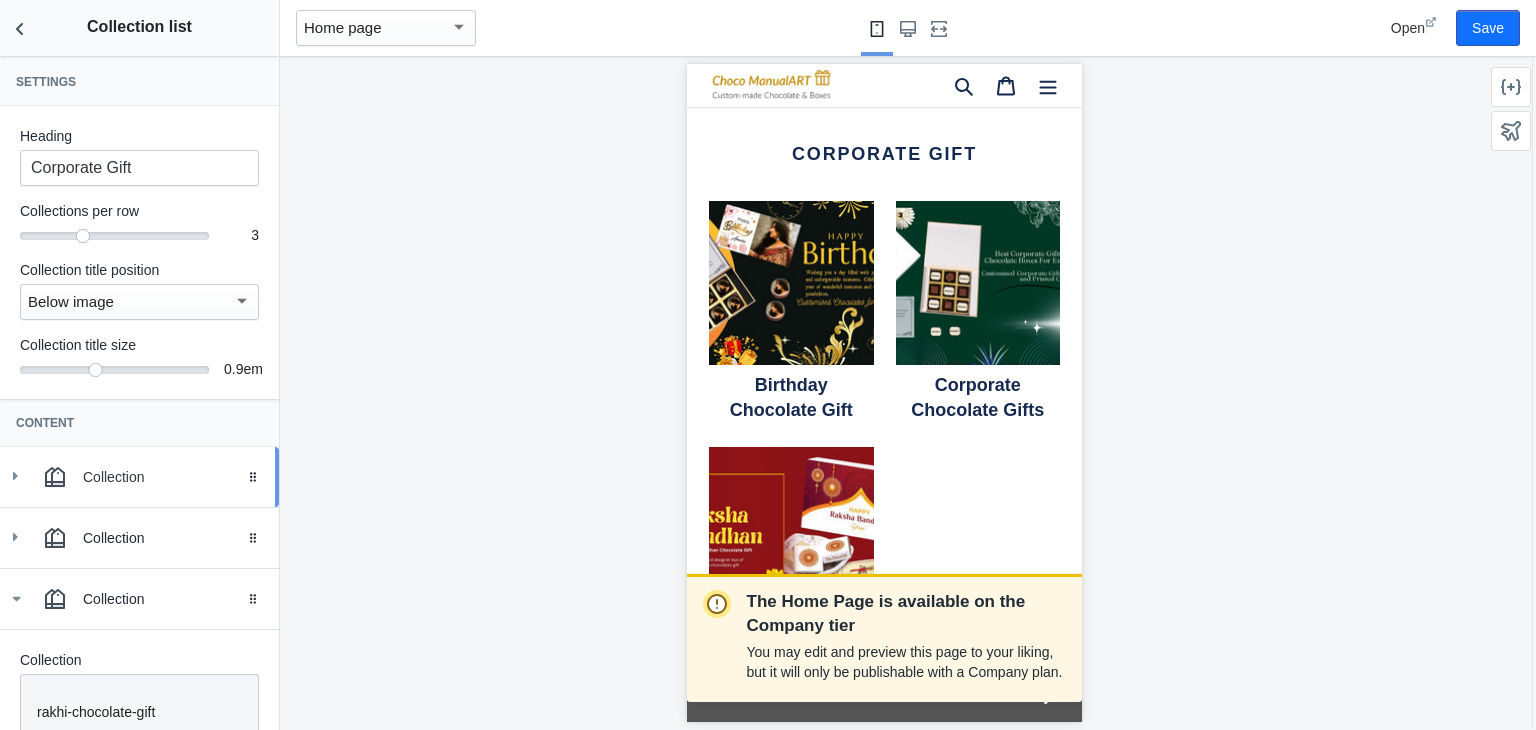 drag, startPoint x: 181, startPoint y: 474, endPoint x: 164, endPoint y: 468, distance: 18.027756 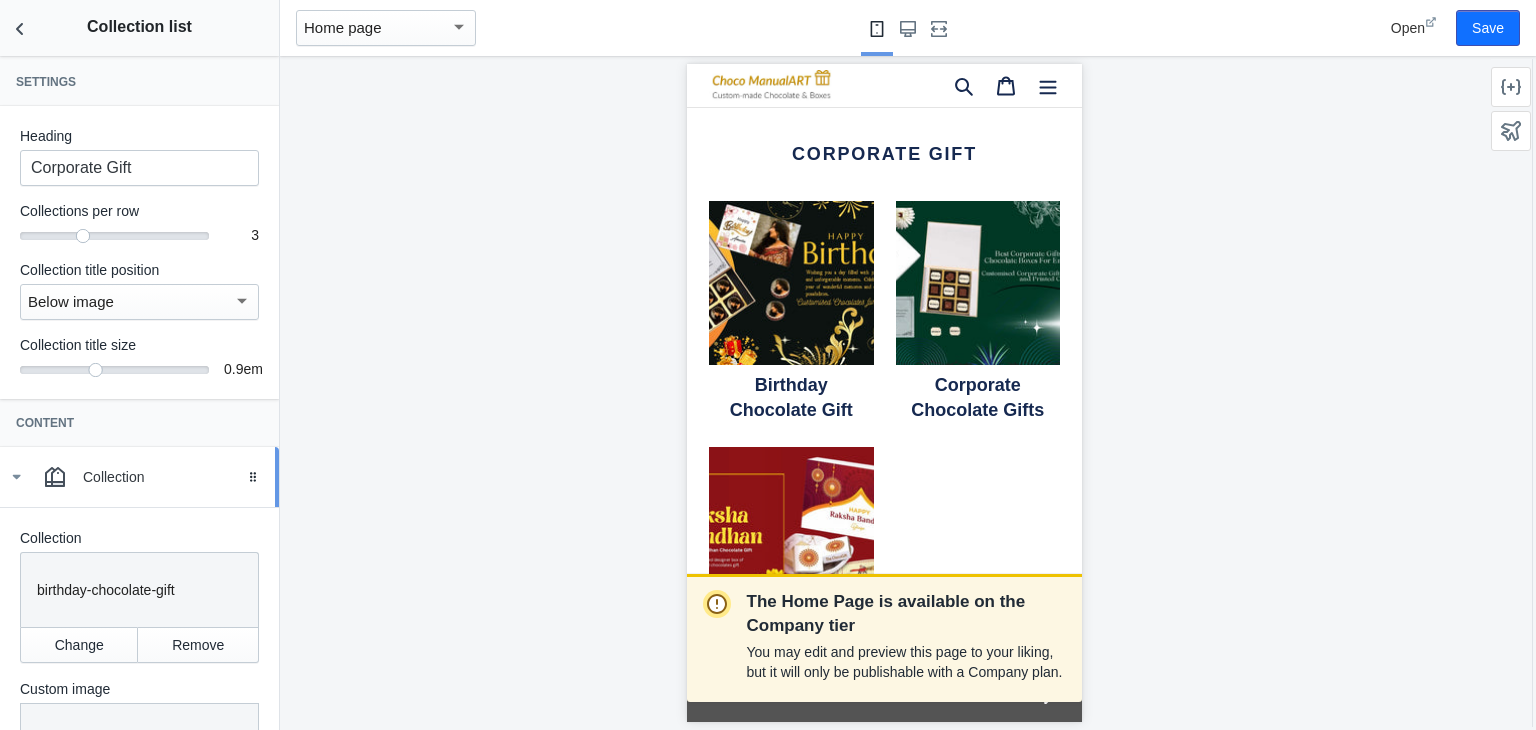 click on "Collection" at bounding box center (173, 477) 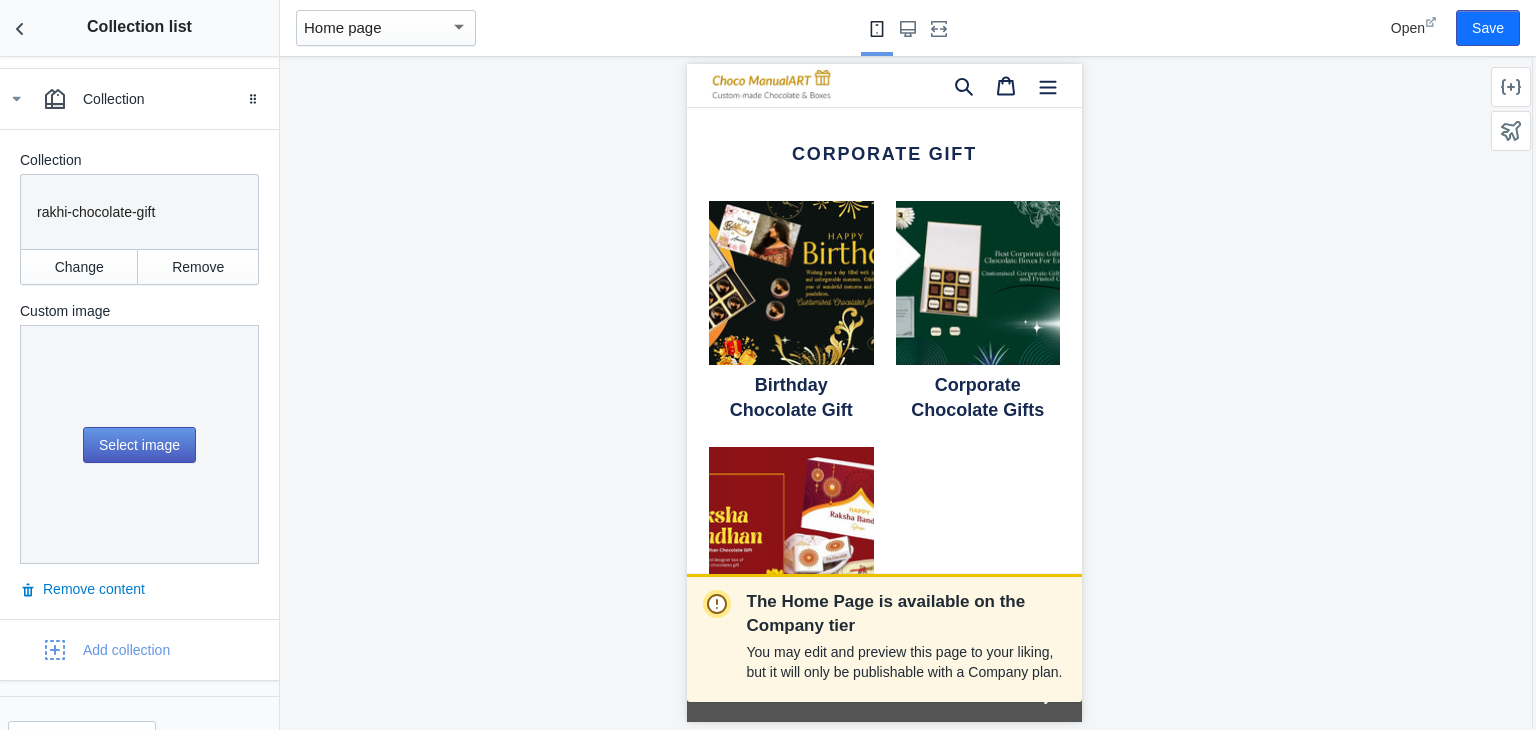 scroll, scrollTop: 528, scrollLeft: 0, axis: vertical 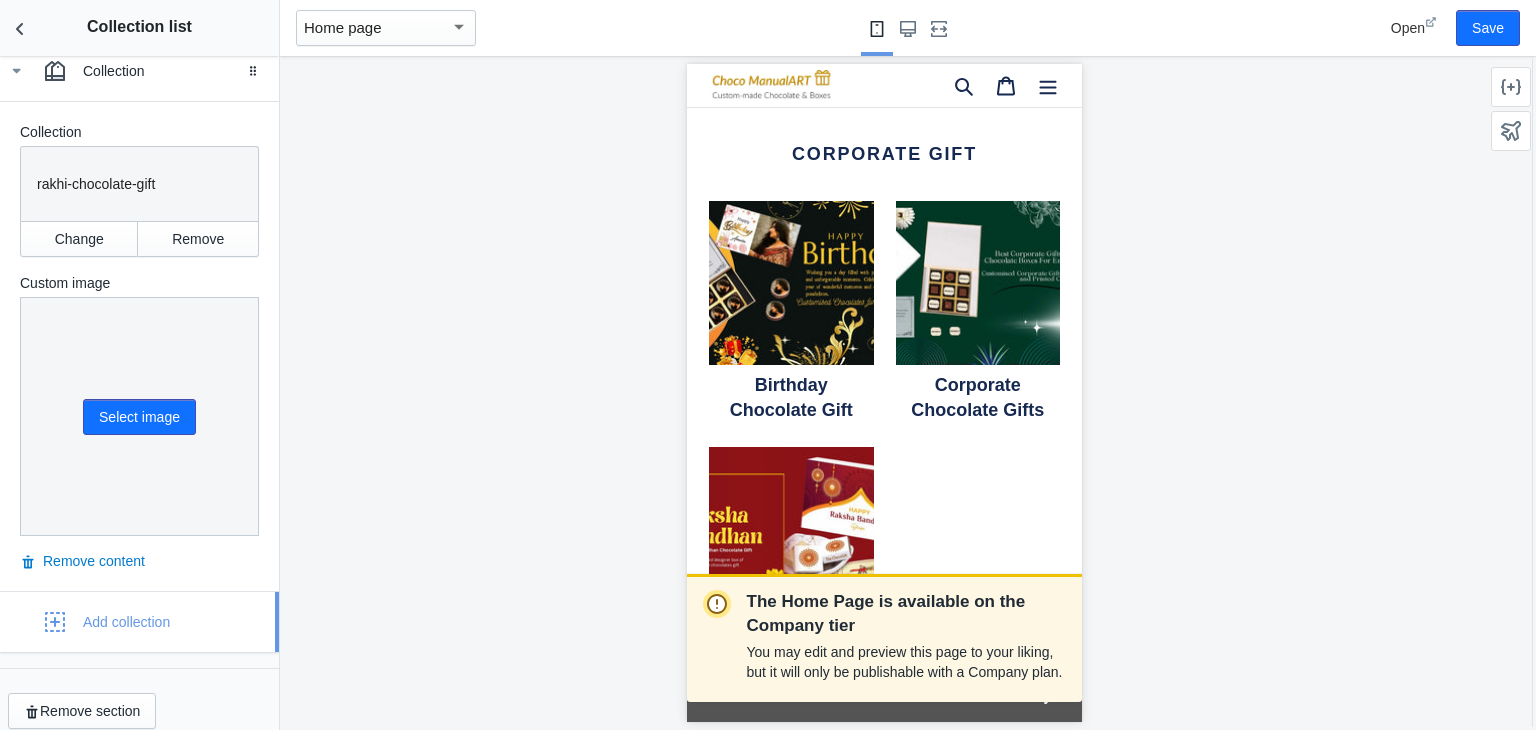 click on "Add collection" at bounding box center (126, 622) 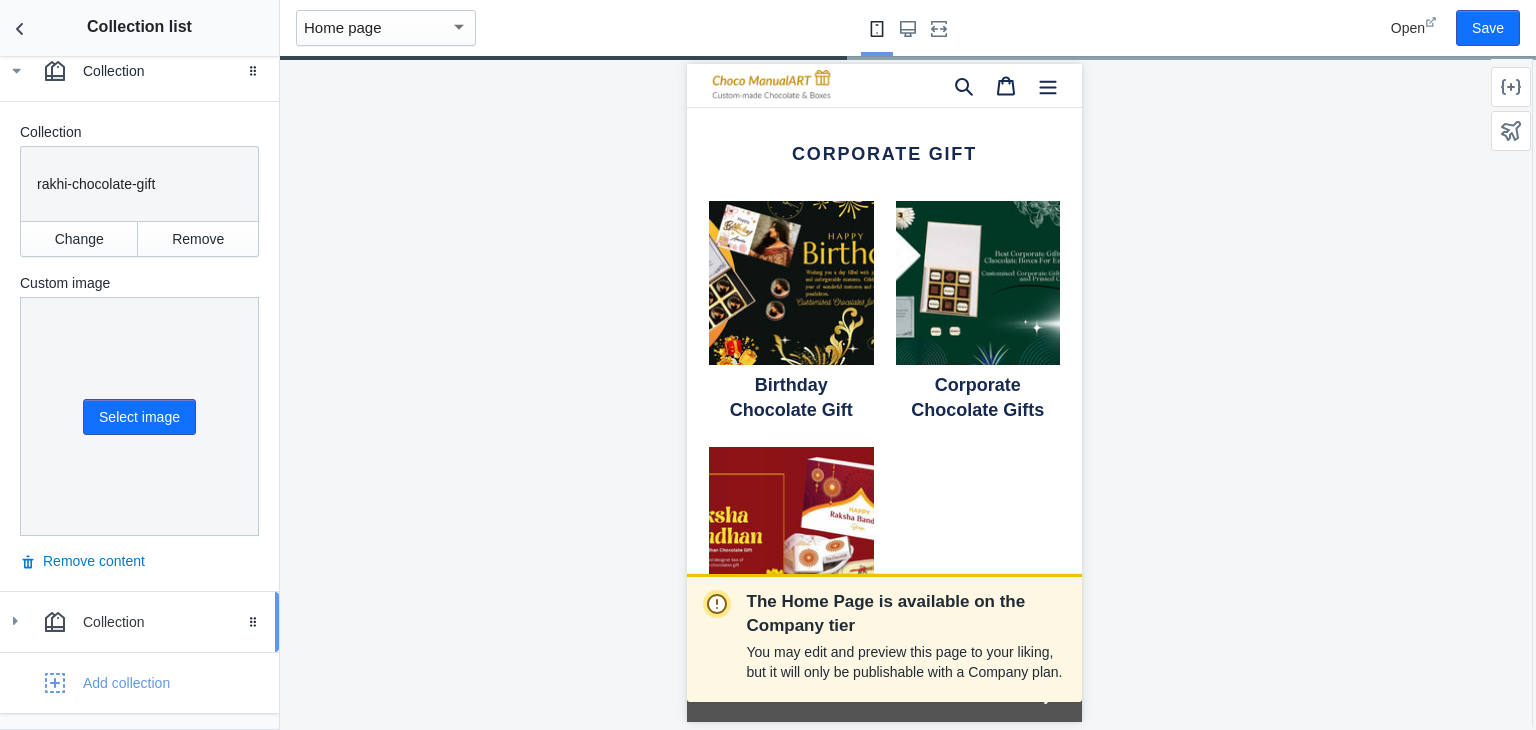 click on "Collection" at bounding box center (173, 622) 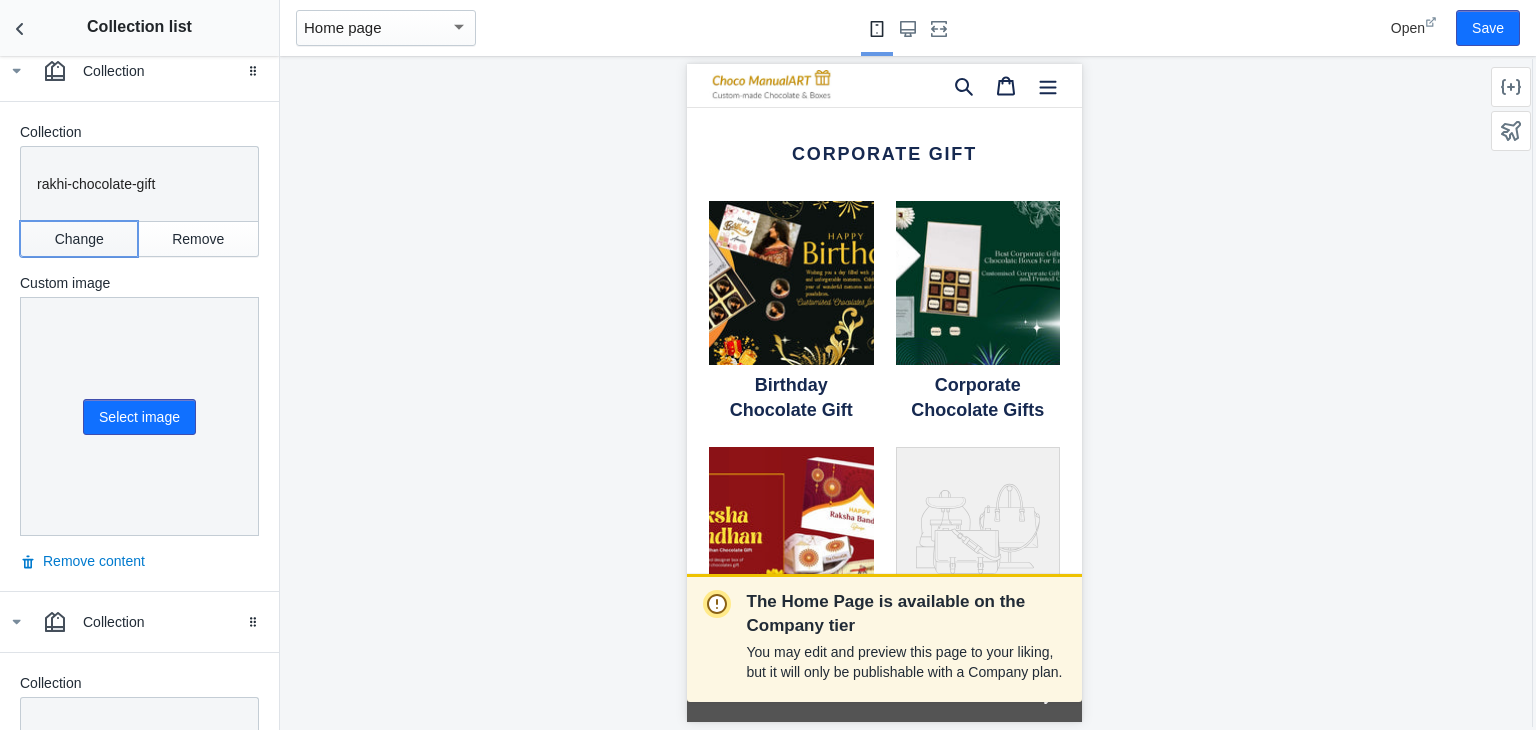click on "Change" at bounding box center (79, 239) 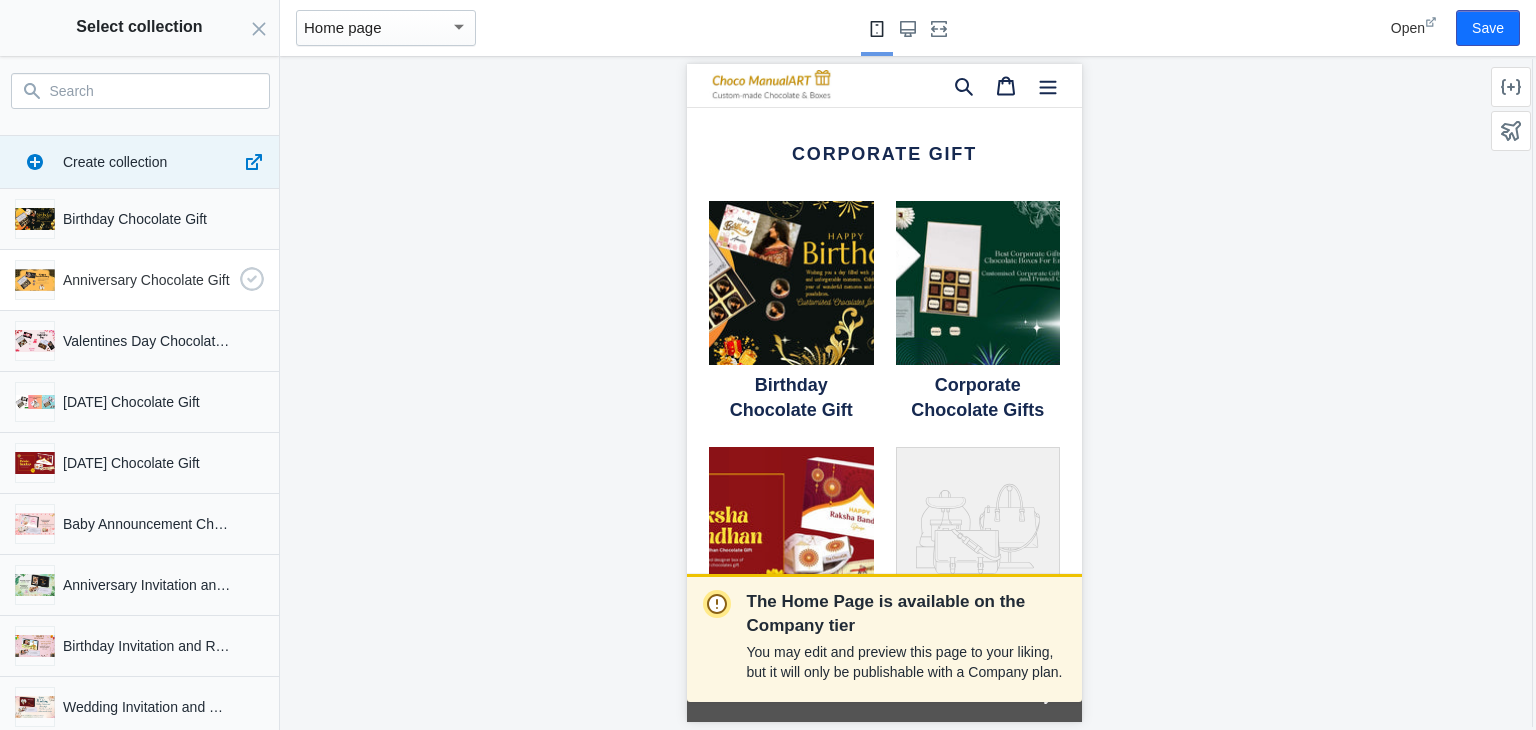 click on "Anniversary Chocolate Gift" at bounding box center [147, 280] 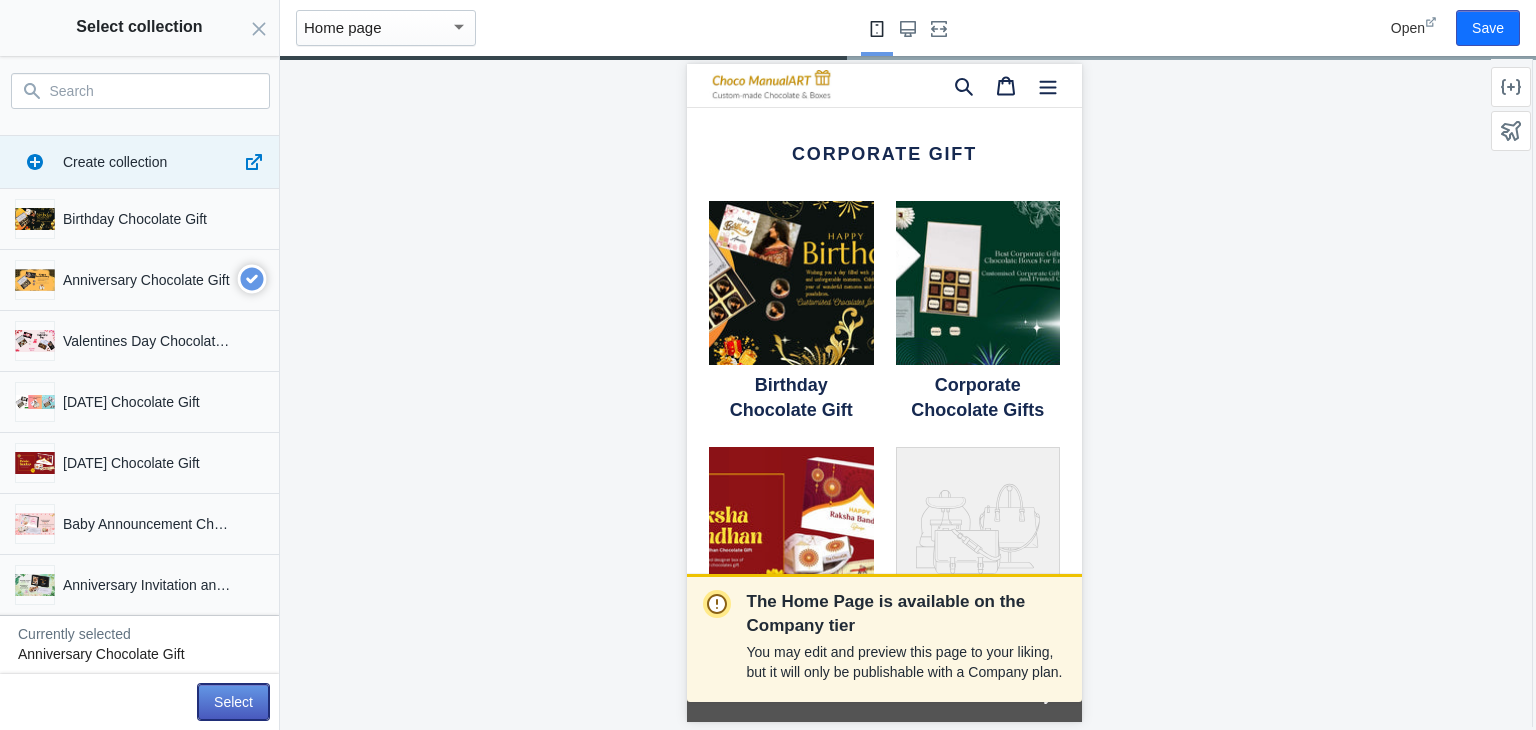 click on "Select" at bounding box center (233, 702) 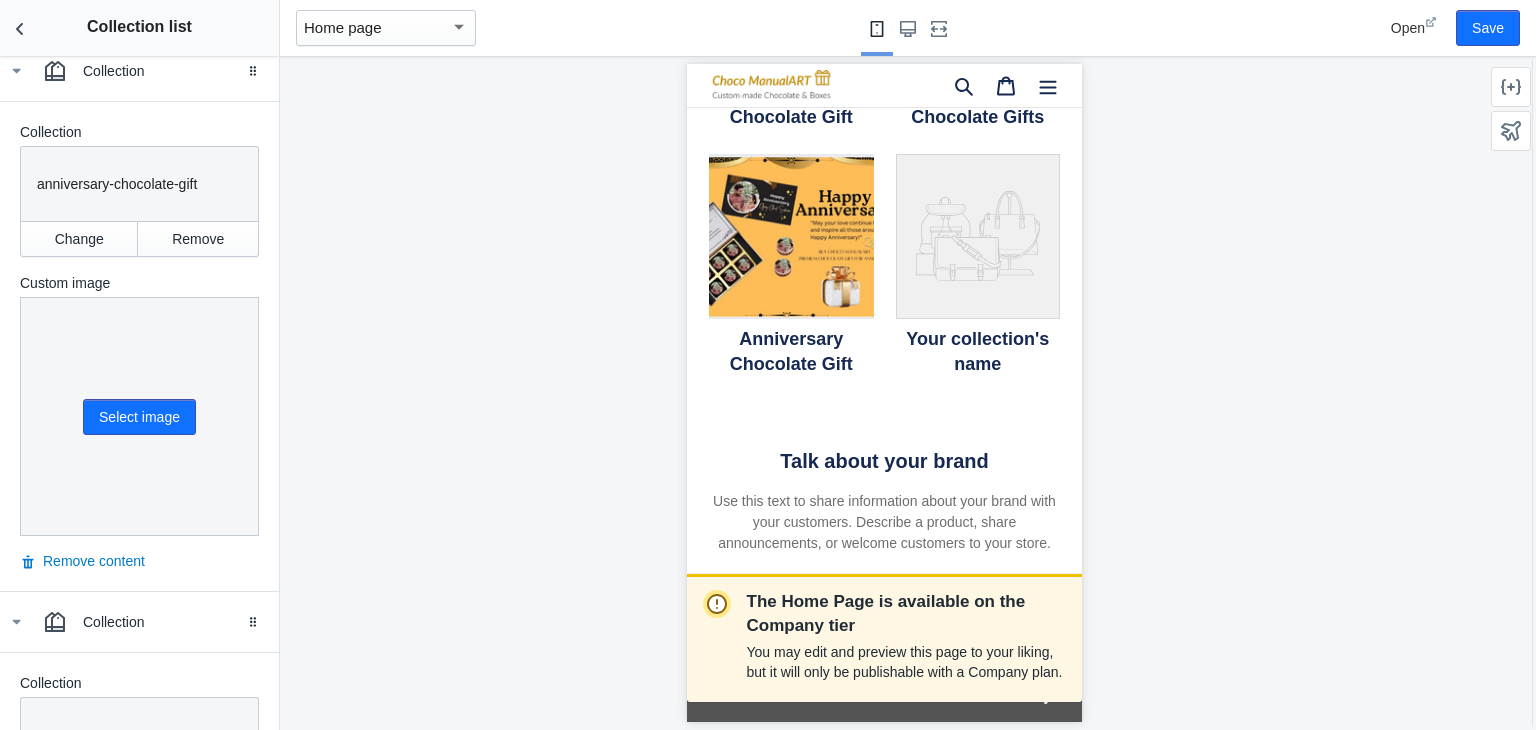 scroll, scrollTop: 1603, scrollLeft: 0, axis: vertical 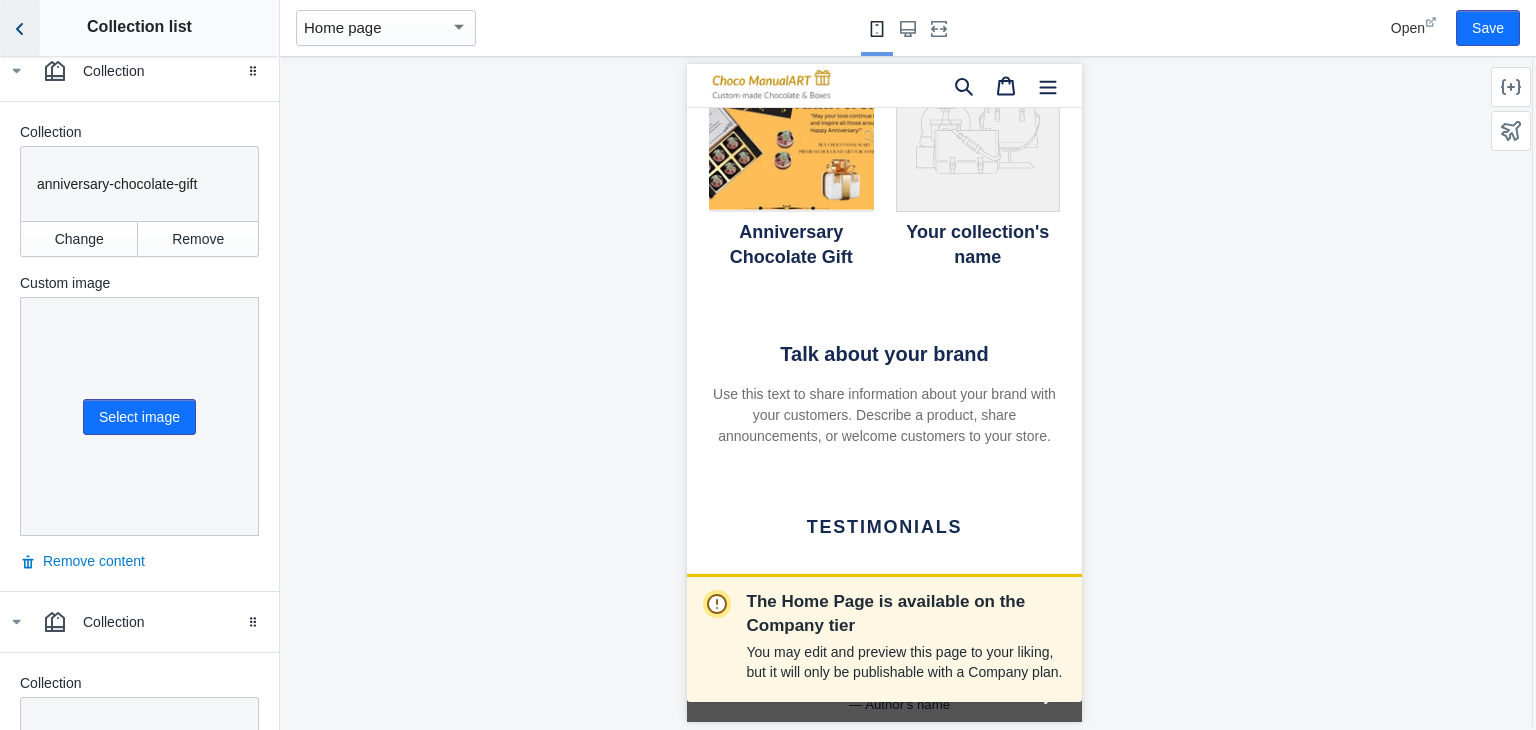 click at bounding box center [20, 28] 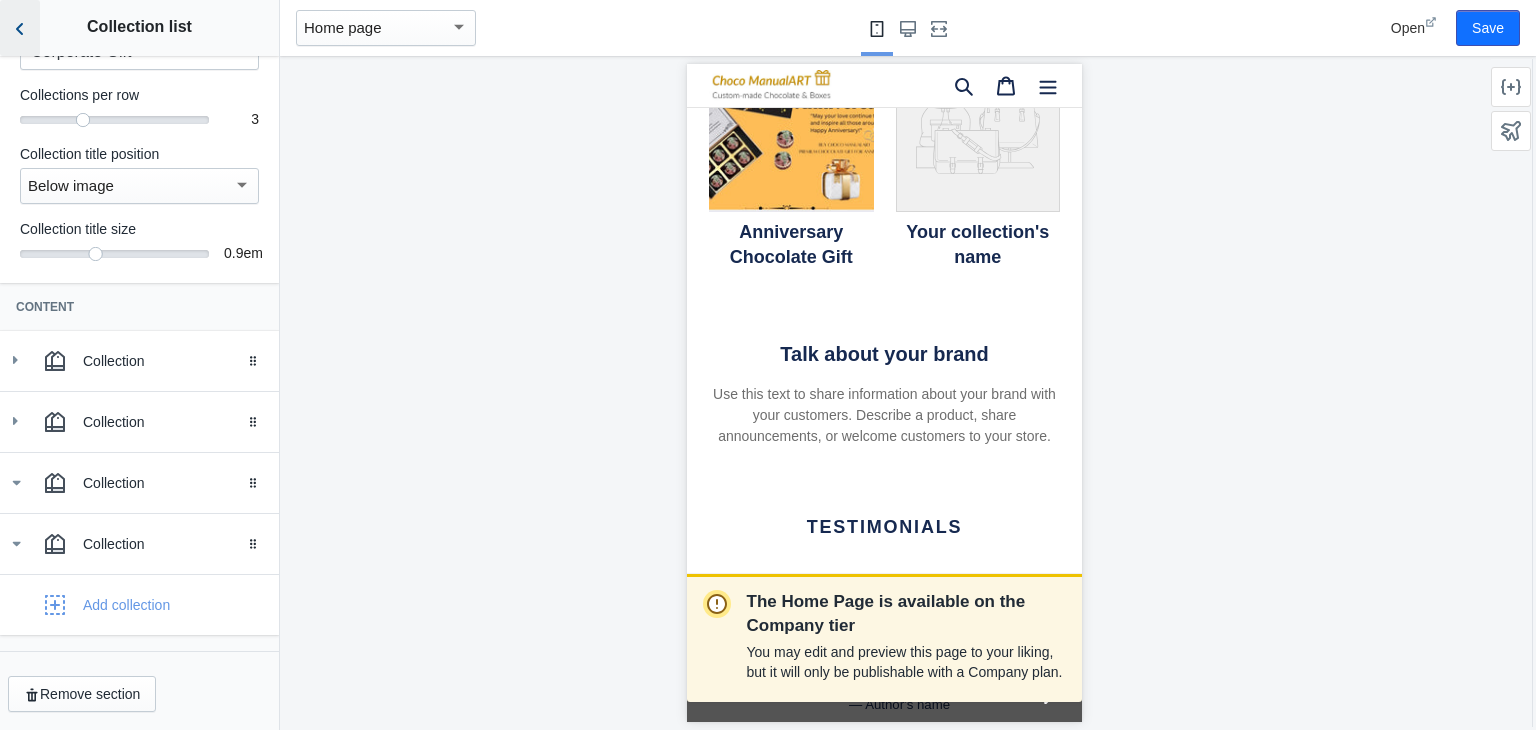 scroll, scrollTop: 115, scrollLeft: 0, axis: vertical 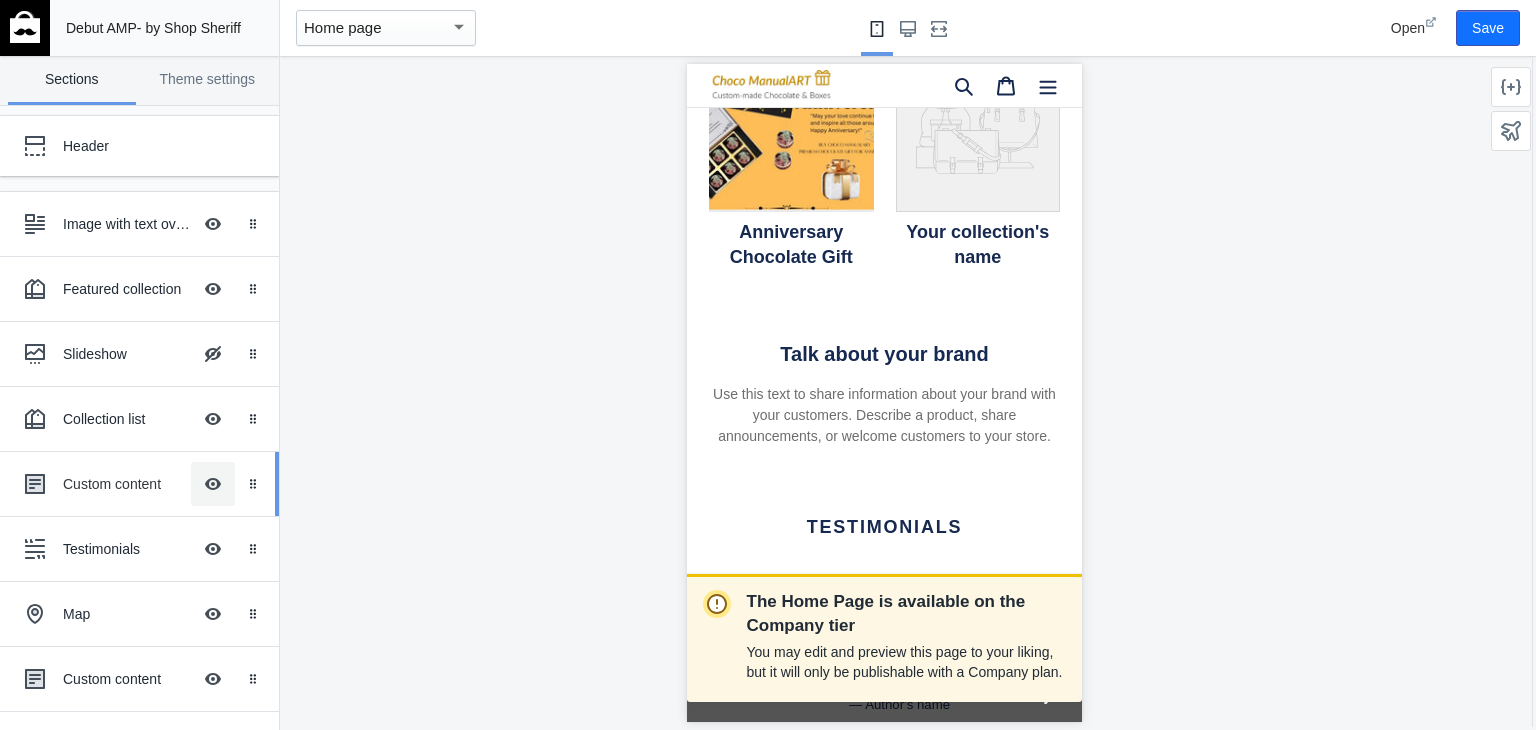 click on "Hide Image with text overlay" at bounding box center (213, 484) 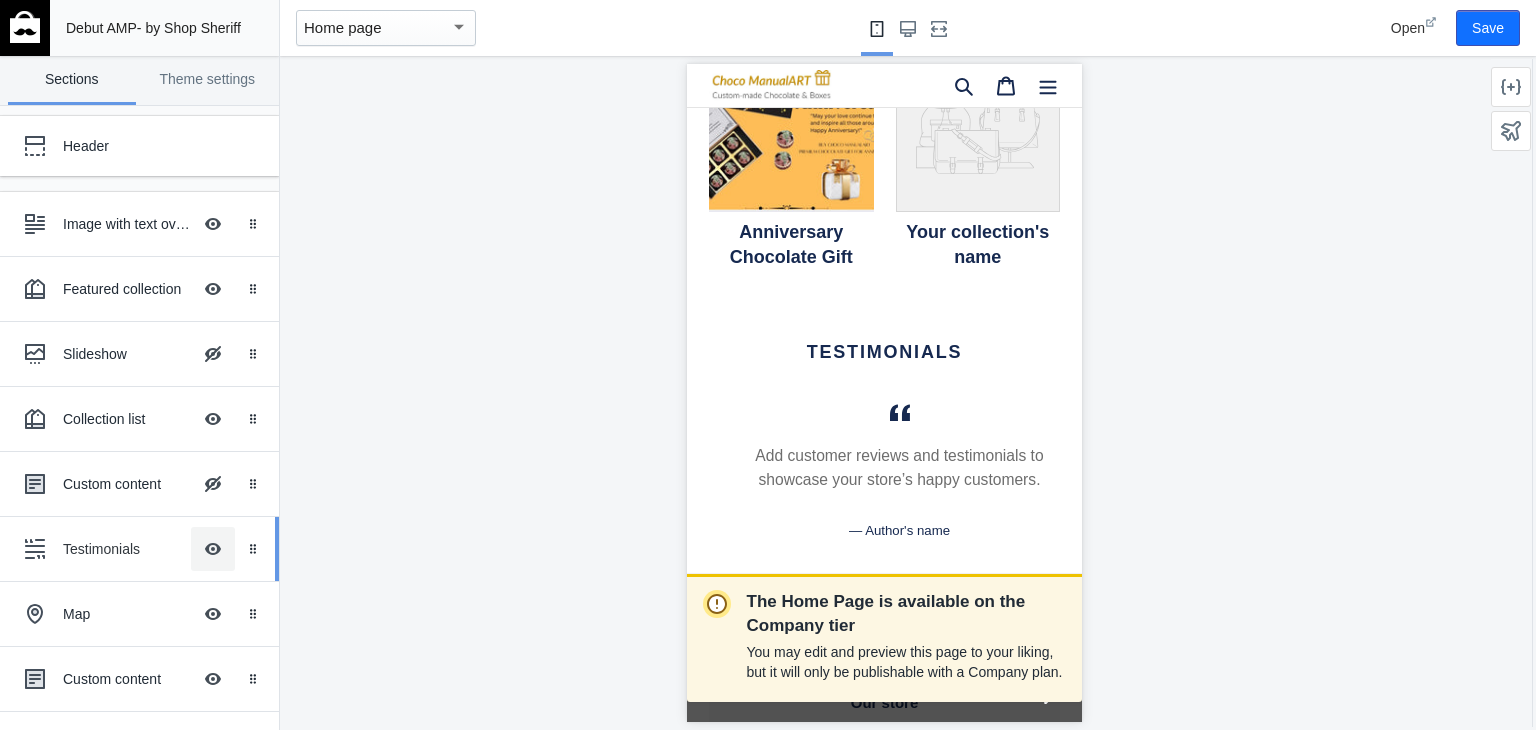 click on "Hide Image with text overlay" at bounding box center [213, 549] 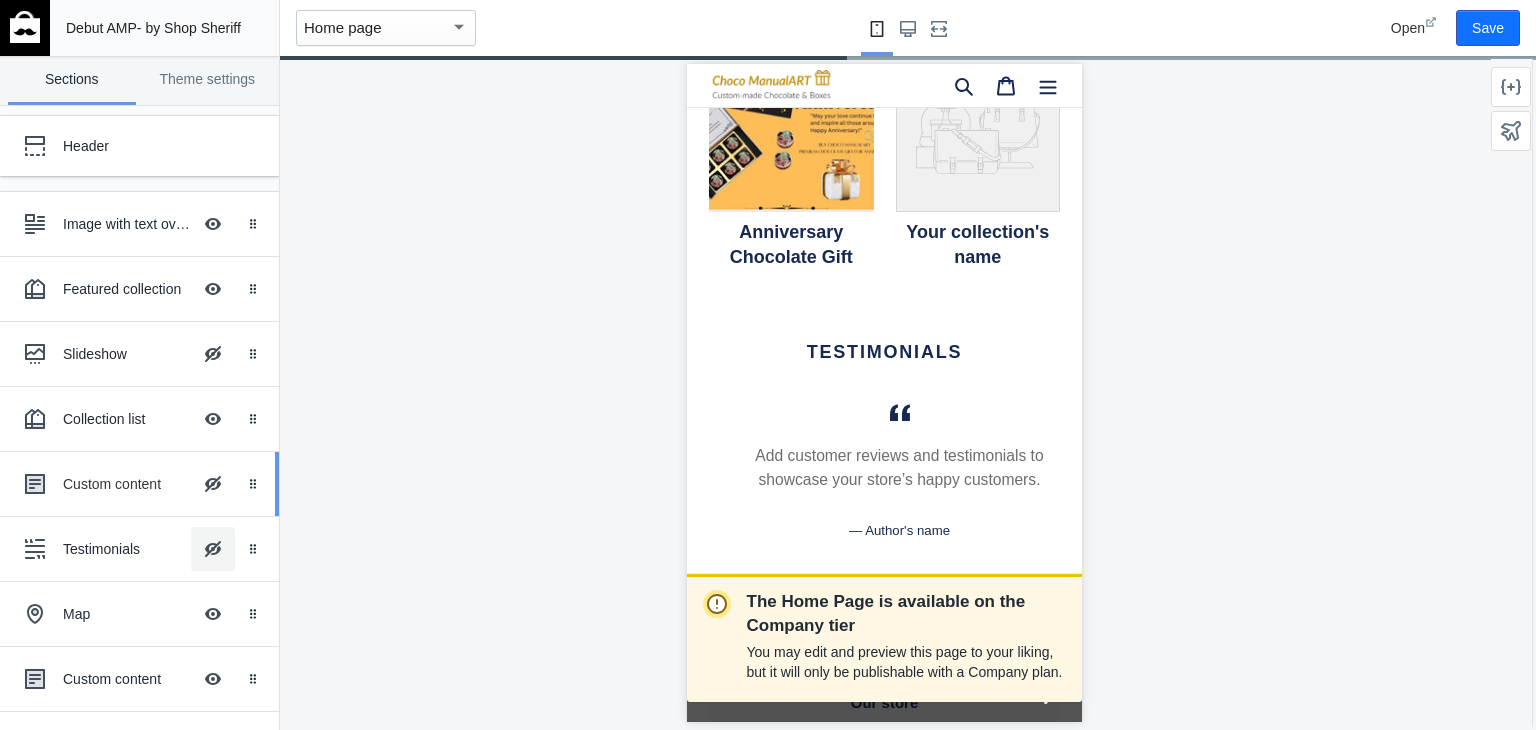 scroll, scrollTop: 100, scrollLeft: 0, axis: vertical 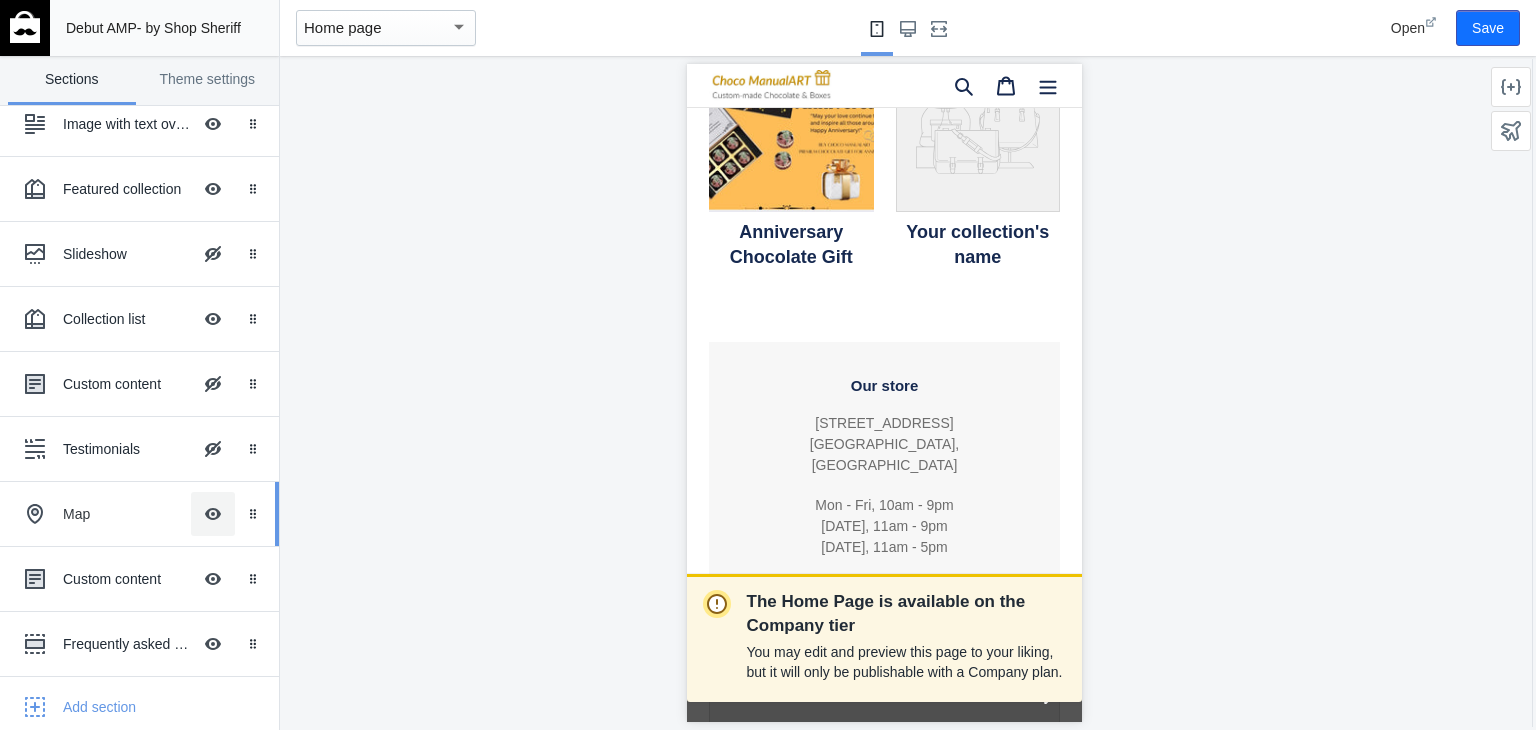 click on "Hide Image with text overlay" at bounding box center [213, 514] 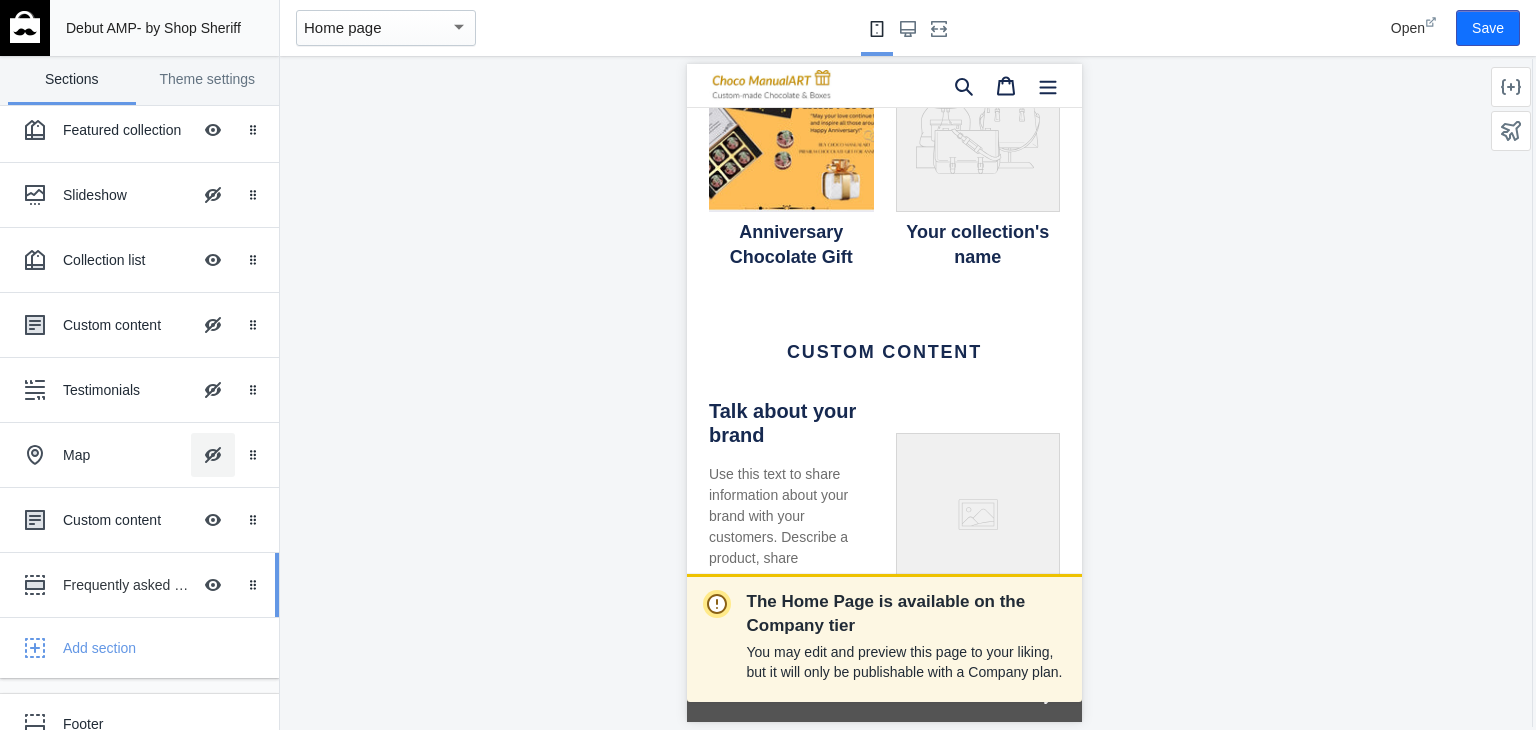 scroll, scrollTop: 190, scrollLeft: 0, axis: vertical 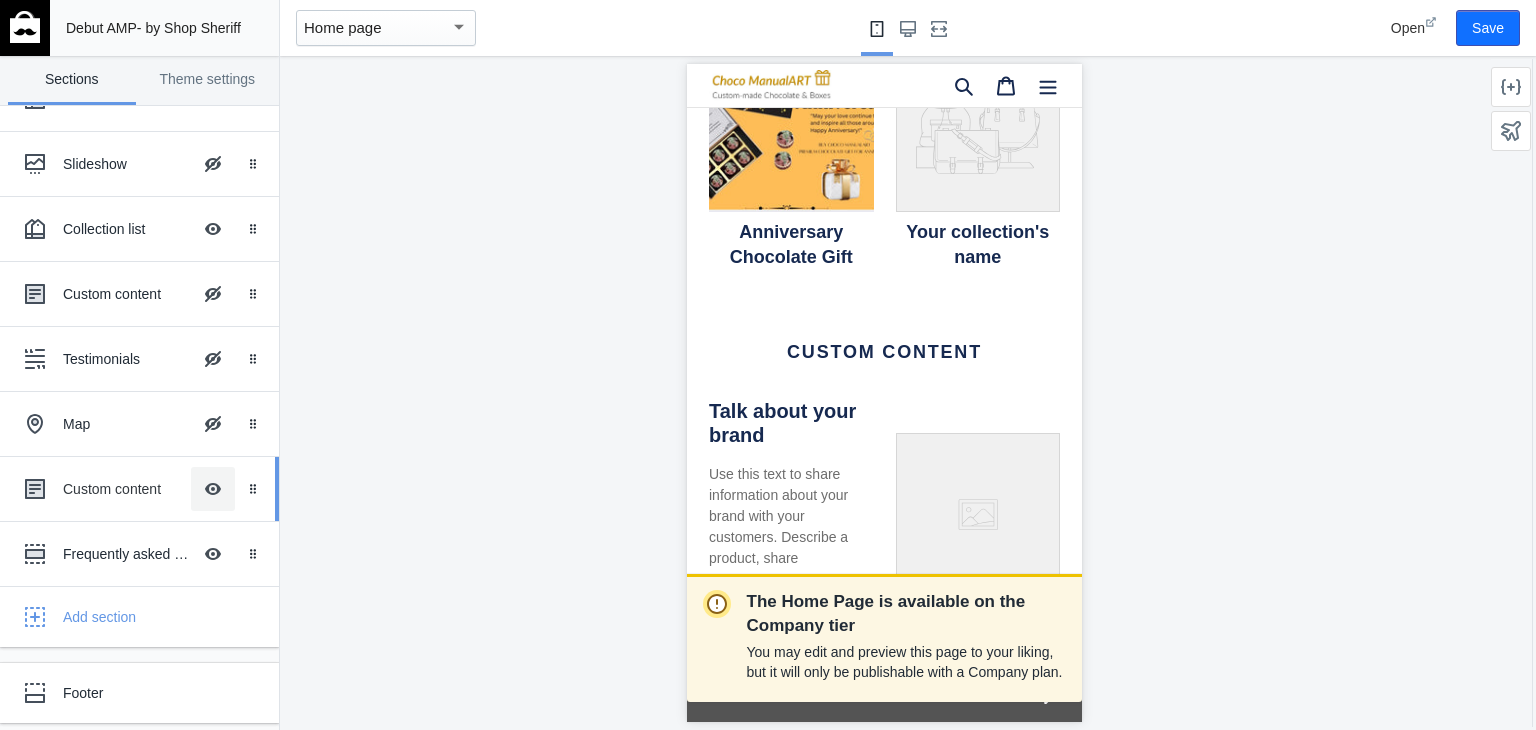 click on "Hide Image with text overlay" at bounding box center [213, 489] 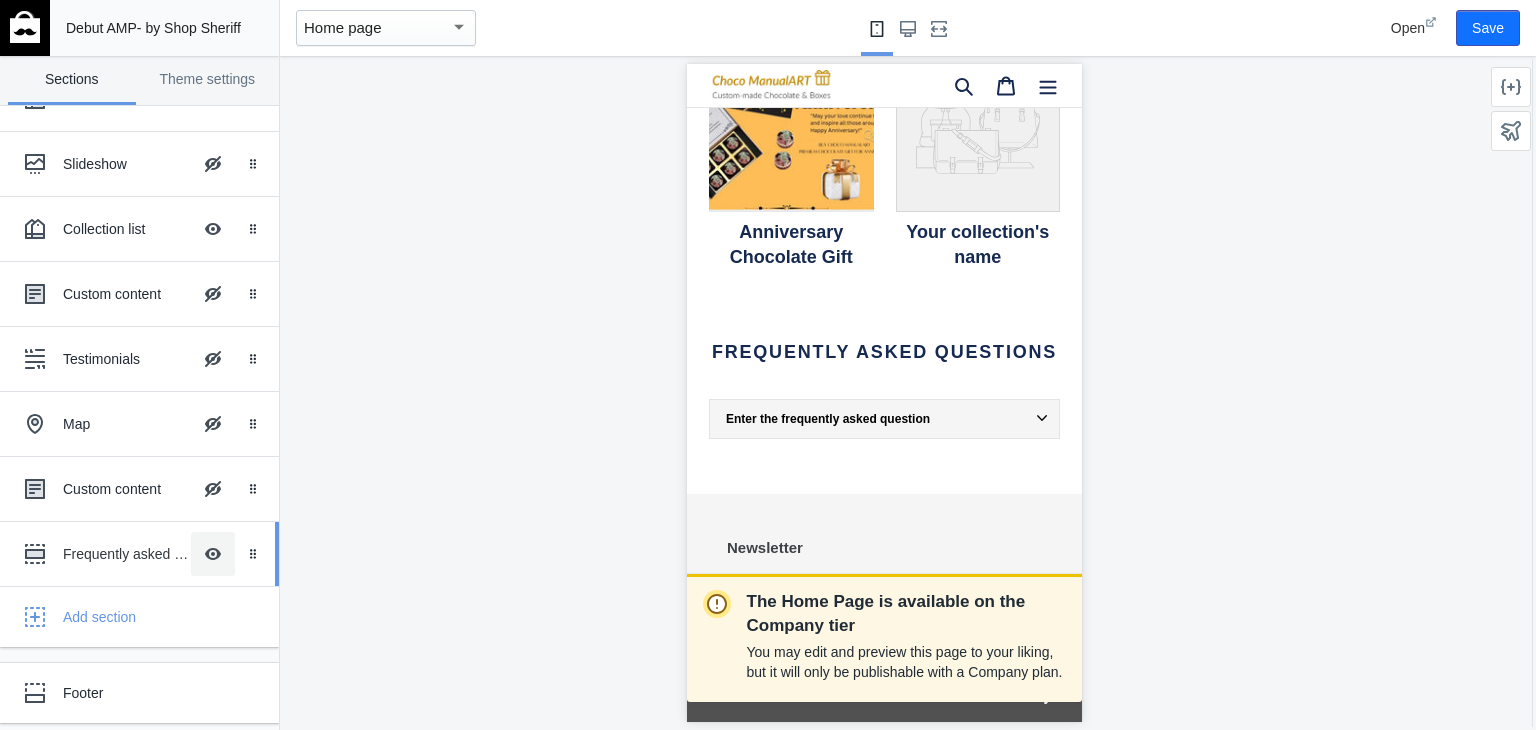 click on "Hide Image with text overlay" at bounding box center (213, 554) 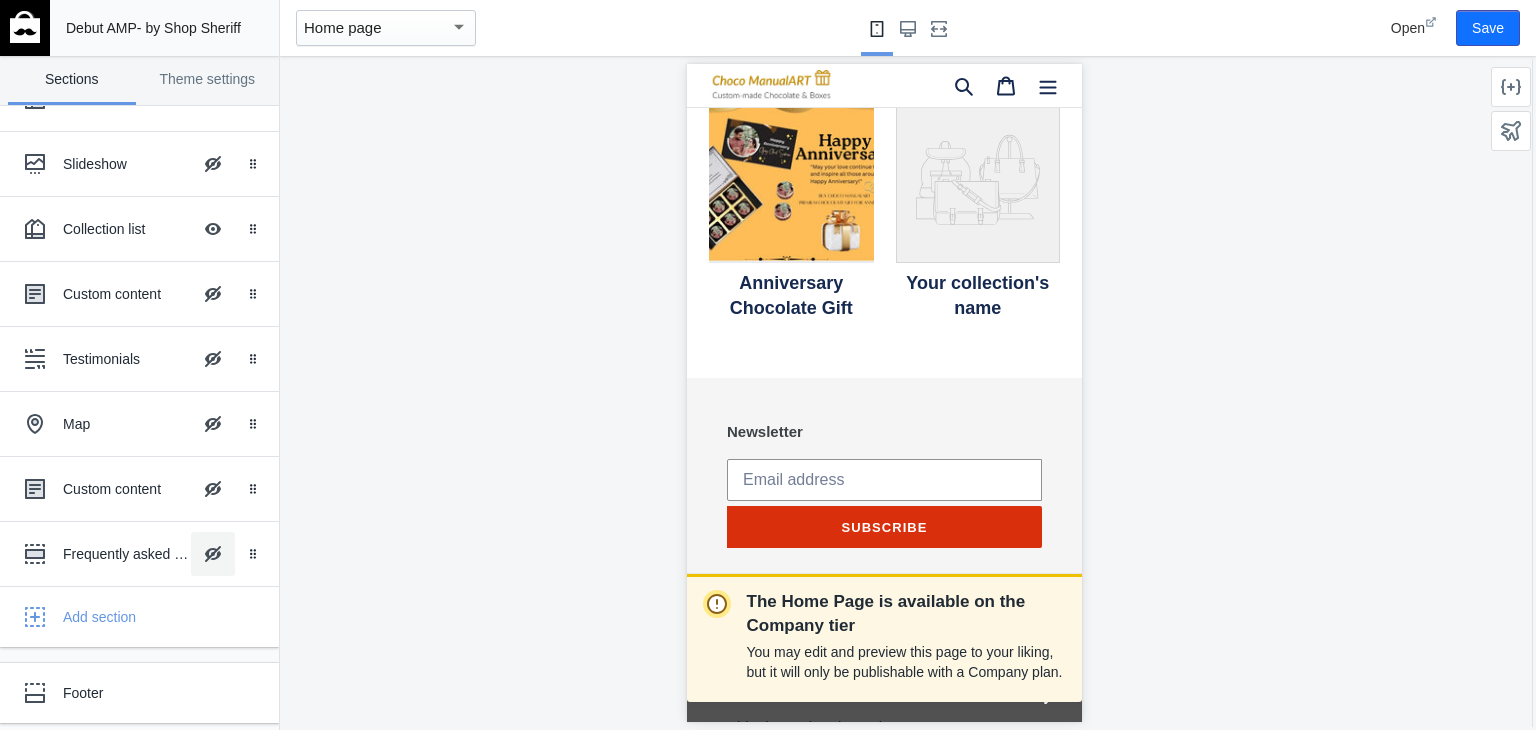 scroll, scrollTop: 1600, scrollLeft: 0, axis: vertical 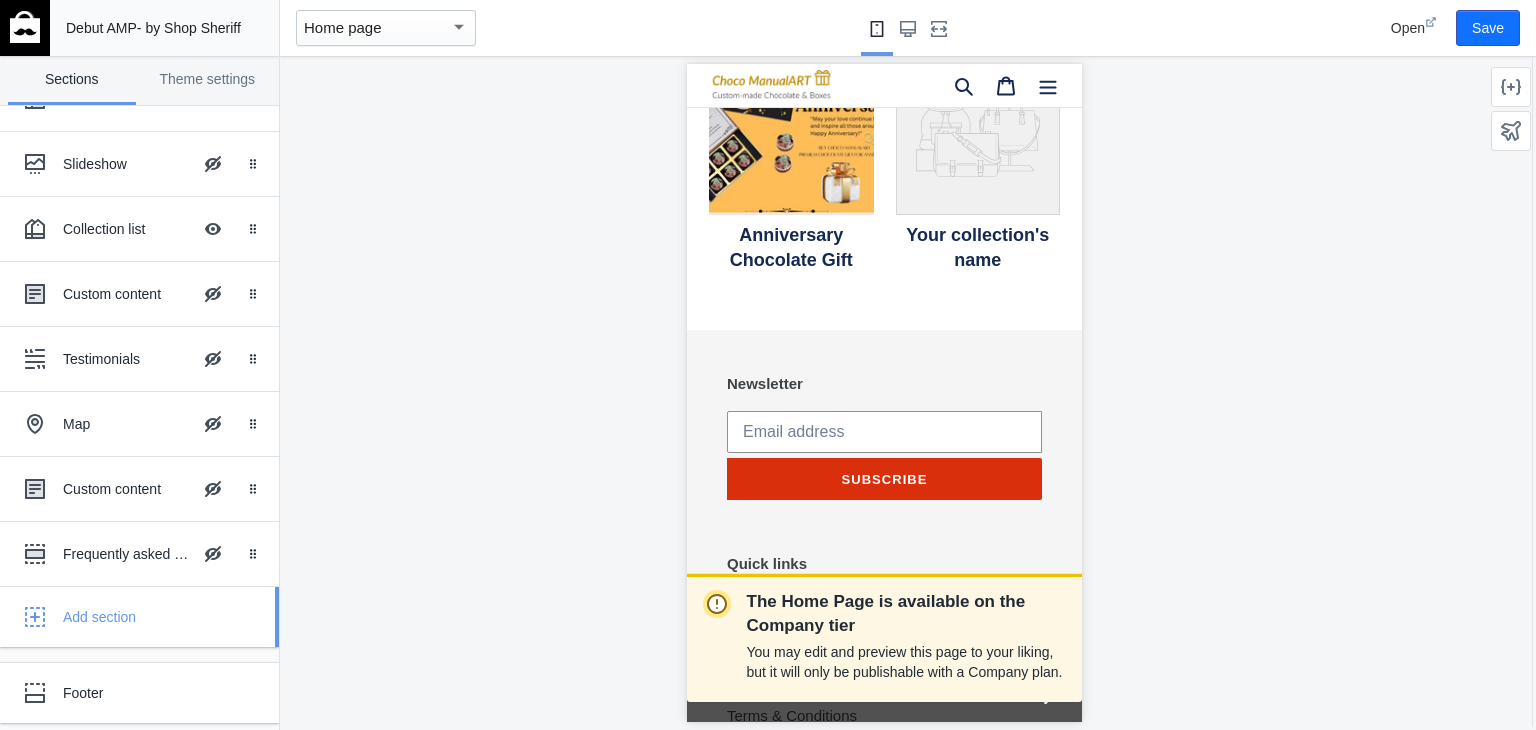 click on "Add section" at bounding box center (163, 617) 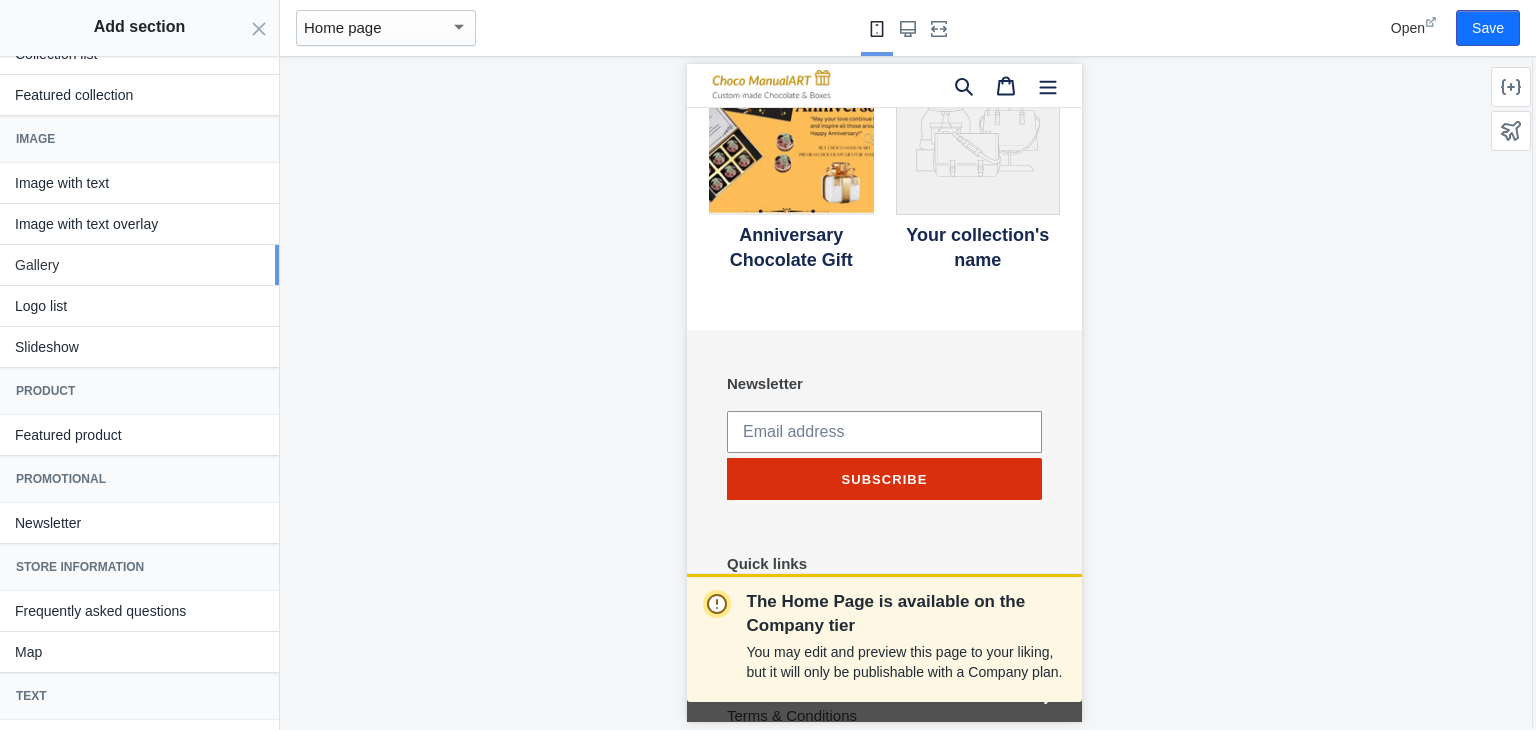 scroll, scrollTop: 0, scrollLeft: 0, axis: both 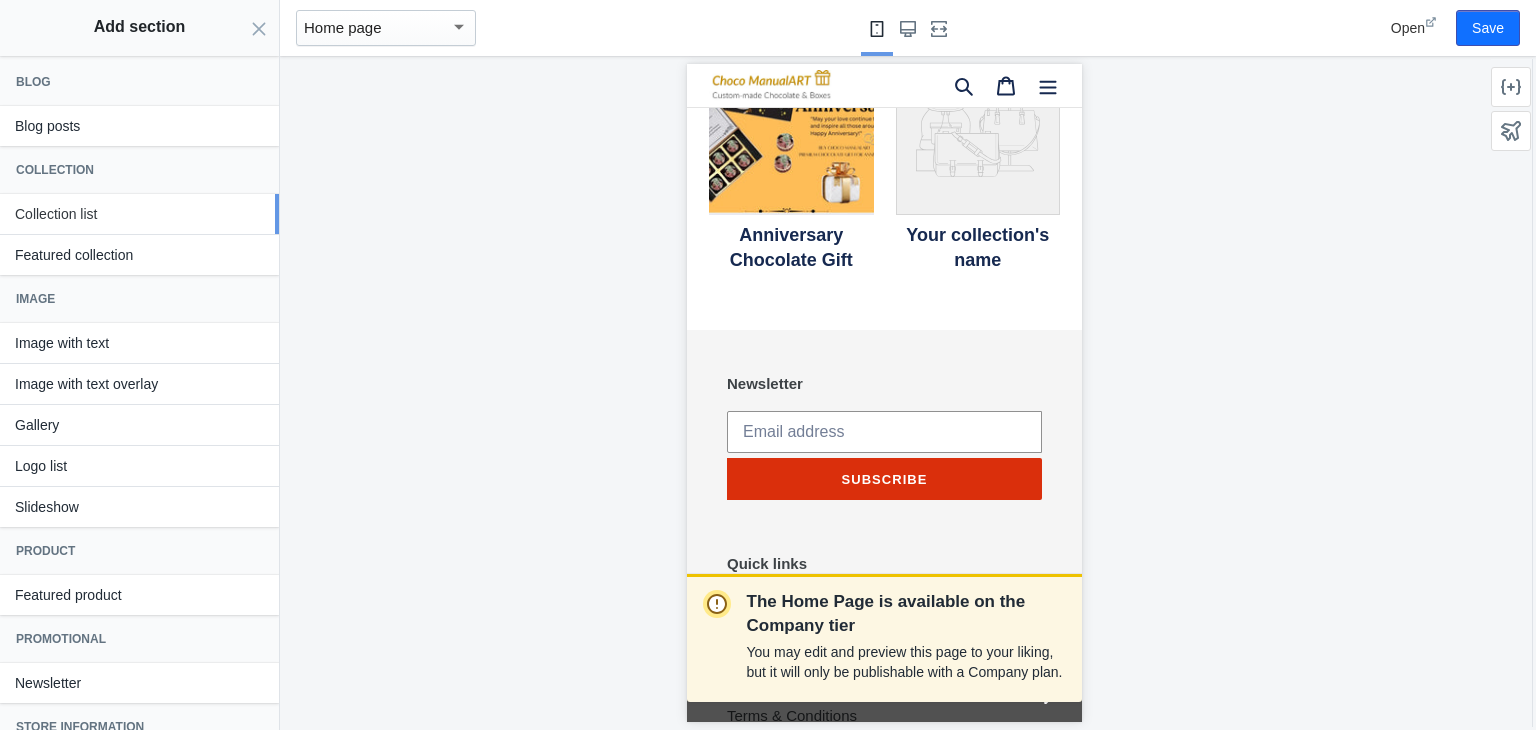 click on "Collection list" 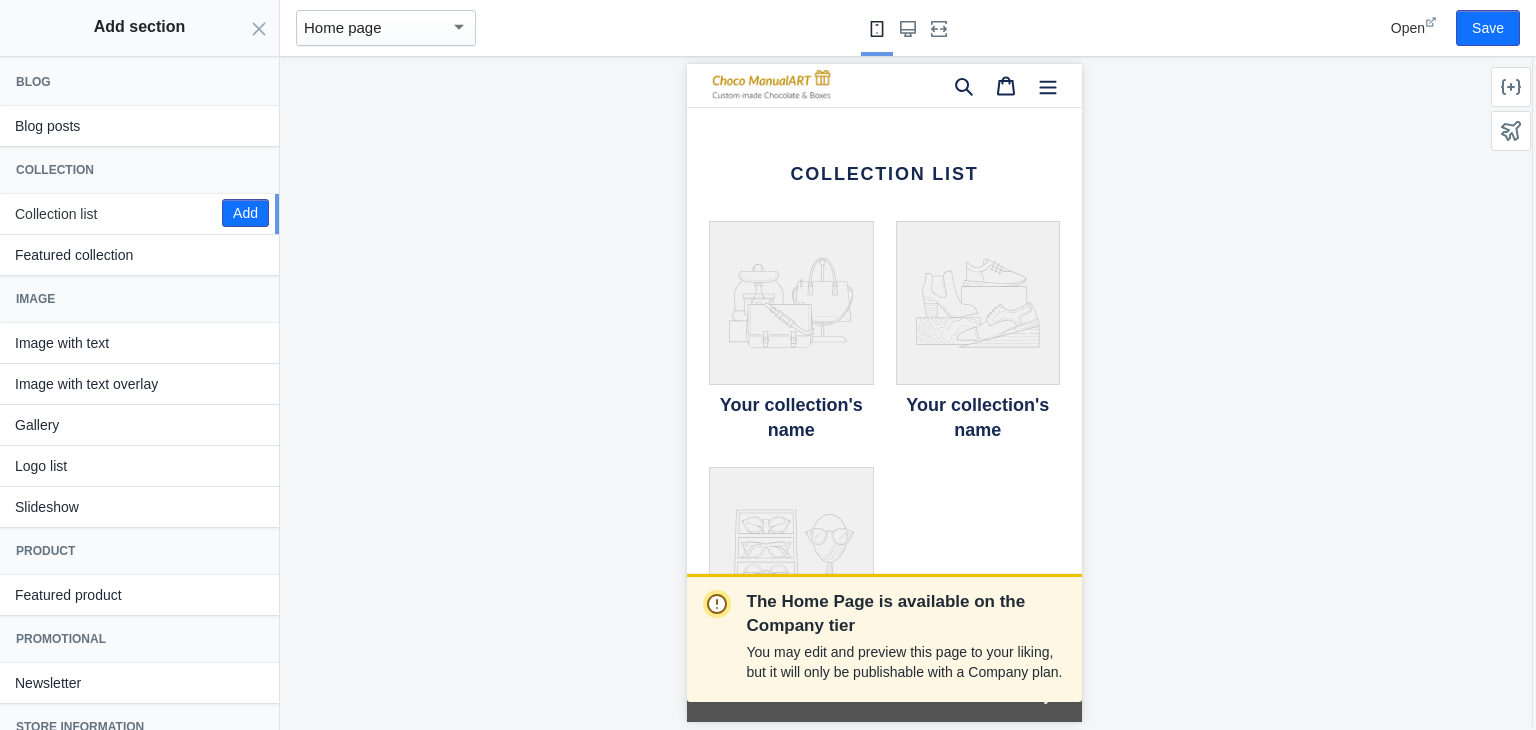 scroll, scrollTop: 1784, scrollLeft: 0, axis: vertical 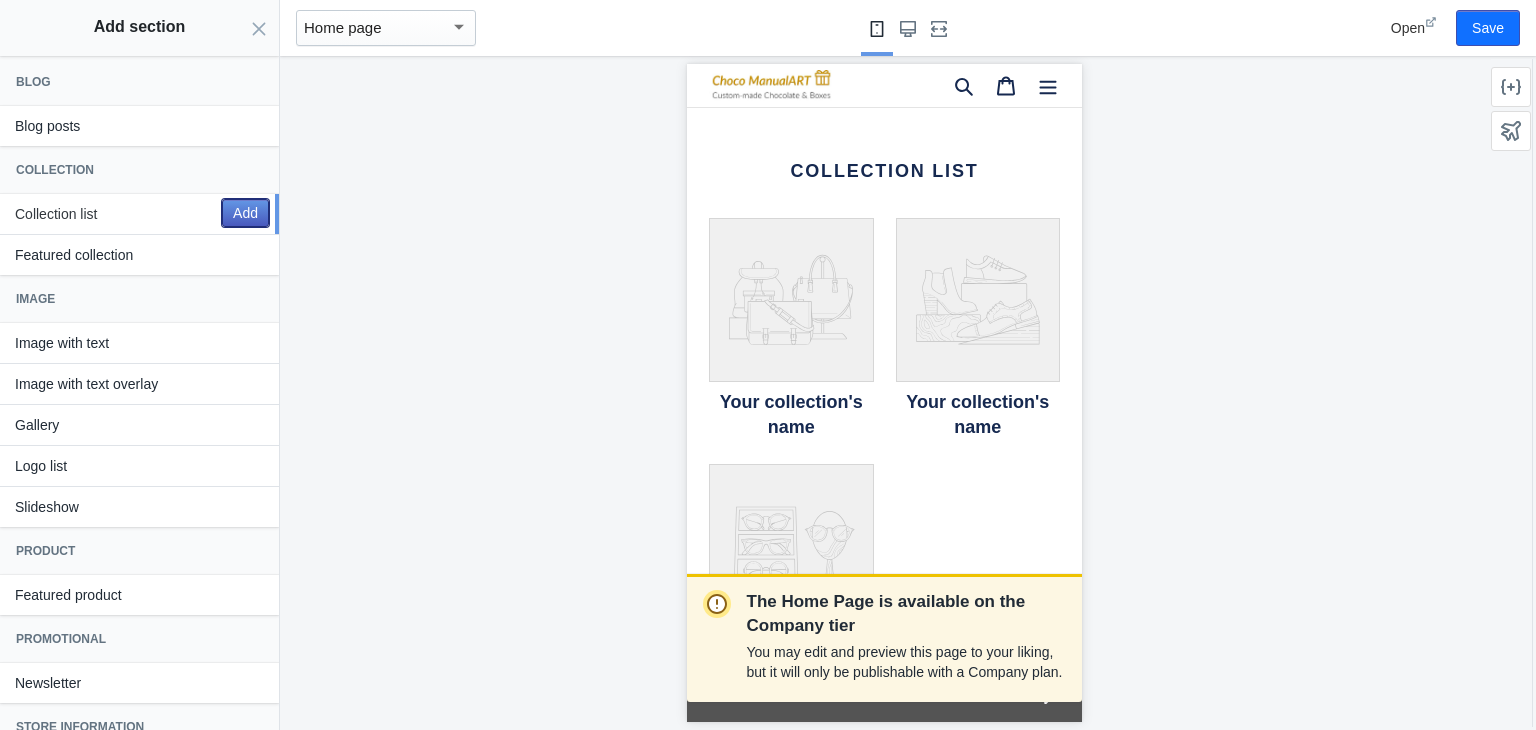 click on "Add" 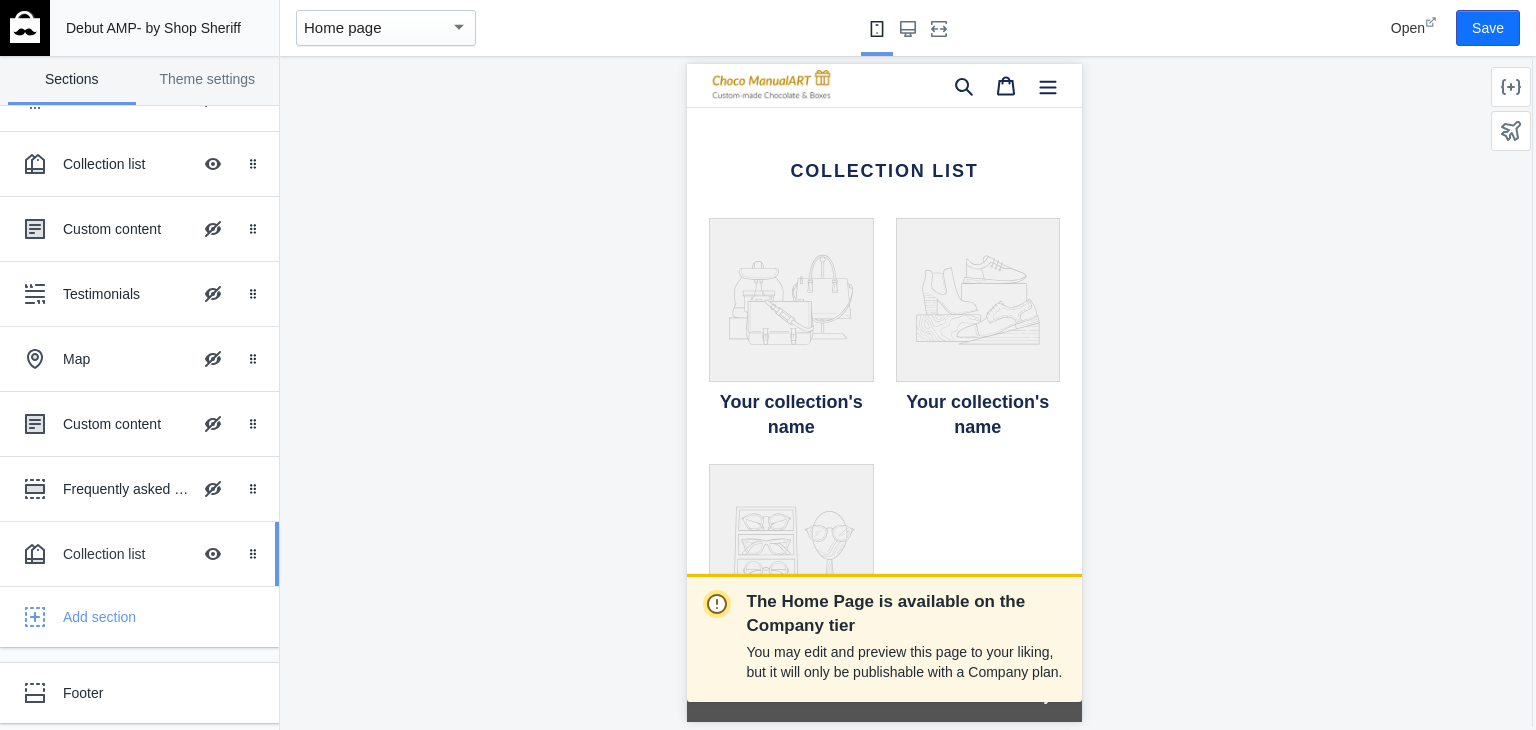 click on "Collection list" at bounding box center (127, 554) 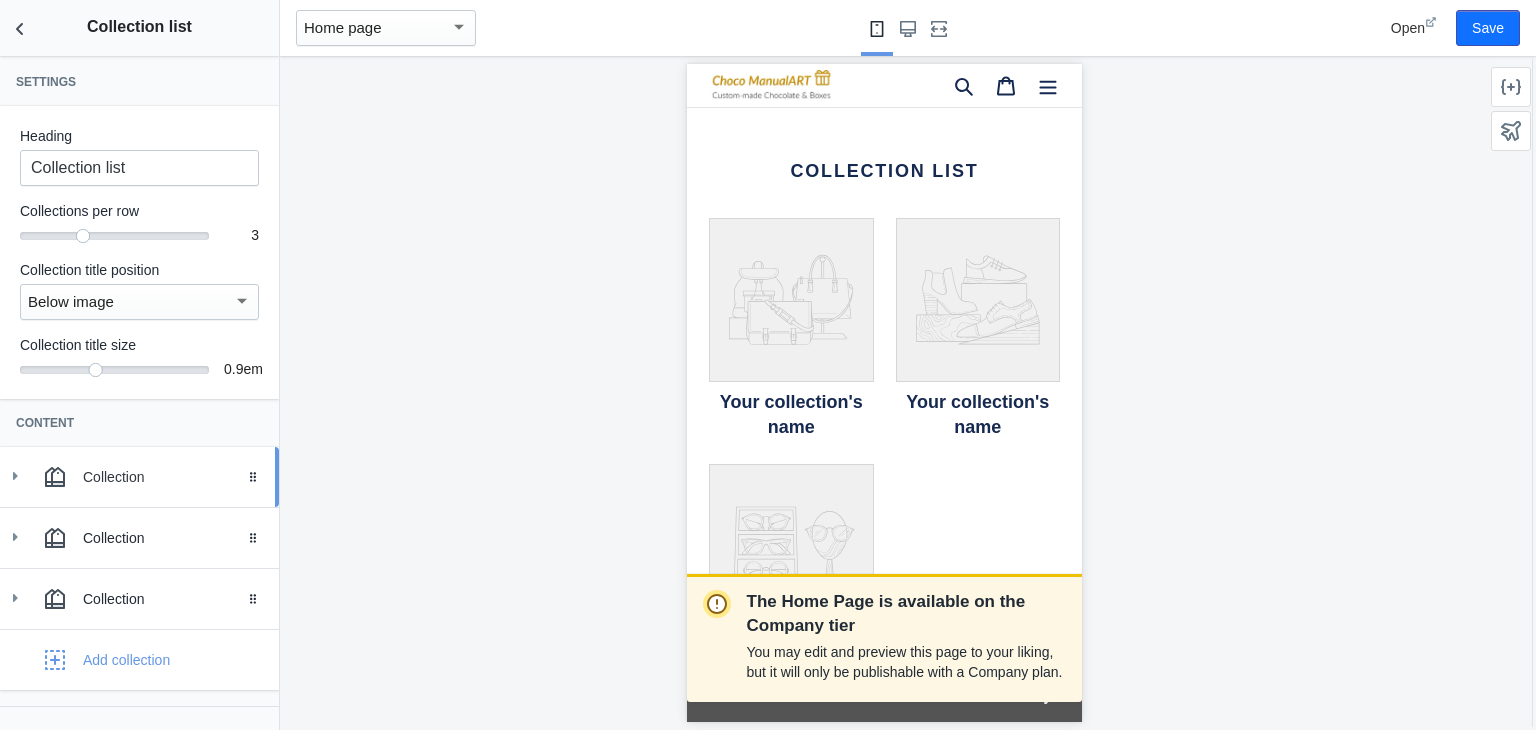click on "Collection" at bounding box center [173, 477] 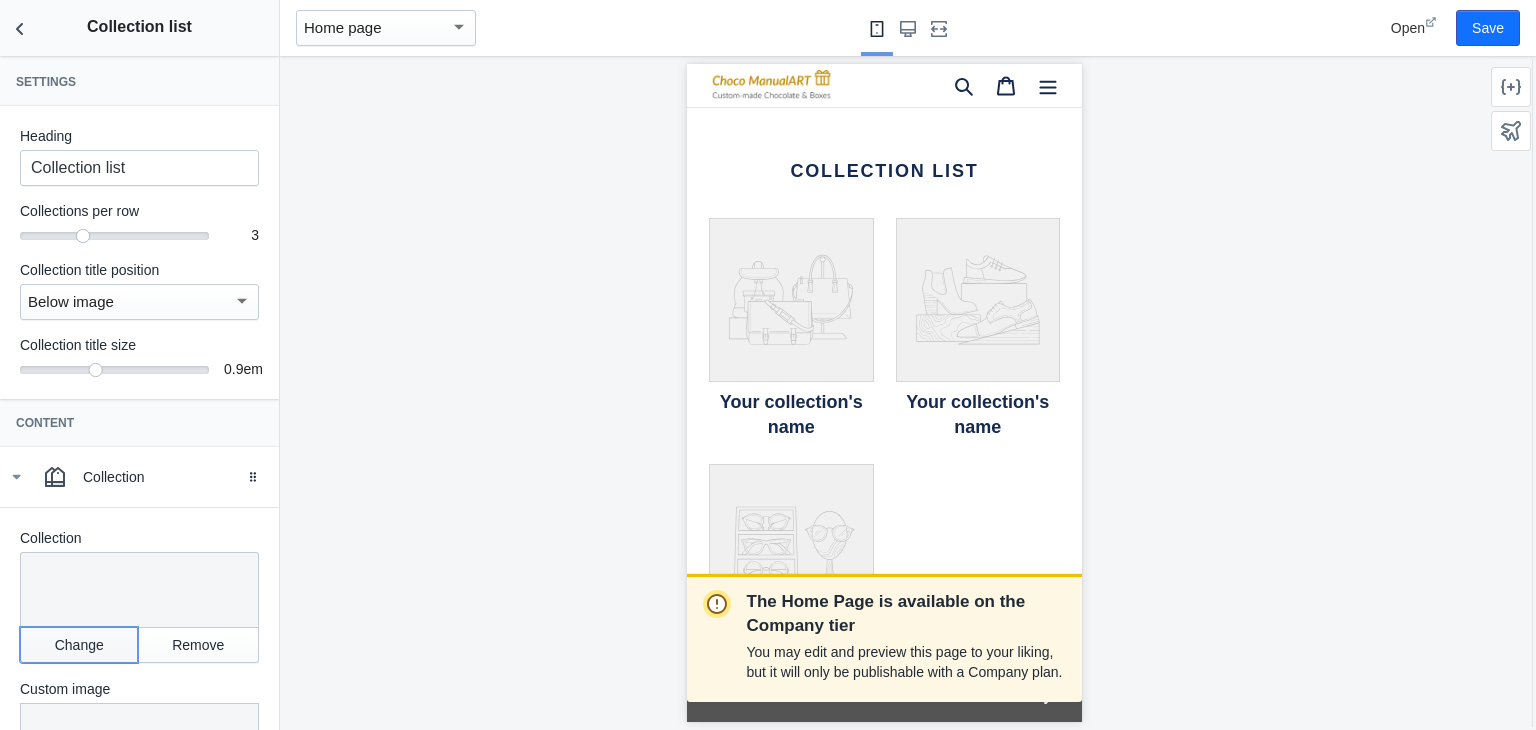click on "Change" at bounding box center [79, 645] 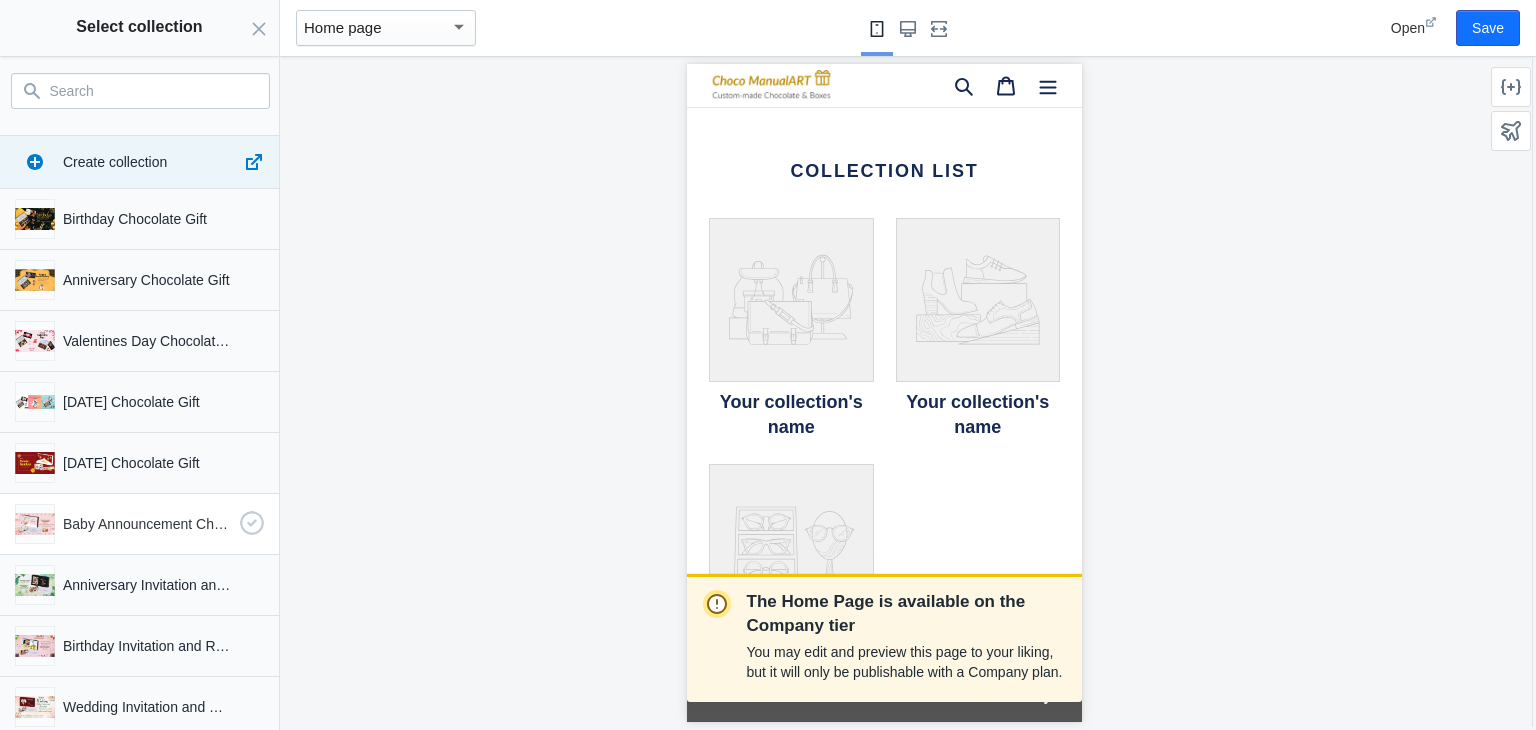 click on "Baby Announcement Chocolate Gifts" at bounding box center (135, 520) 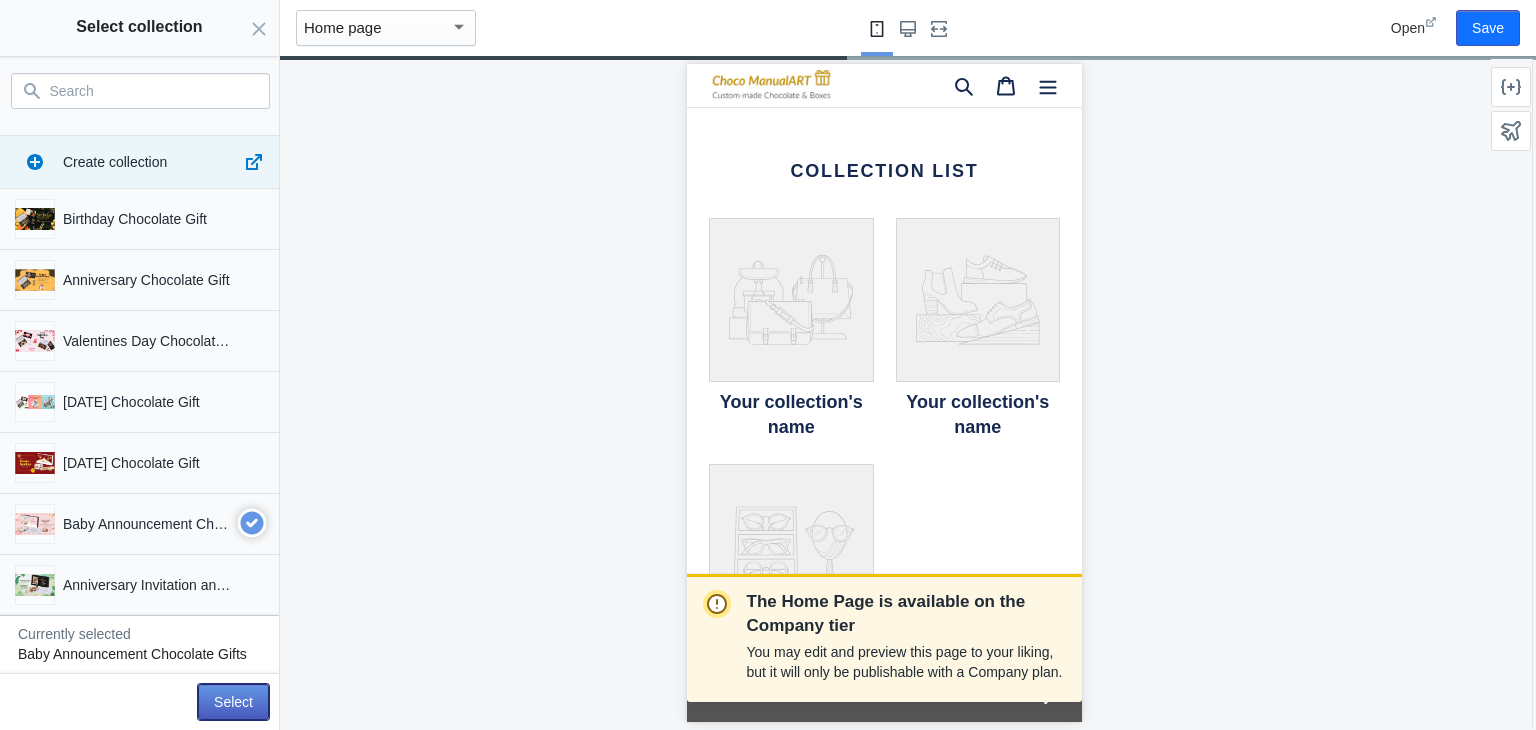 click on "Select" at bounding box center (233, 702) 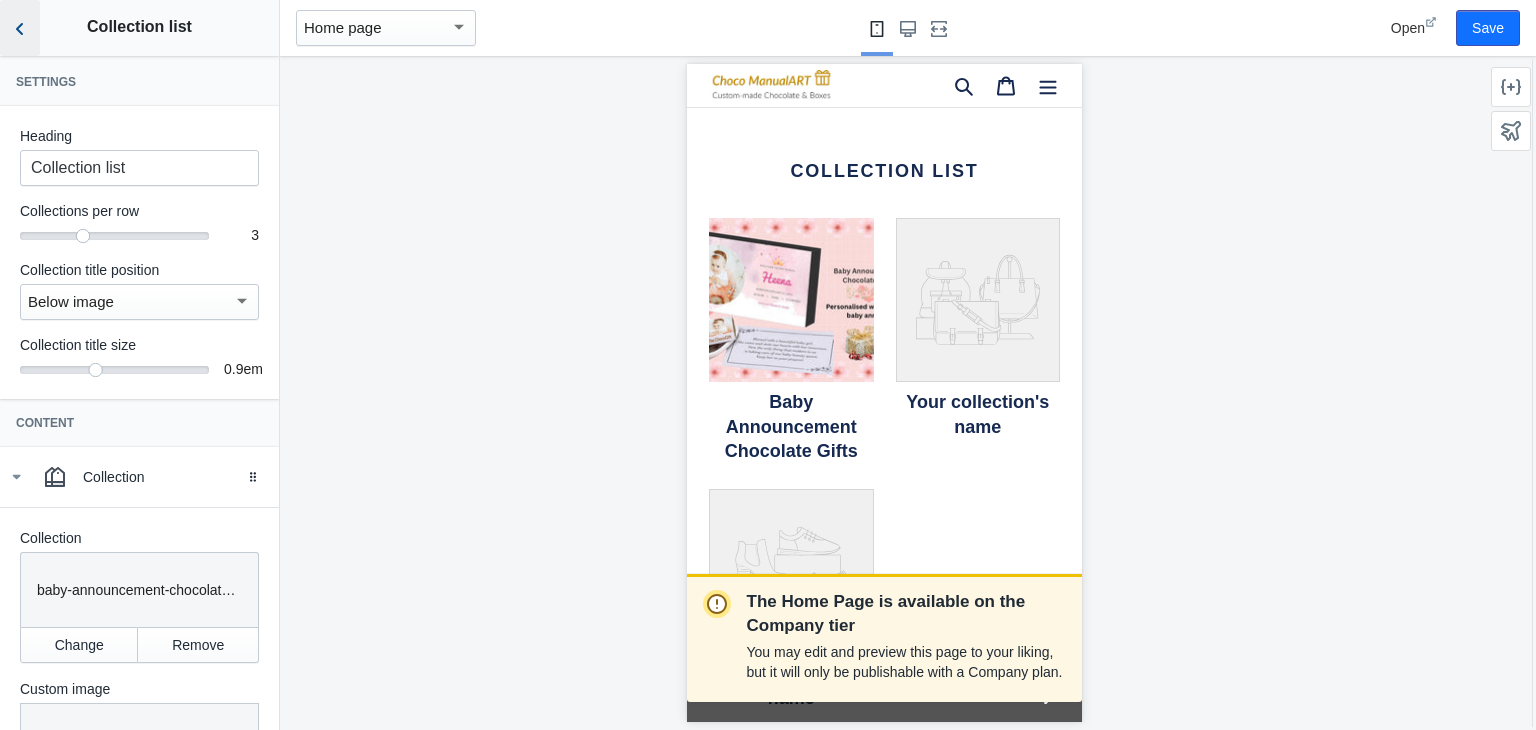click 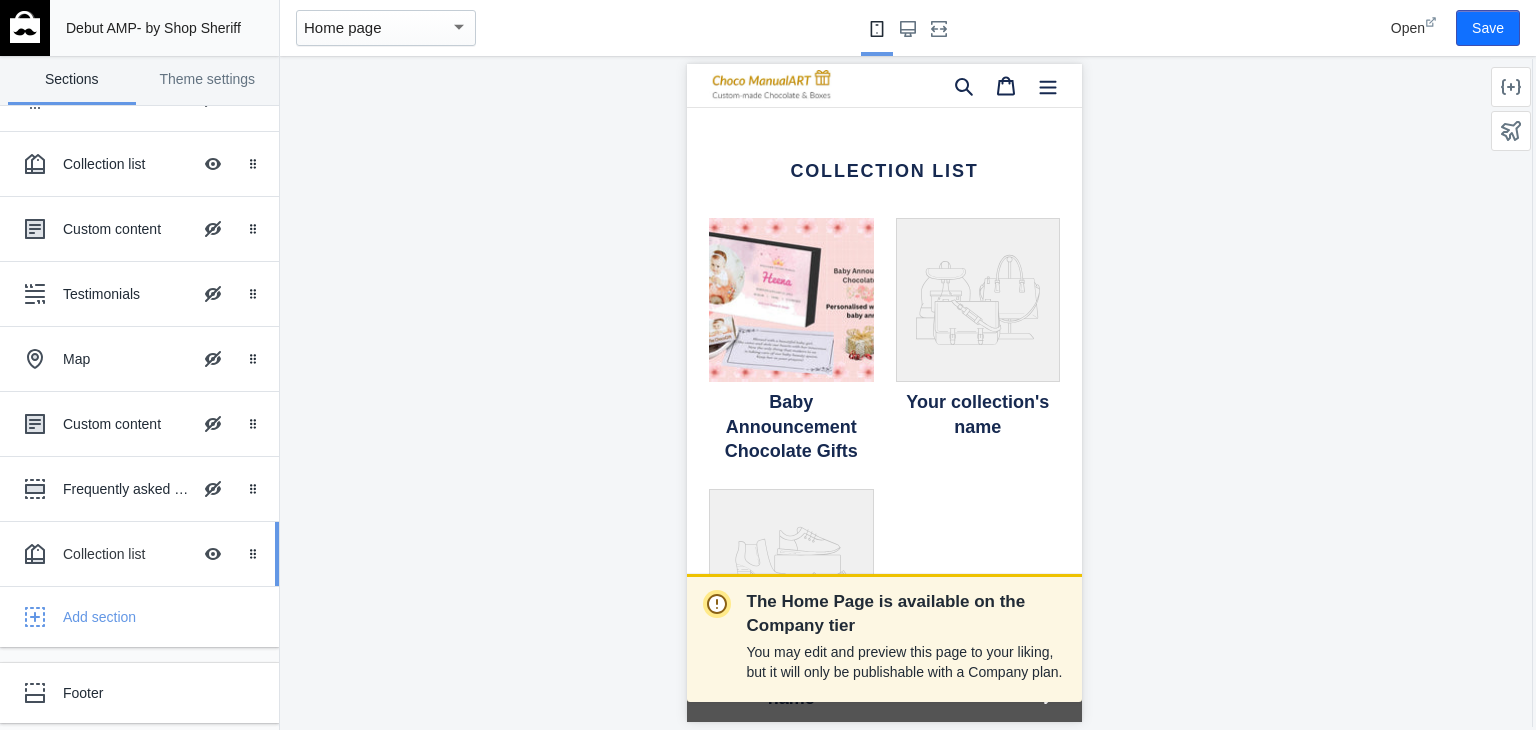 click on "Collection list  Hide Image with text overlay" at bounding box center (125, 554) 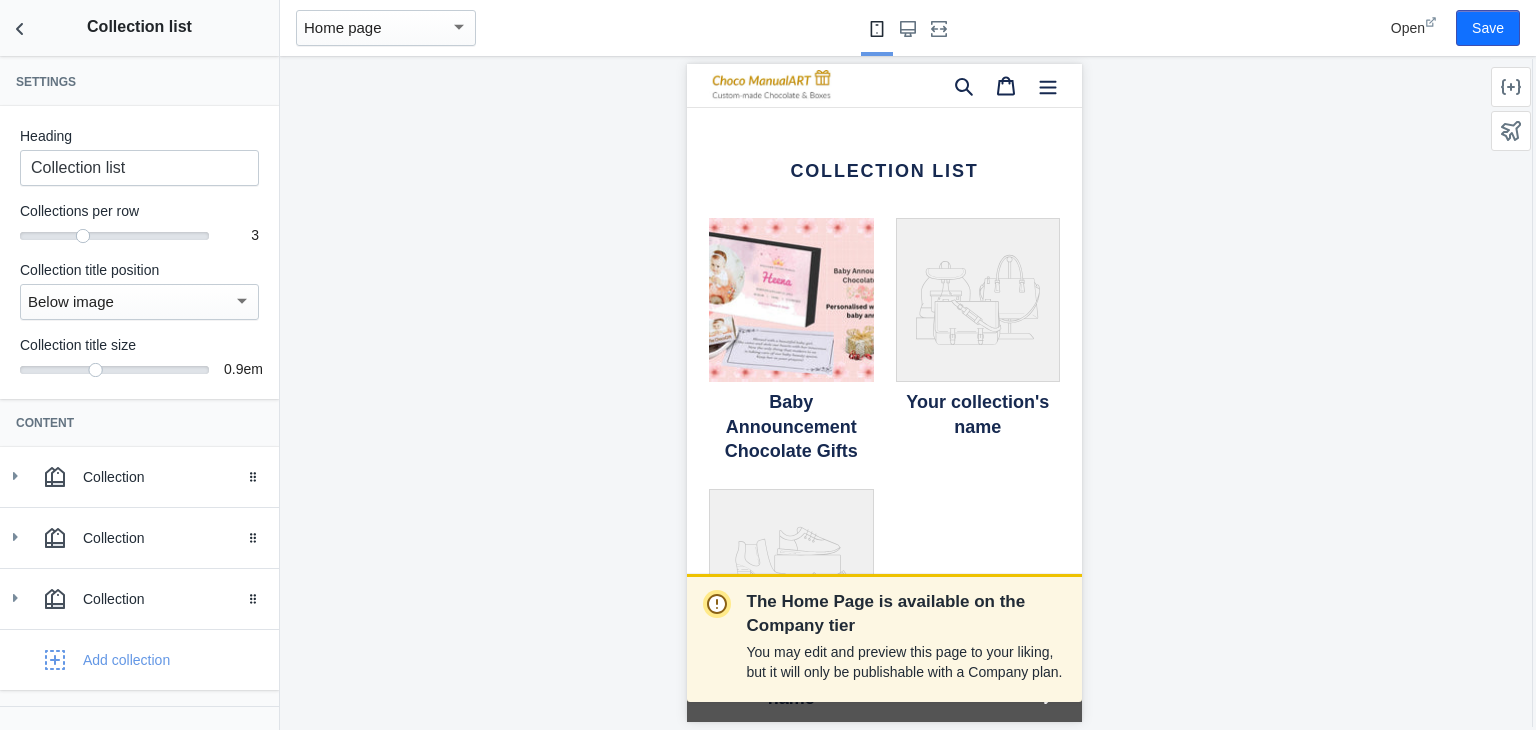 scroll, scrollTop: 54, scrollLeft: 0, axis: vertical 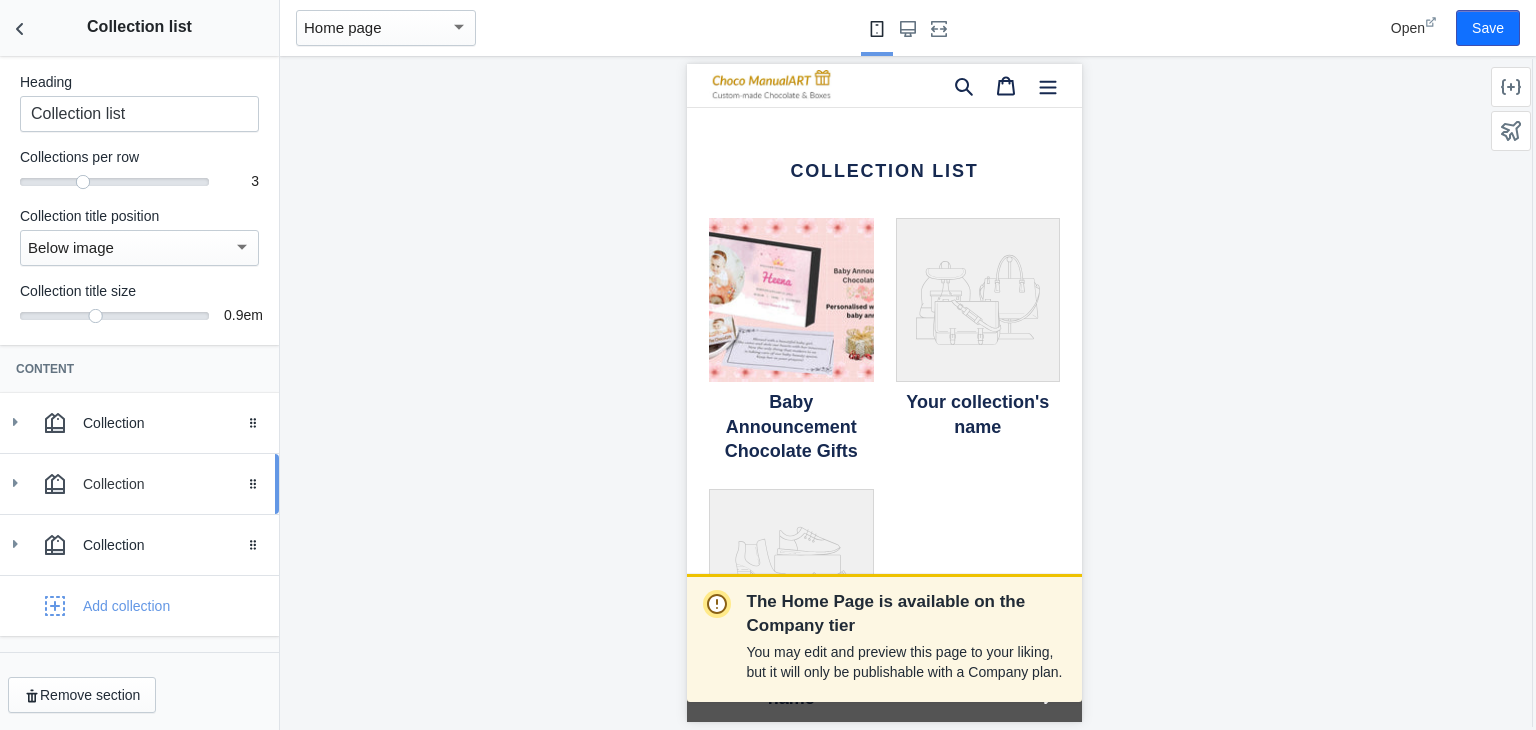 click on "Collection" at bounding box center (173, 484) 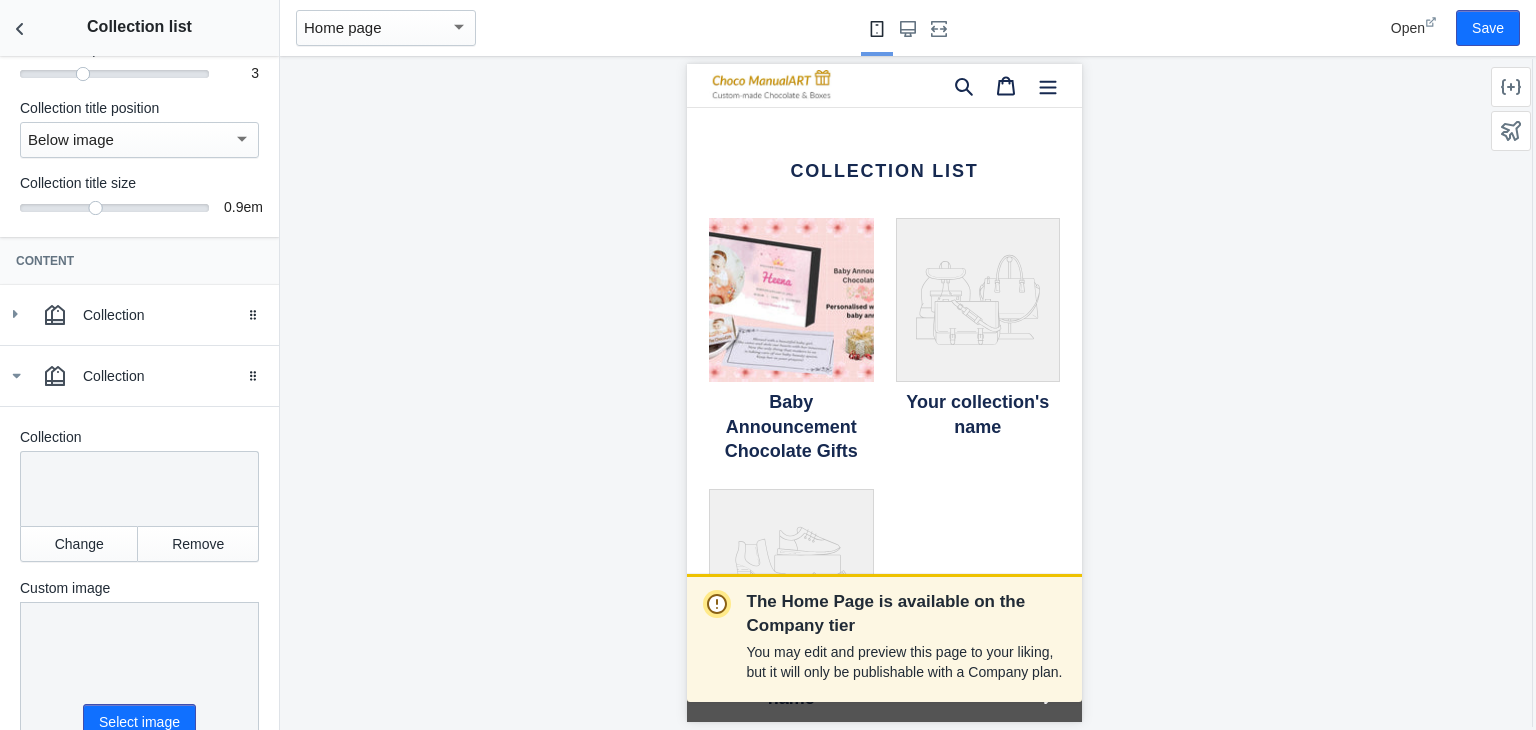 scroll, scrollTop: 254, scrollLeft: 0, axis: vertical 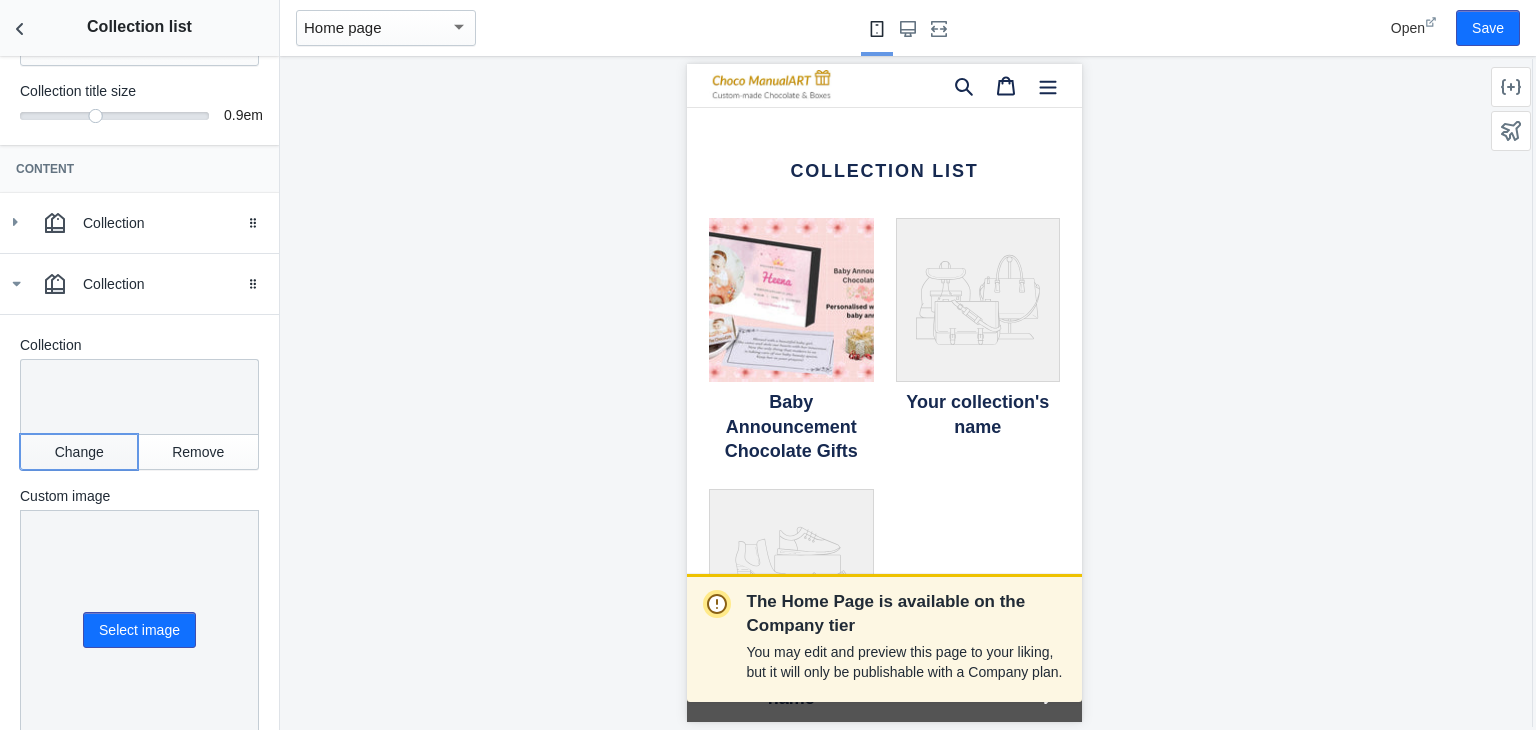 click on "Change" at bounding box center (79, 452) 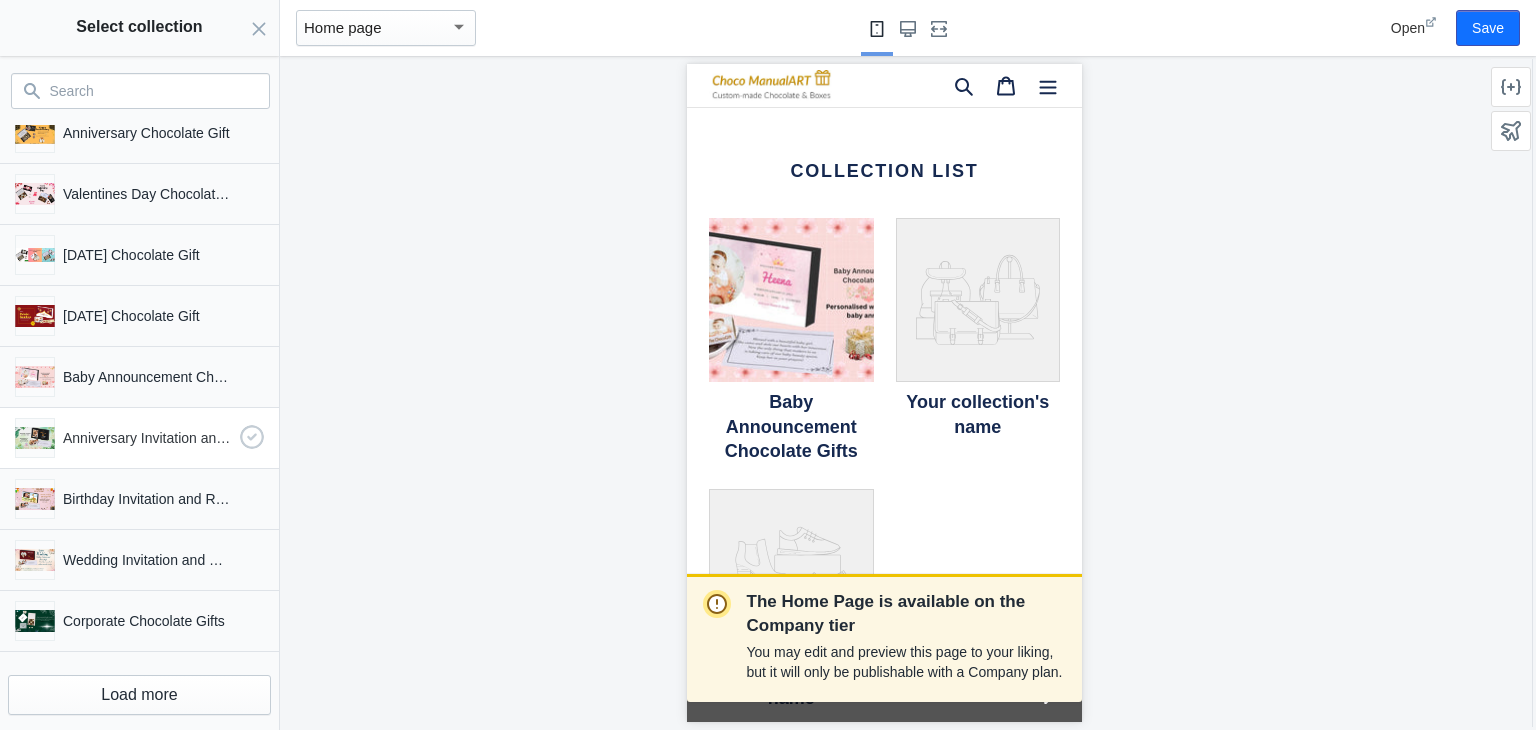 scroll, scrollTop: 162, scrollLeft: 0, axis: vertical 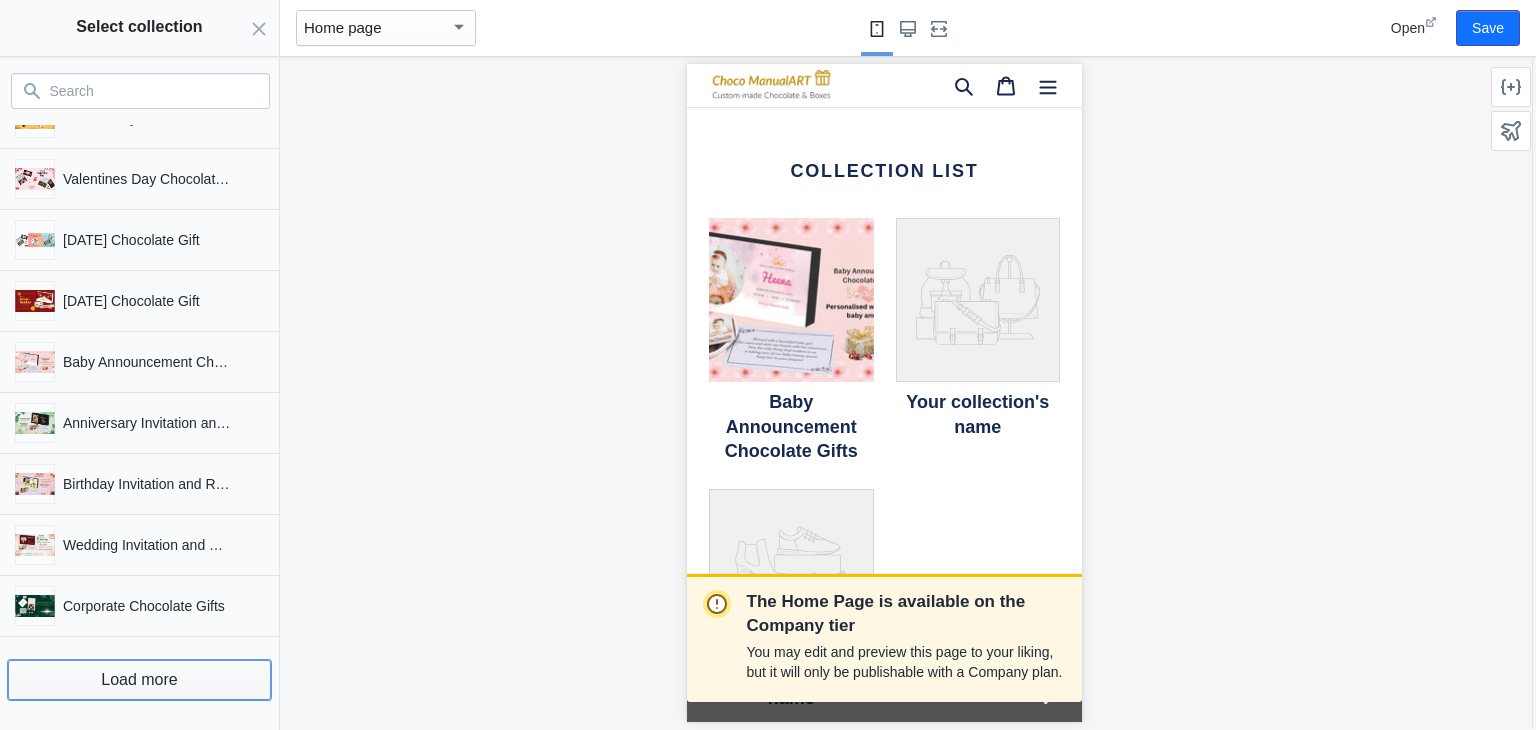click on "Load more" at bounding box center (139, 680) 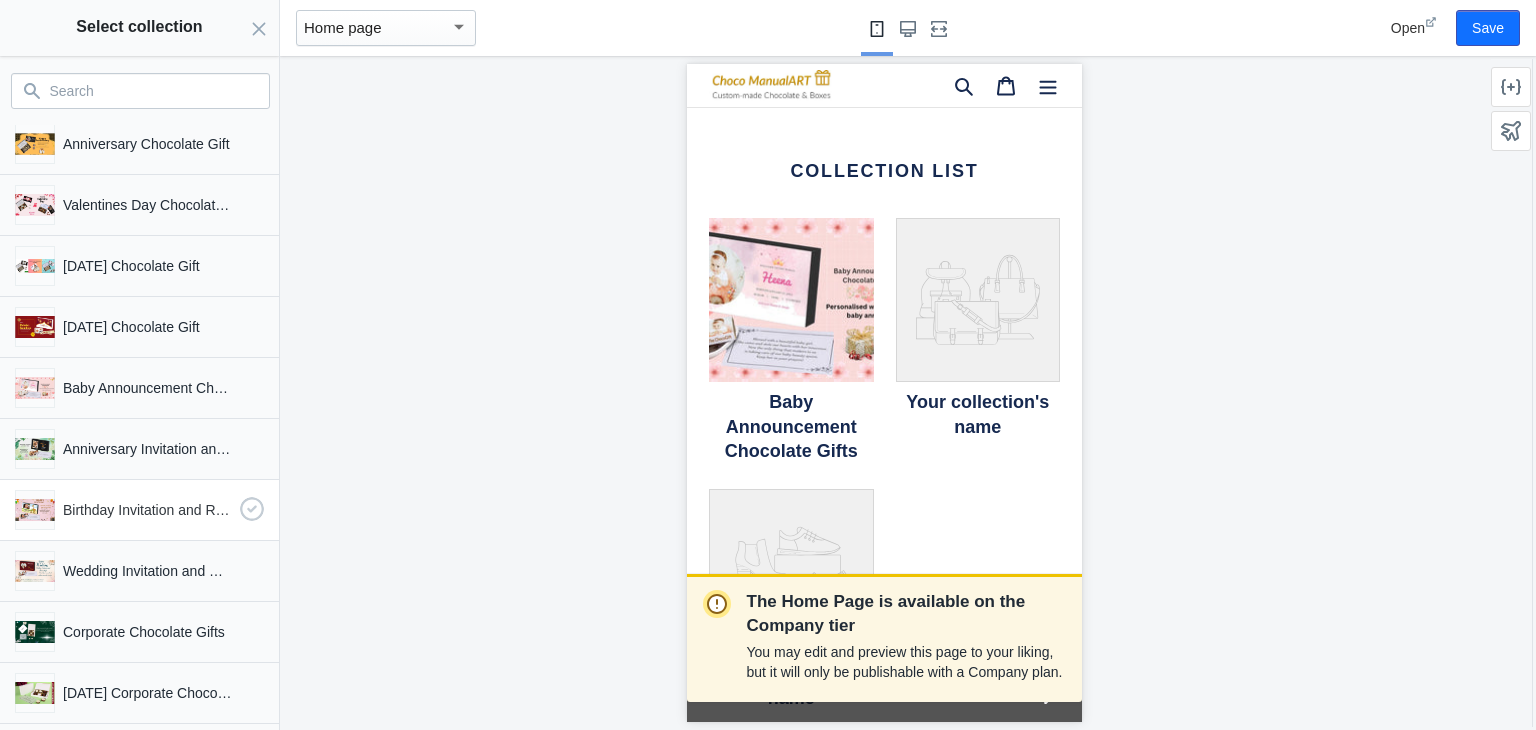 scroll, scrollTop: 162, scrollLeft: 0, axis: vertical 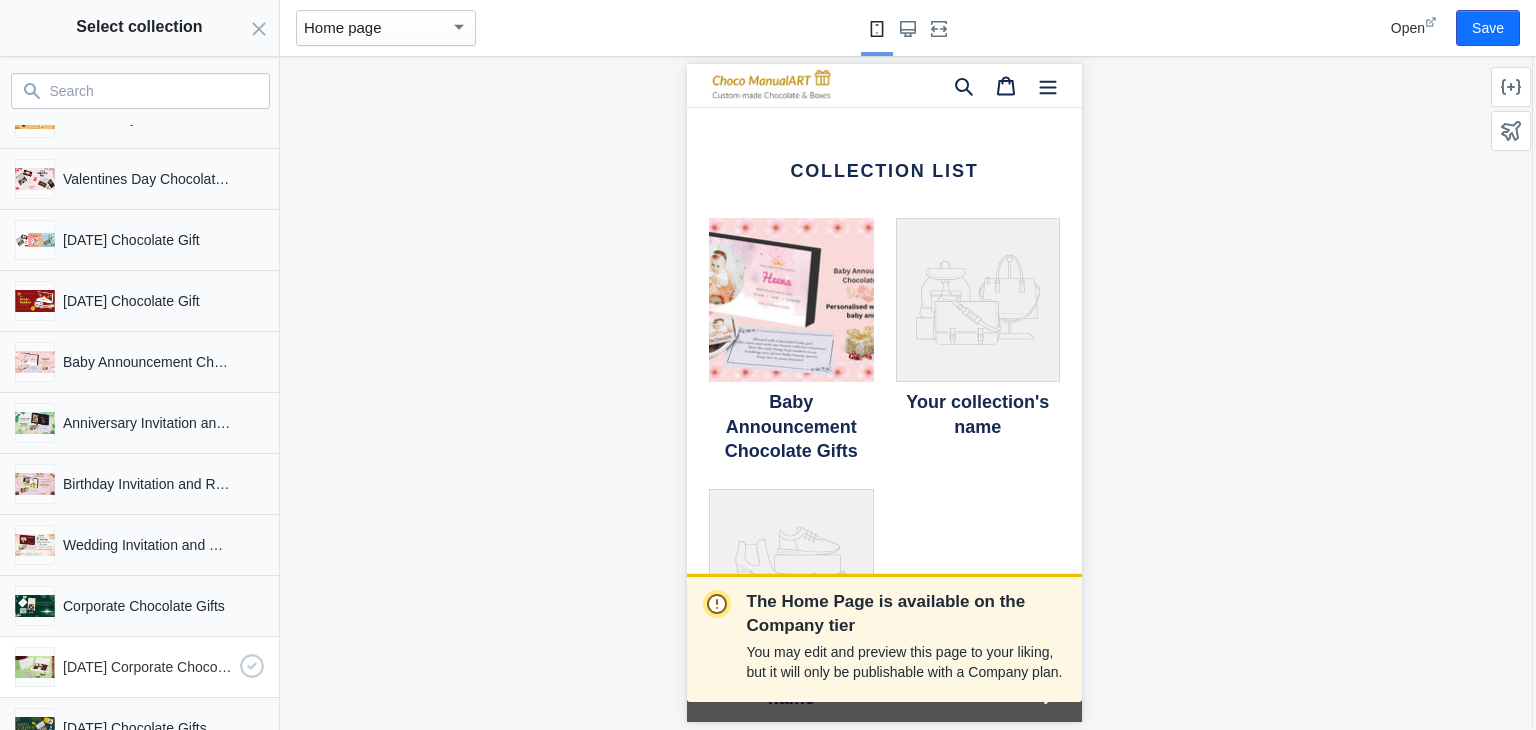click on "Diwali Corporate Chocolate Gift" at bounding box center (135, 663) 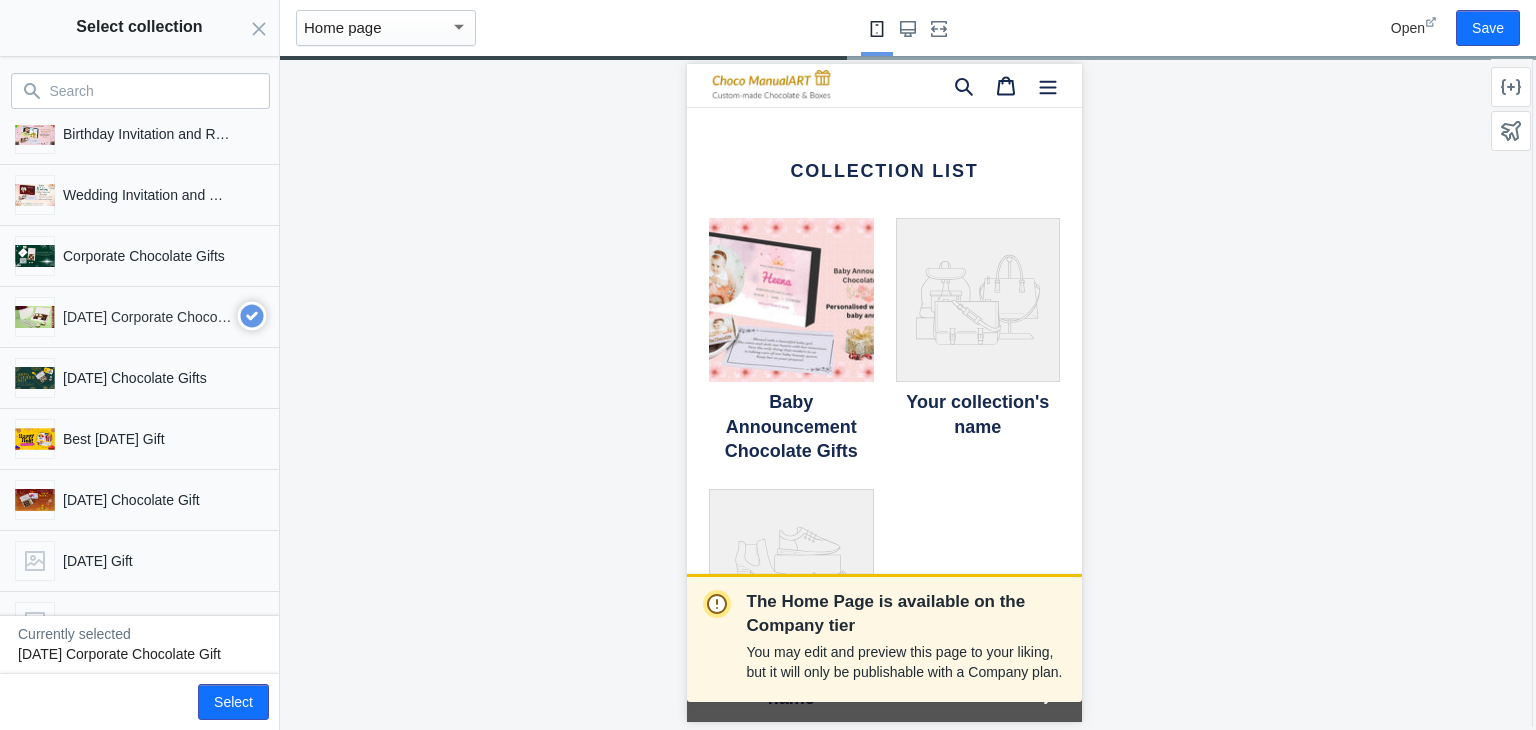 scroll, scrollTop: 662, scrollLeft: 0, axis: vertical 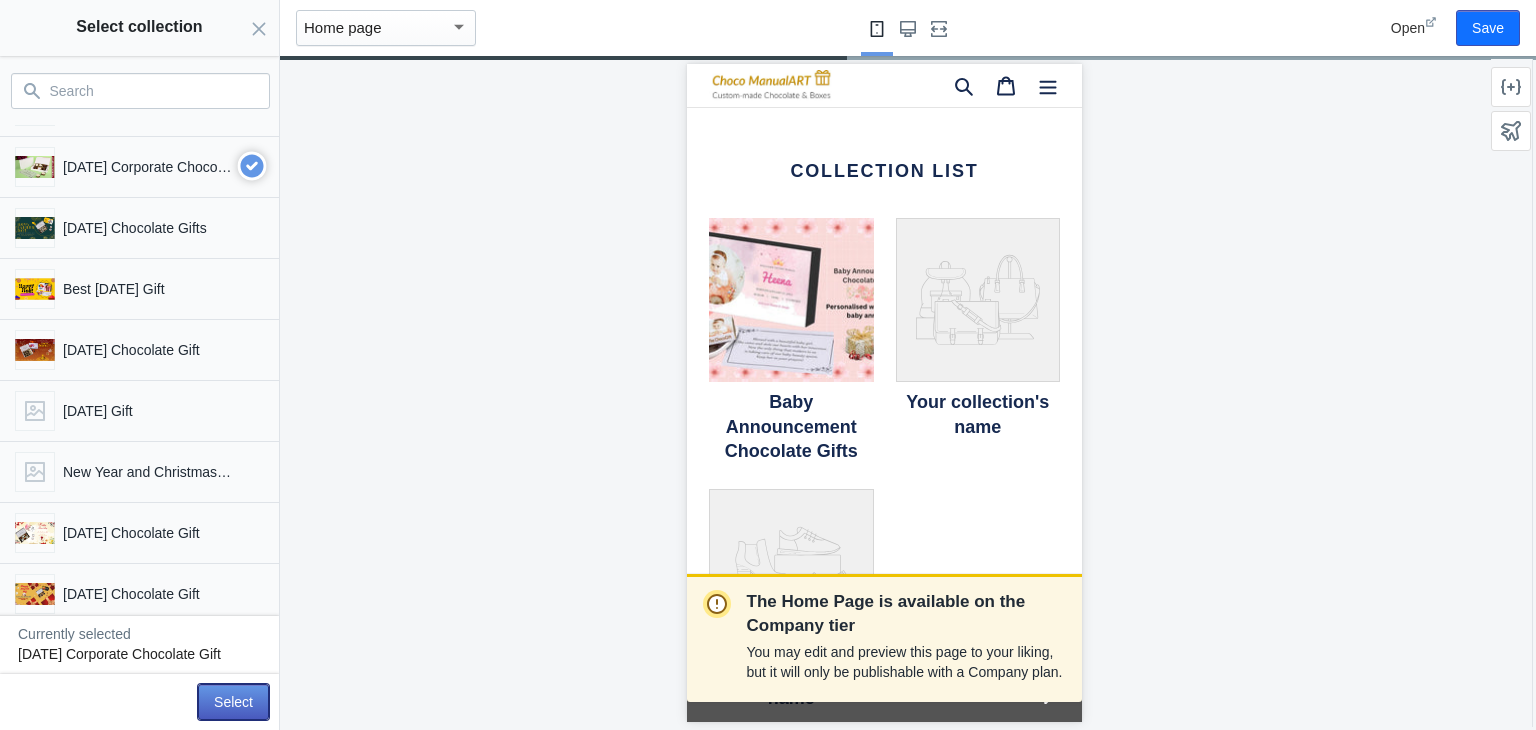 click on "Select" at bounding box center (233, 702) 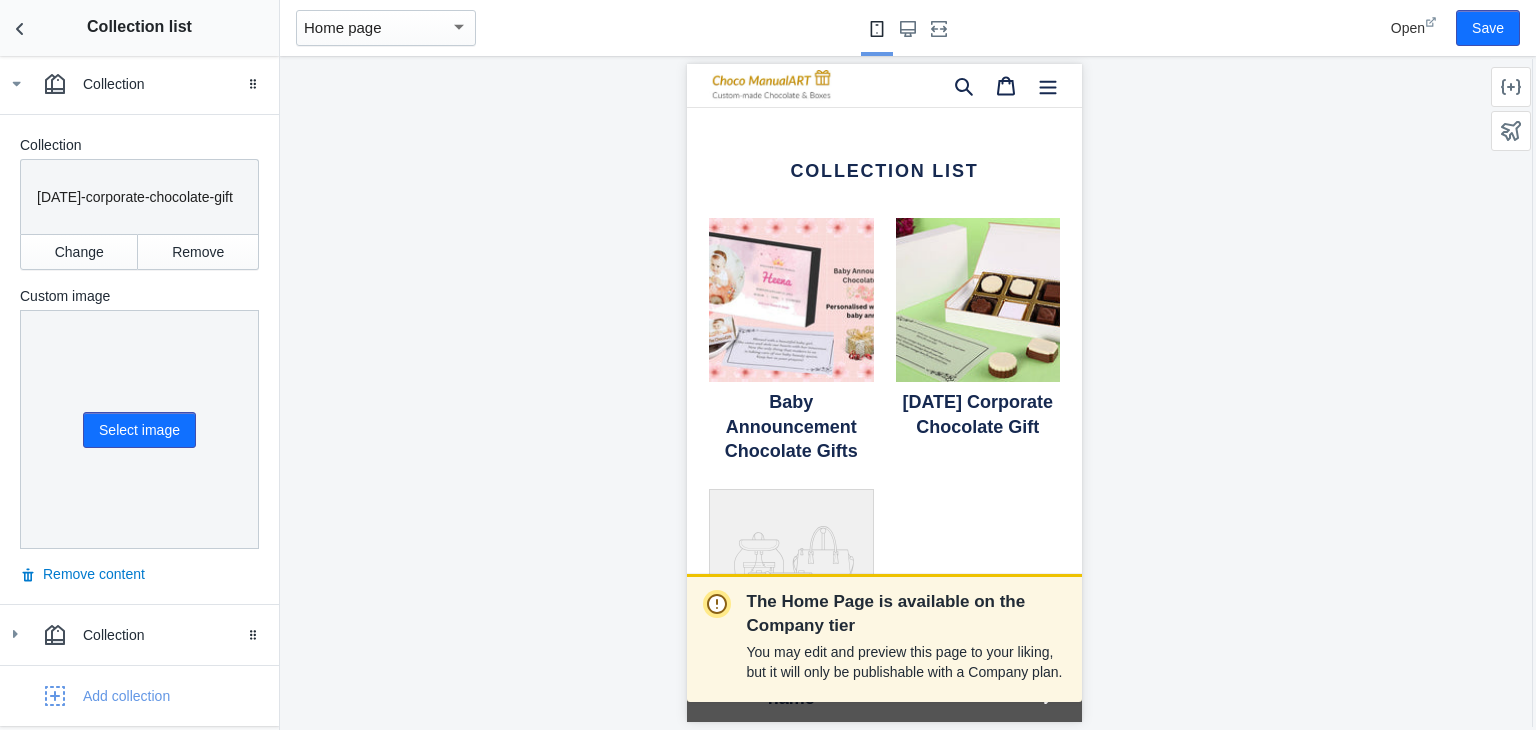 scroll, scrollTop: 528, scrollLeft: 0, axis: vertical 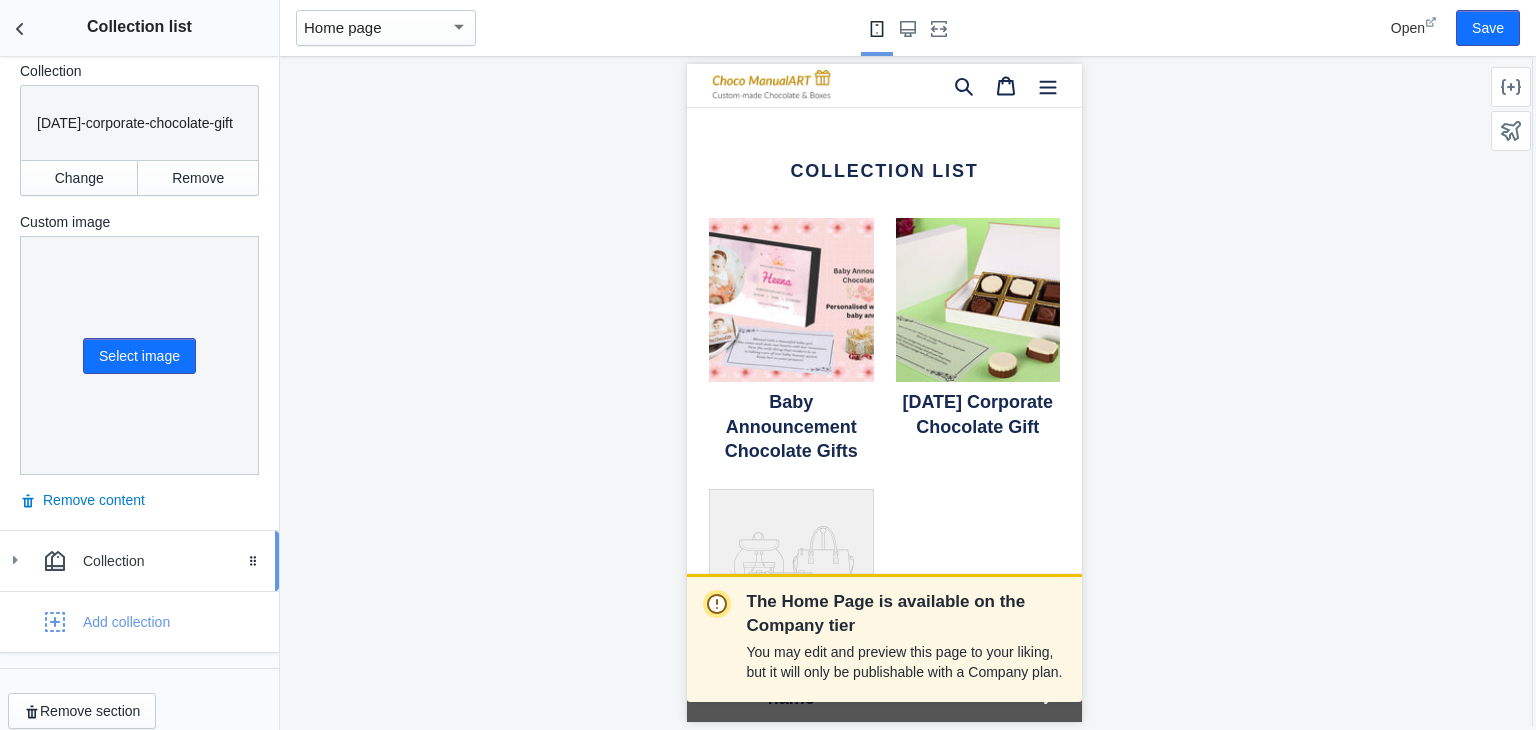 click on "Collection" at bounding box center (139, 561) 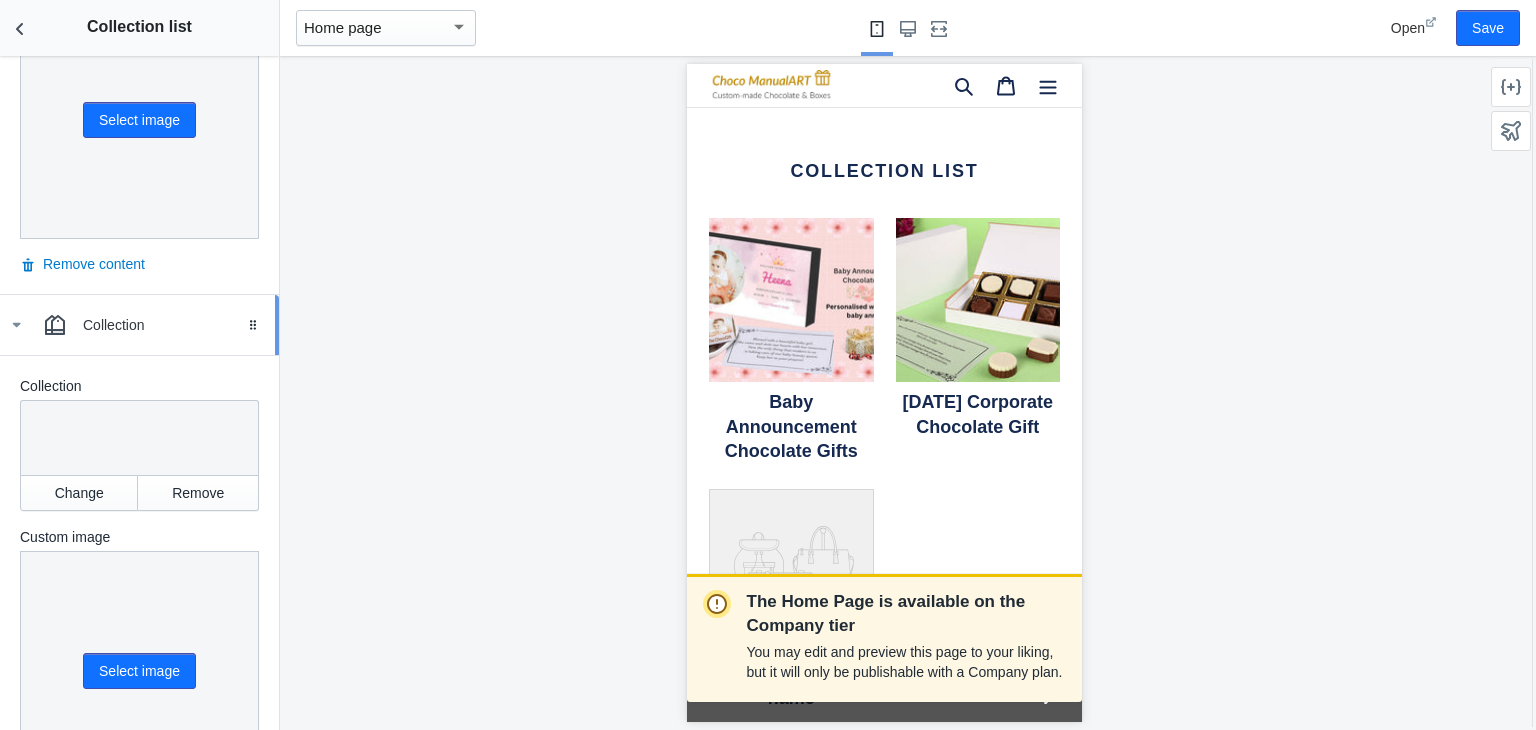 scroll, scrollTop: 928, scrollLeft: 0, axis: vertical 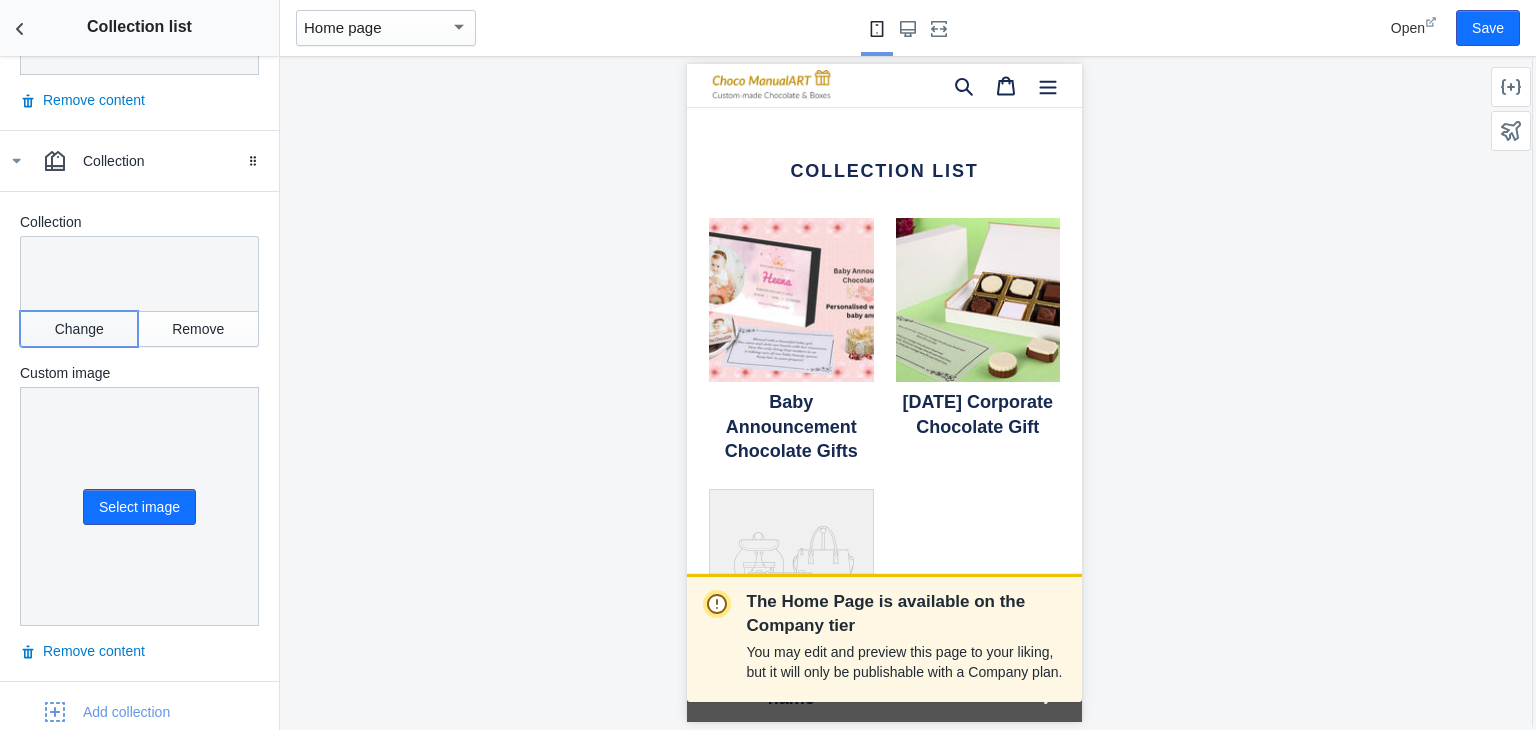 click on "Change" at bounding box center [79, 329] 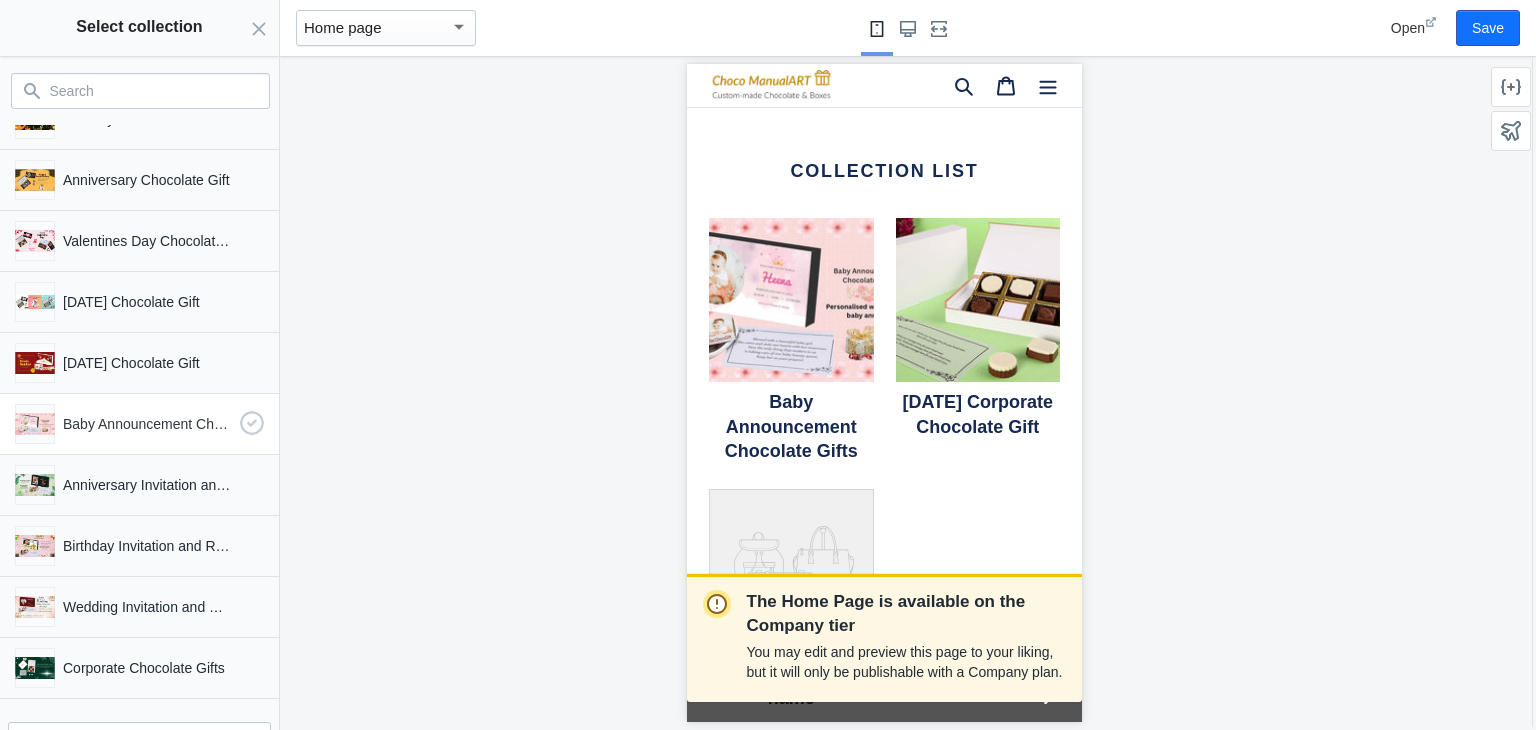 scroll, scrollTop: 162, scrollLeft: 0, axis: vertical 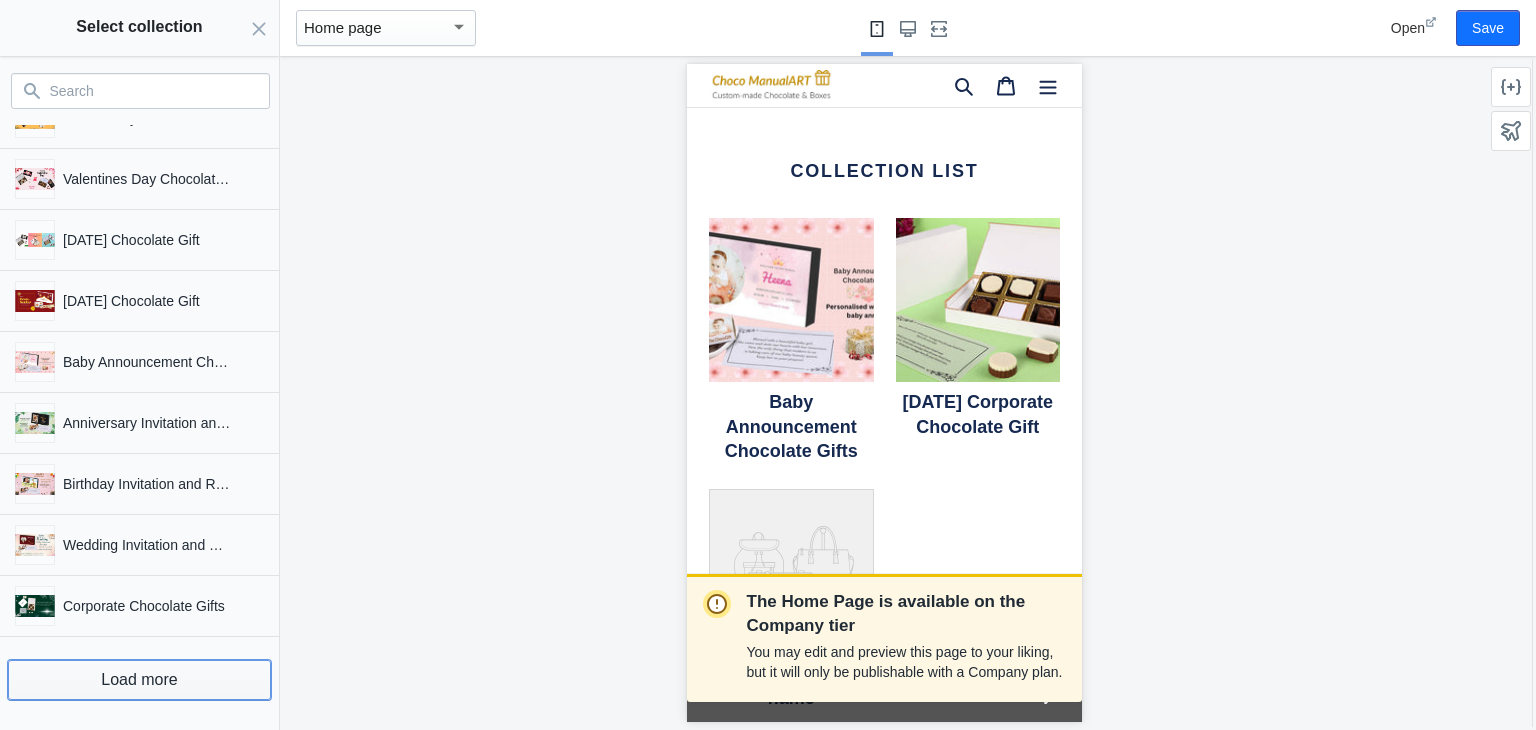 click on "Load more" at bounding box center (139, 680) 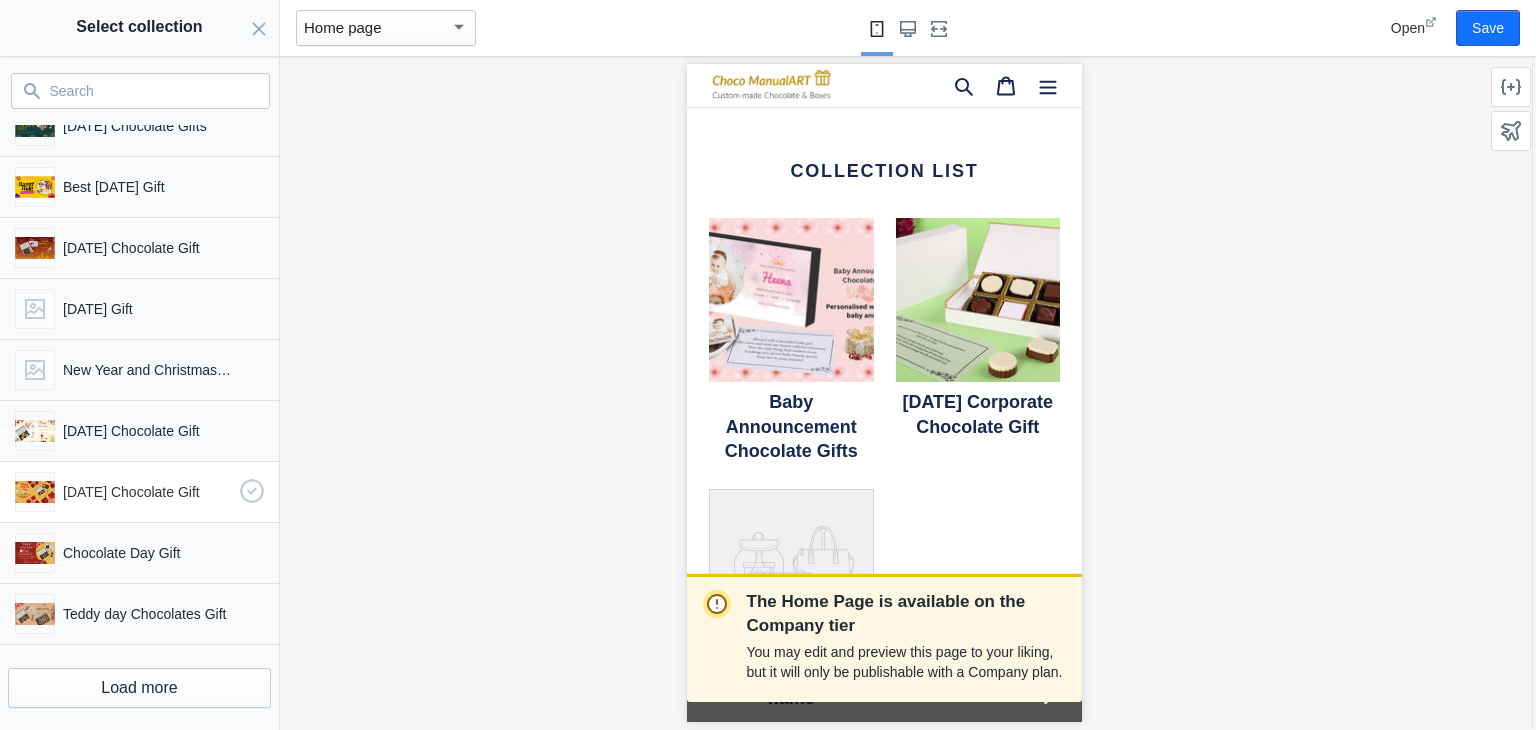 scroll, scrollTop: 770, scrollLeft: 0, axis: vertical 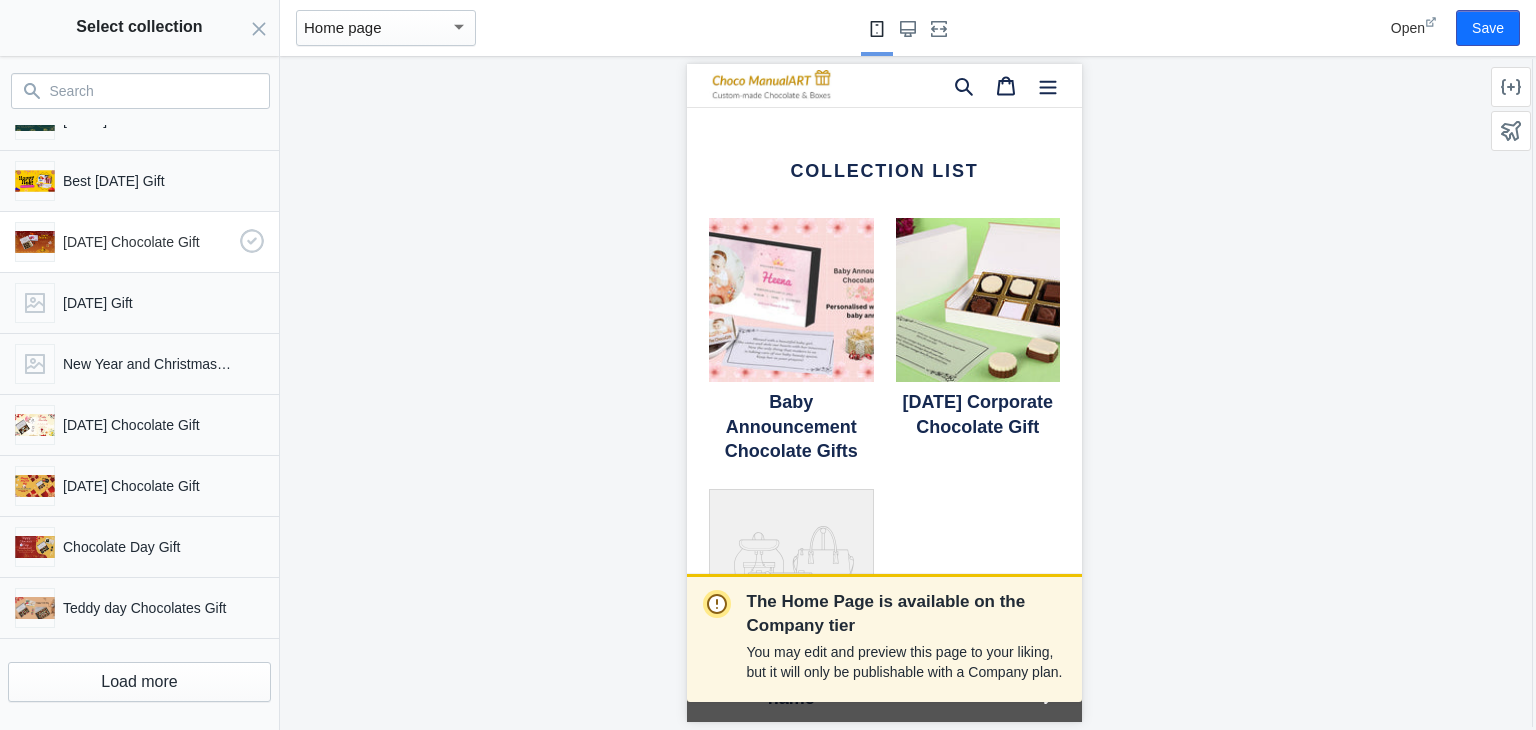 click on "Diwali Chocolate Gift" at bounding box center (135, 238) 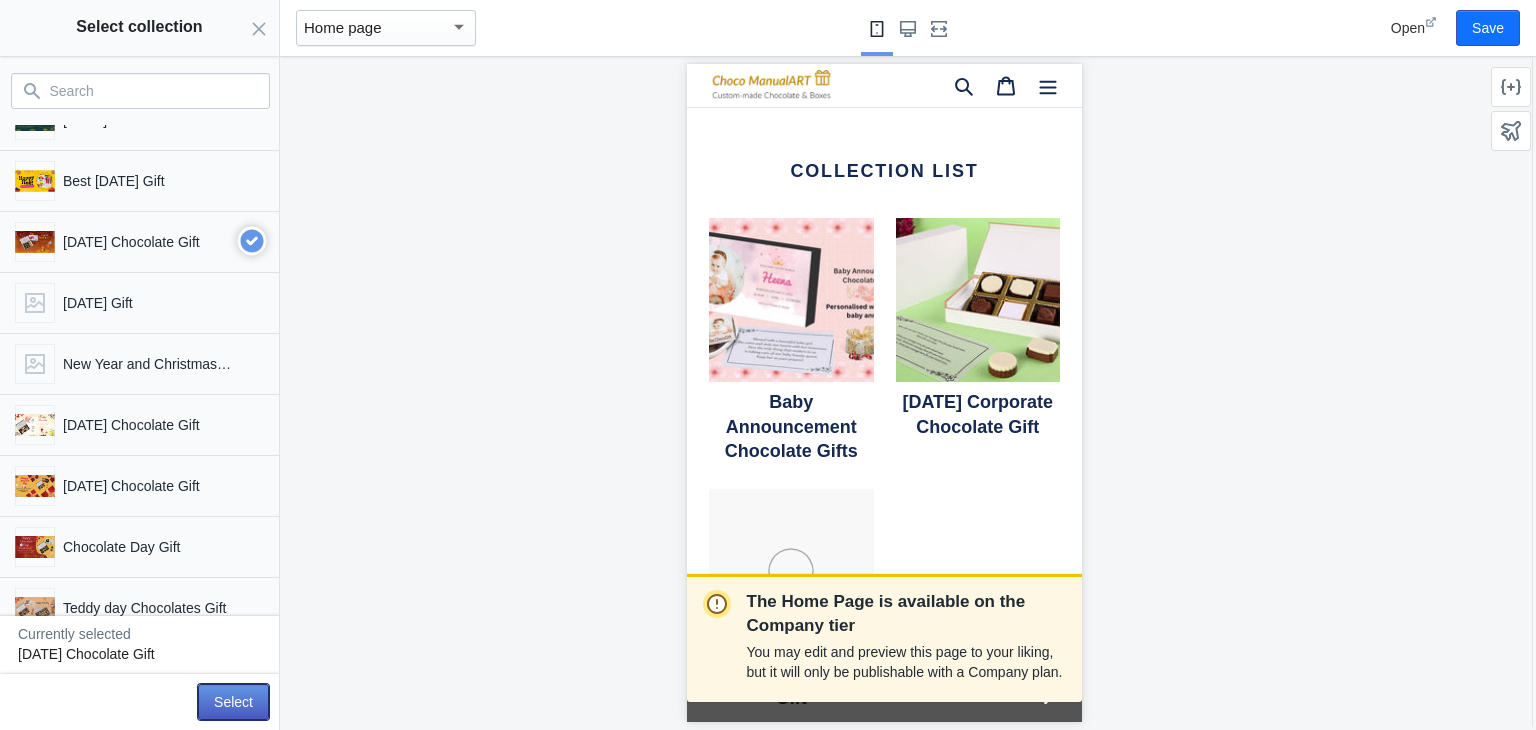 click on "Select" at bounding box center [233, 702] 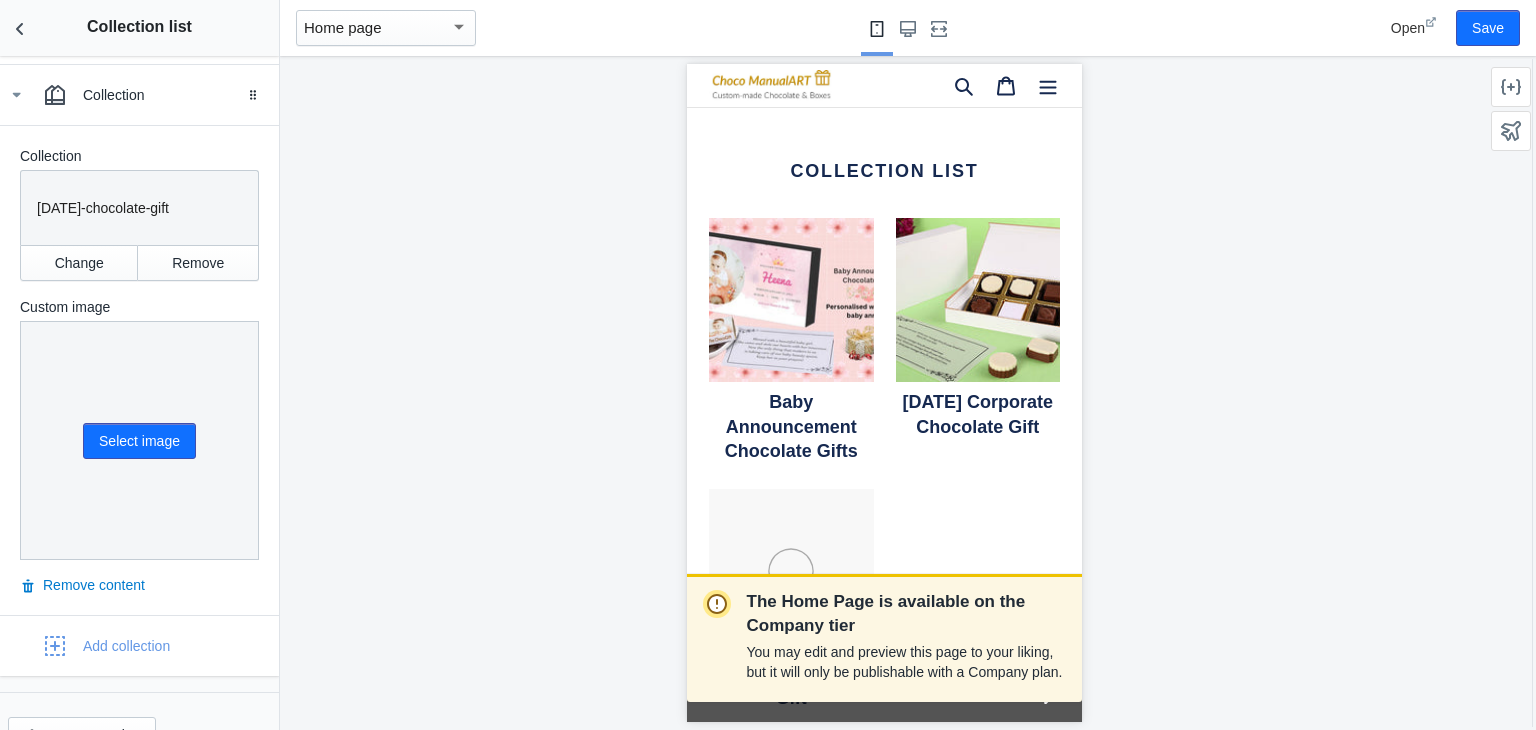 scroll, scrollTop: 1003, scrollLeft: 0, axis: vertical 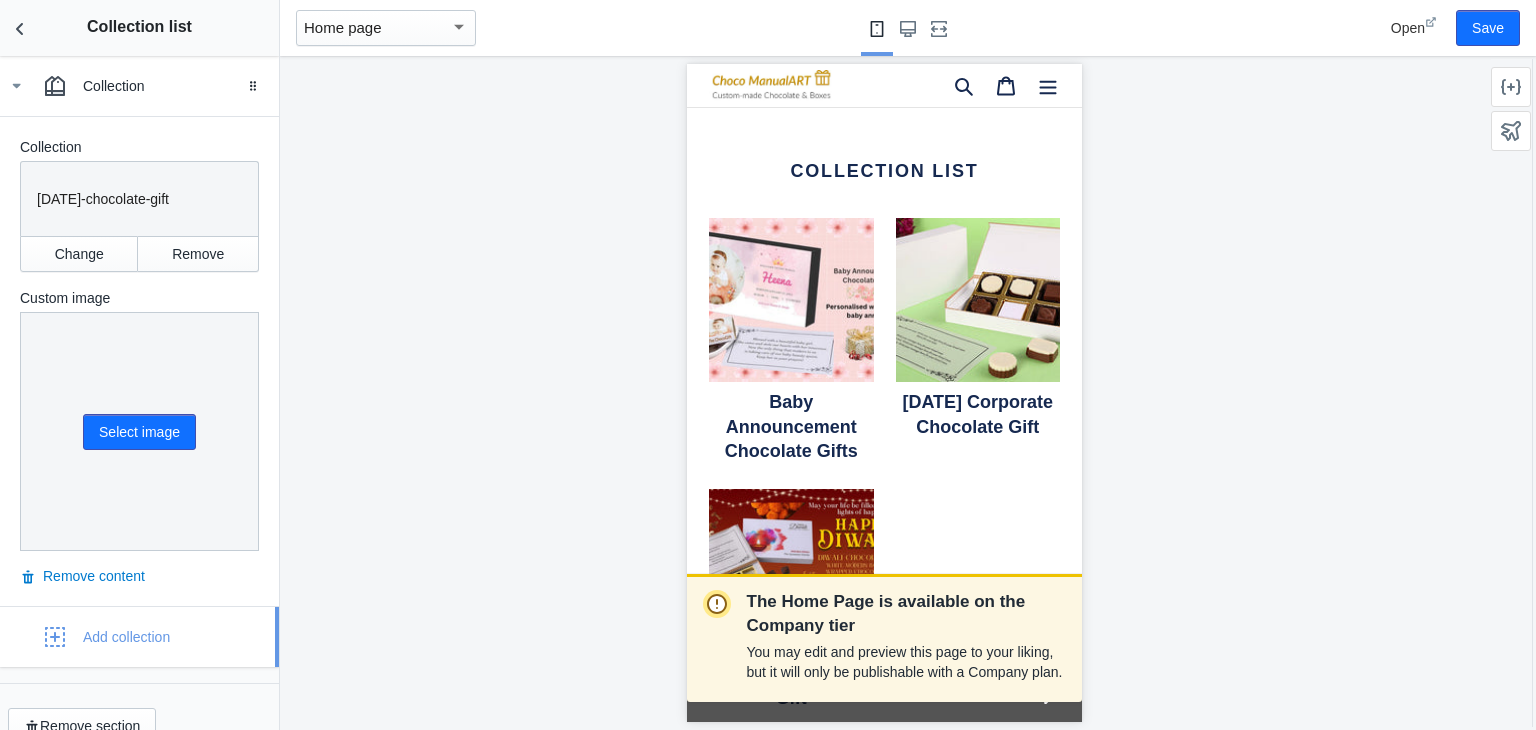 click on "Add collection" at bounding box center (92, 637) 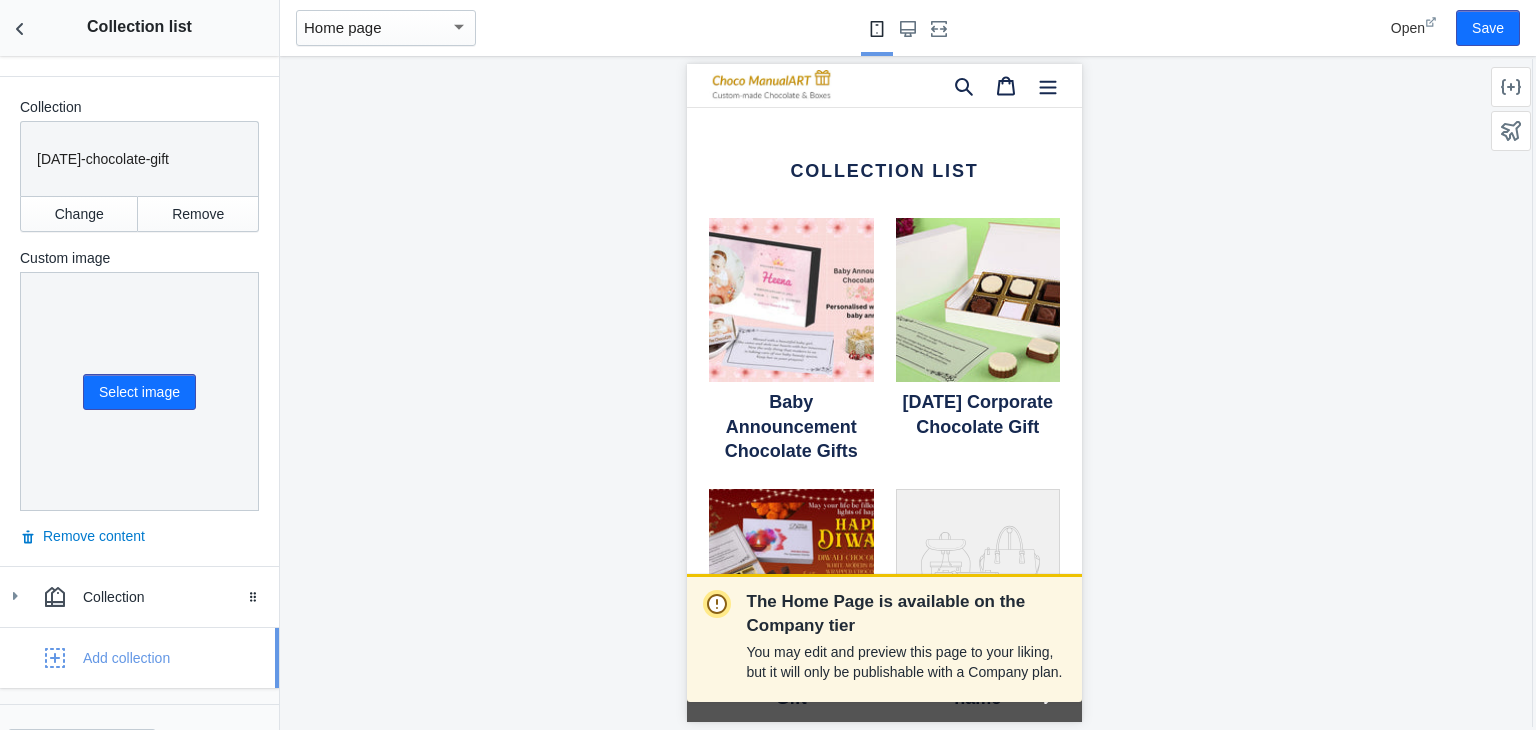 scroll, scrollTop: 1064, scrollLeft: 0, axis: vertical 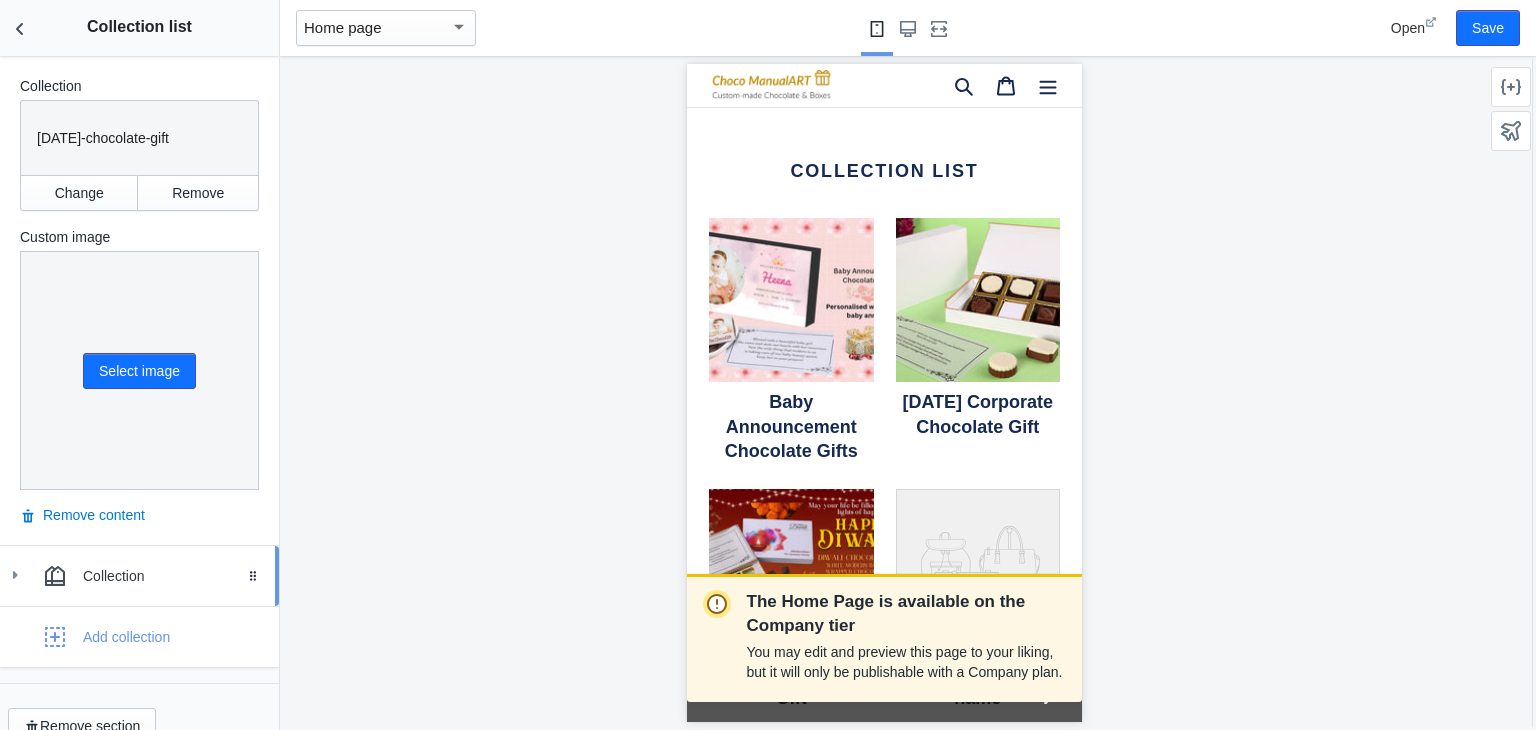 click on "Collection" at bounding box center [139, 576] 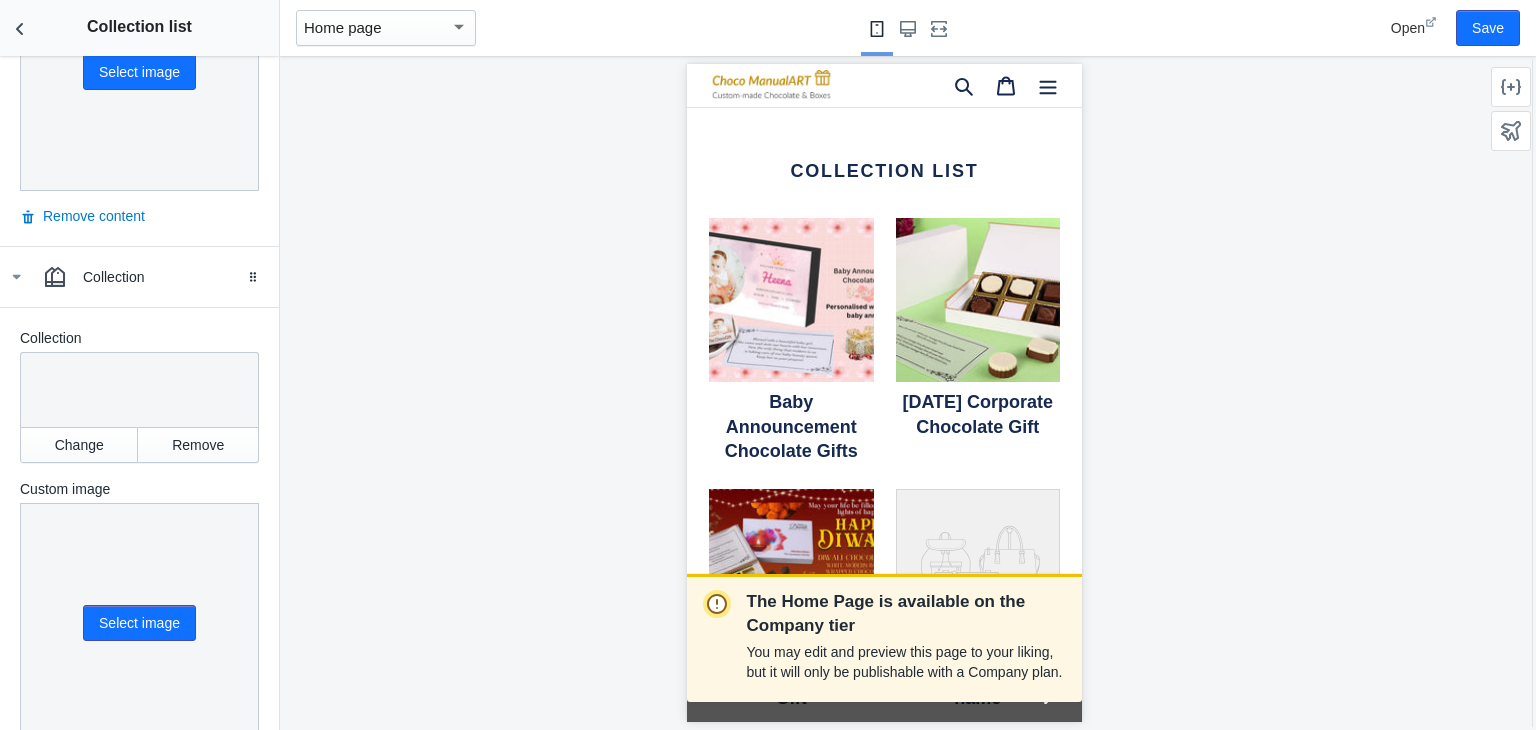 scroll, scrollTop: 1364, scrollLeft: 0, axis: vertical 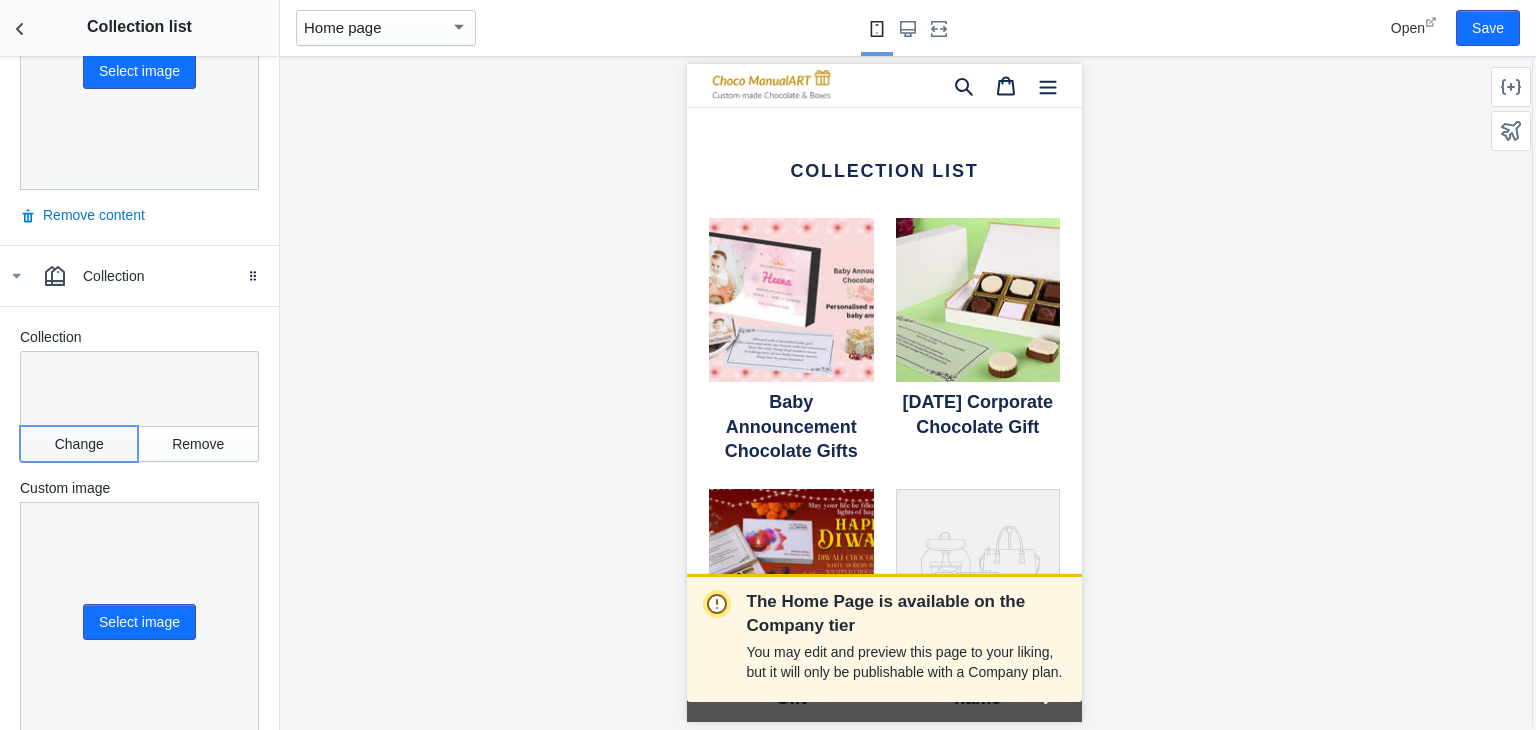 click on "Change" at bounding box center (79, 444) 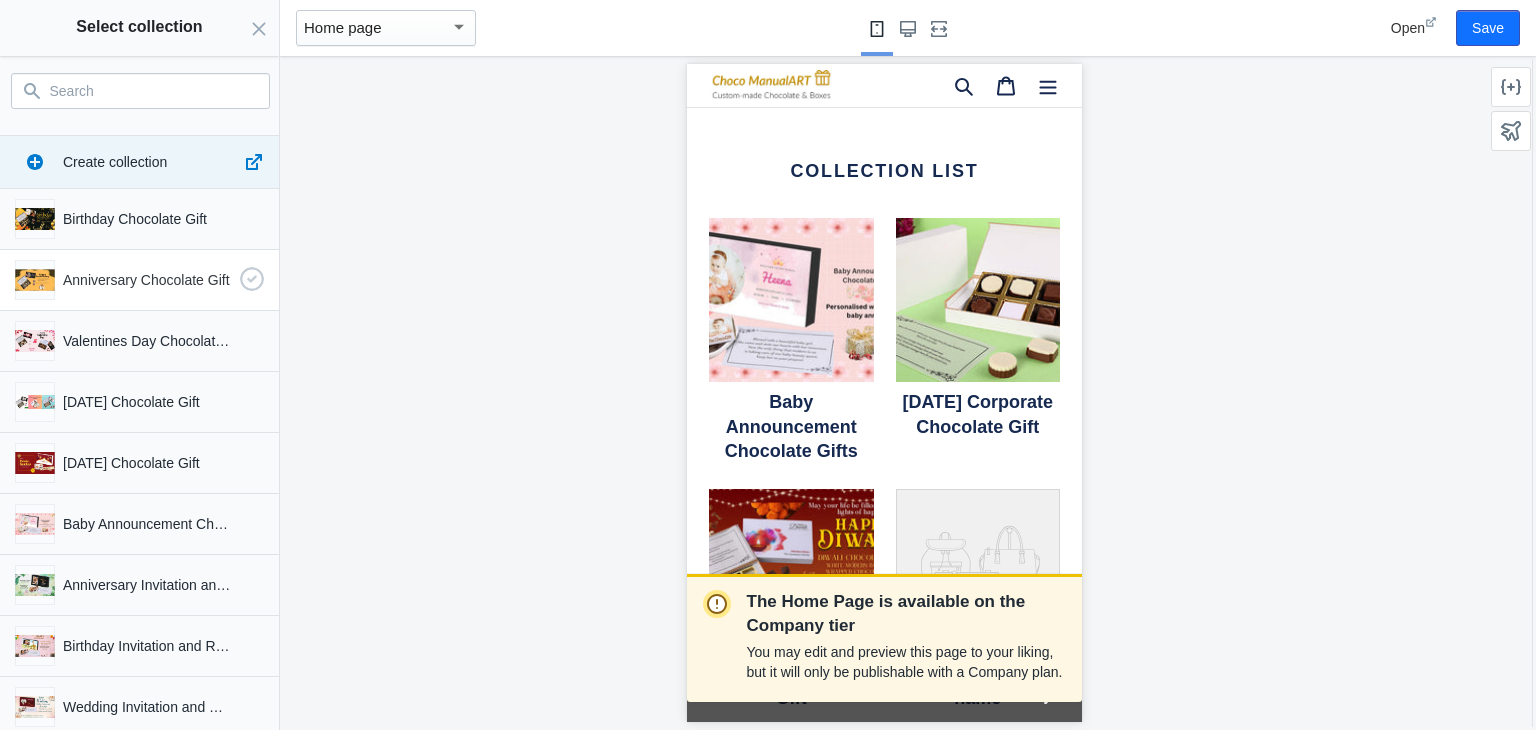 click on "Anniversary Chocolate Gift" at bounding box center [135, 276] 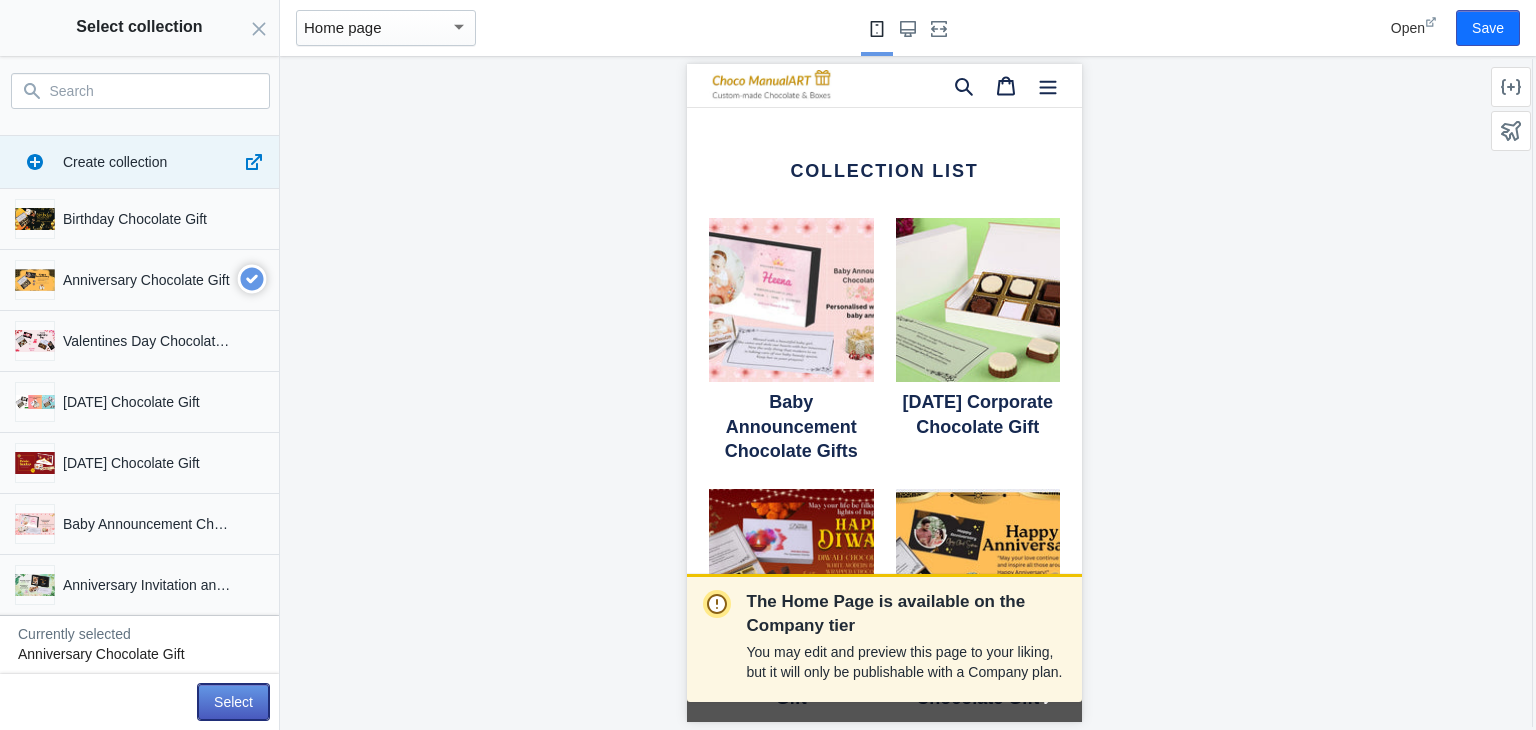 click on "Select" at bounding box center [233, 702] 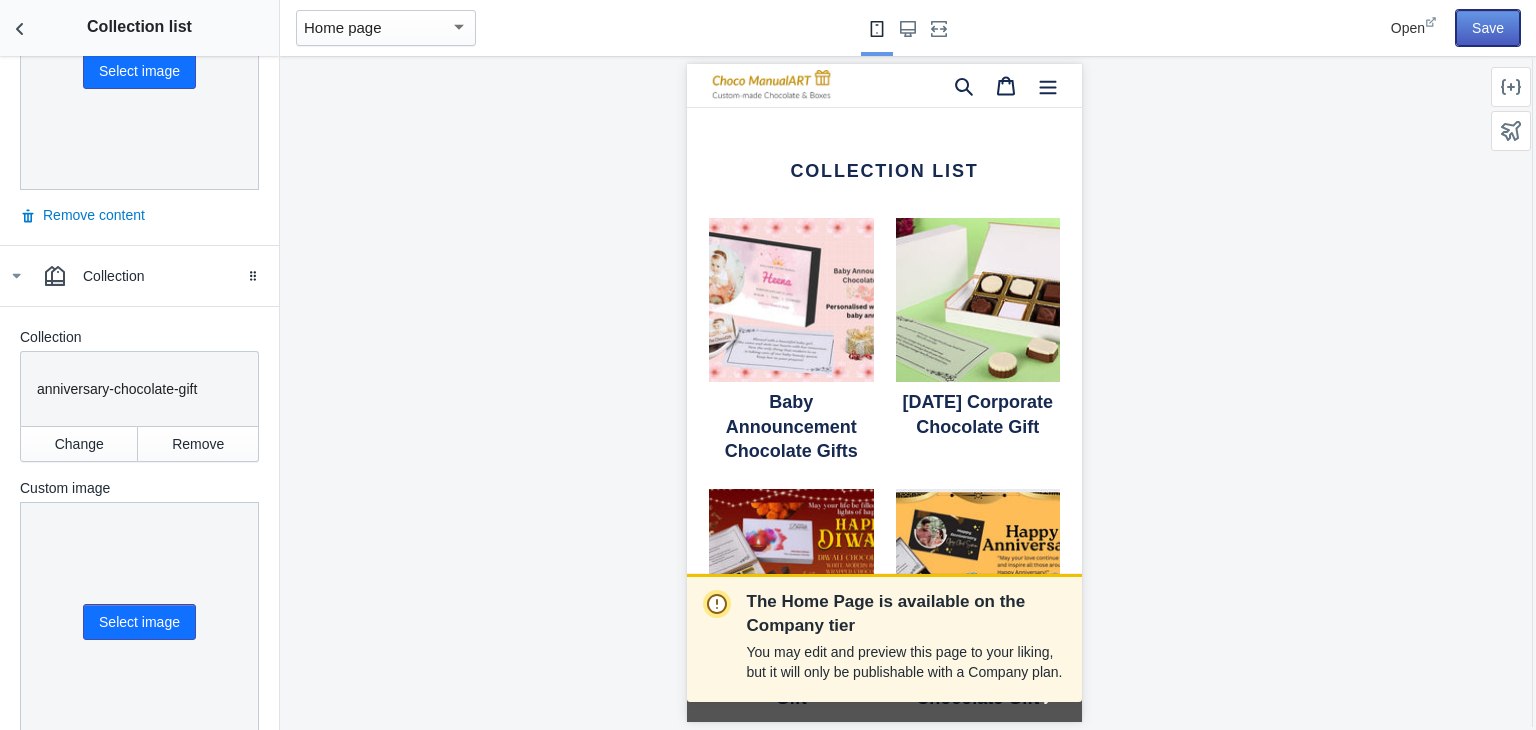 click on "Save" at bounding box center (1488, 28) 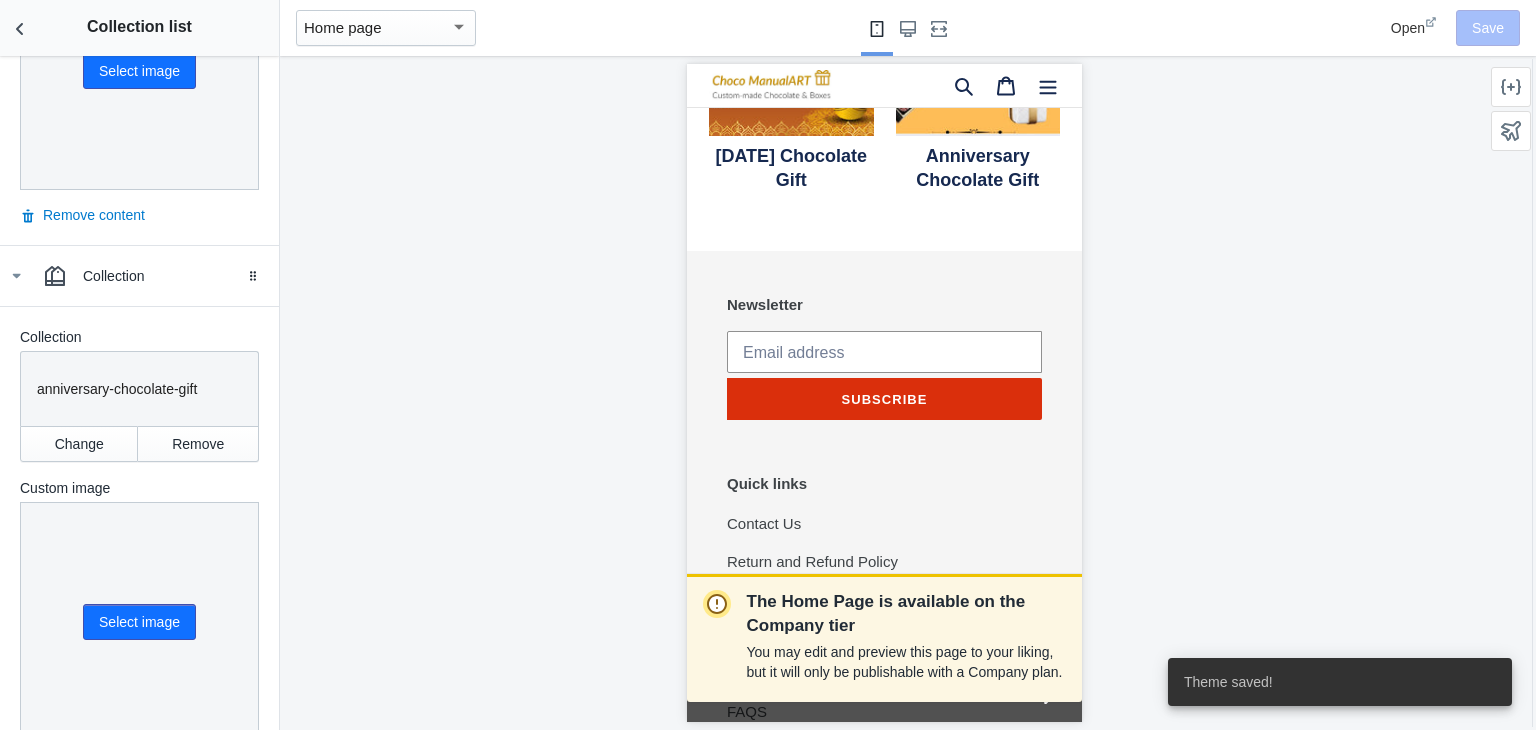 scroll, scrollTop: 2284, scrollLeft: 0, axis: vertical 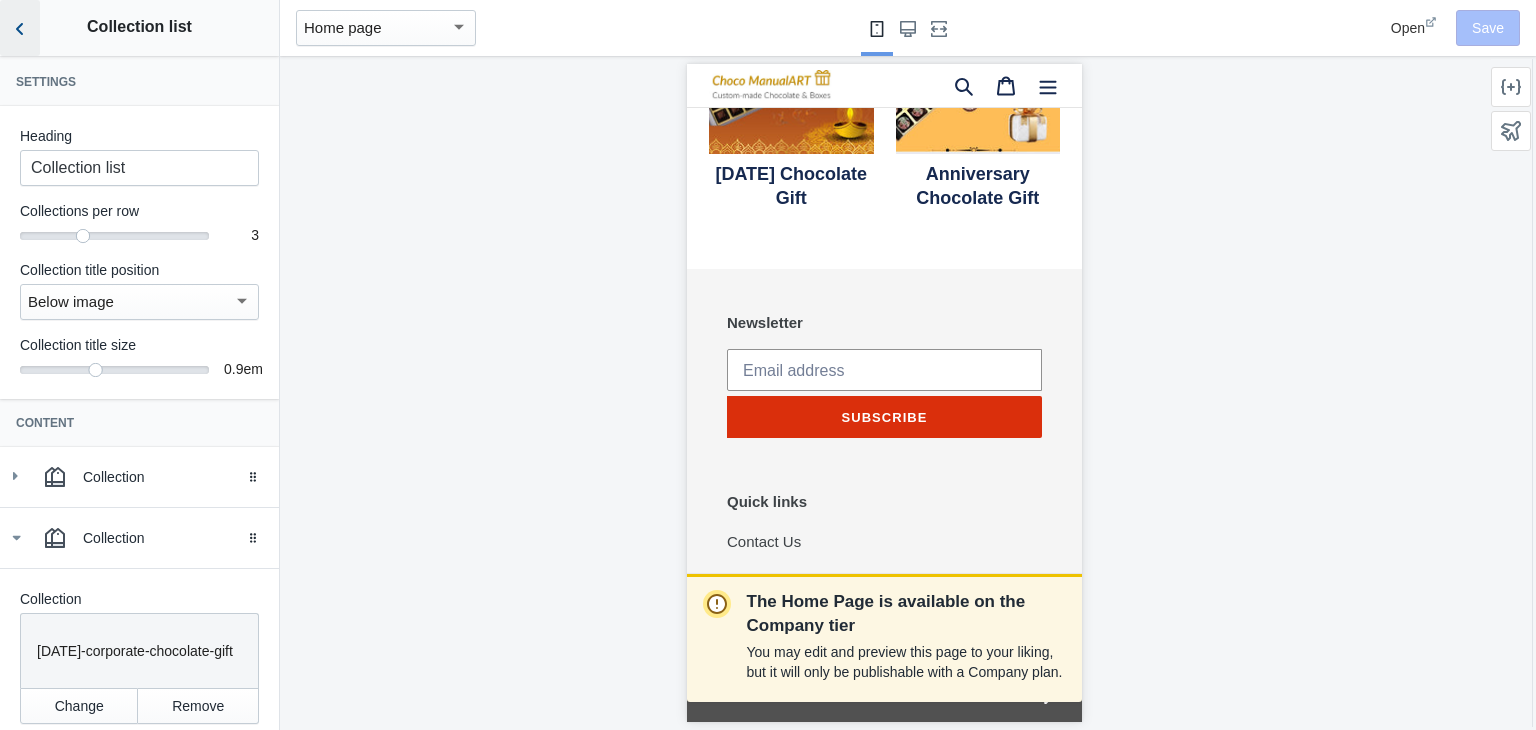 click 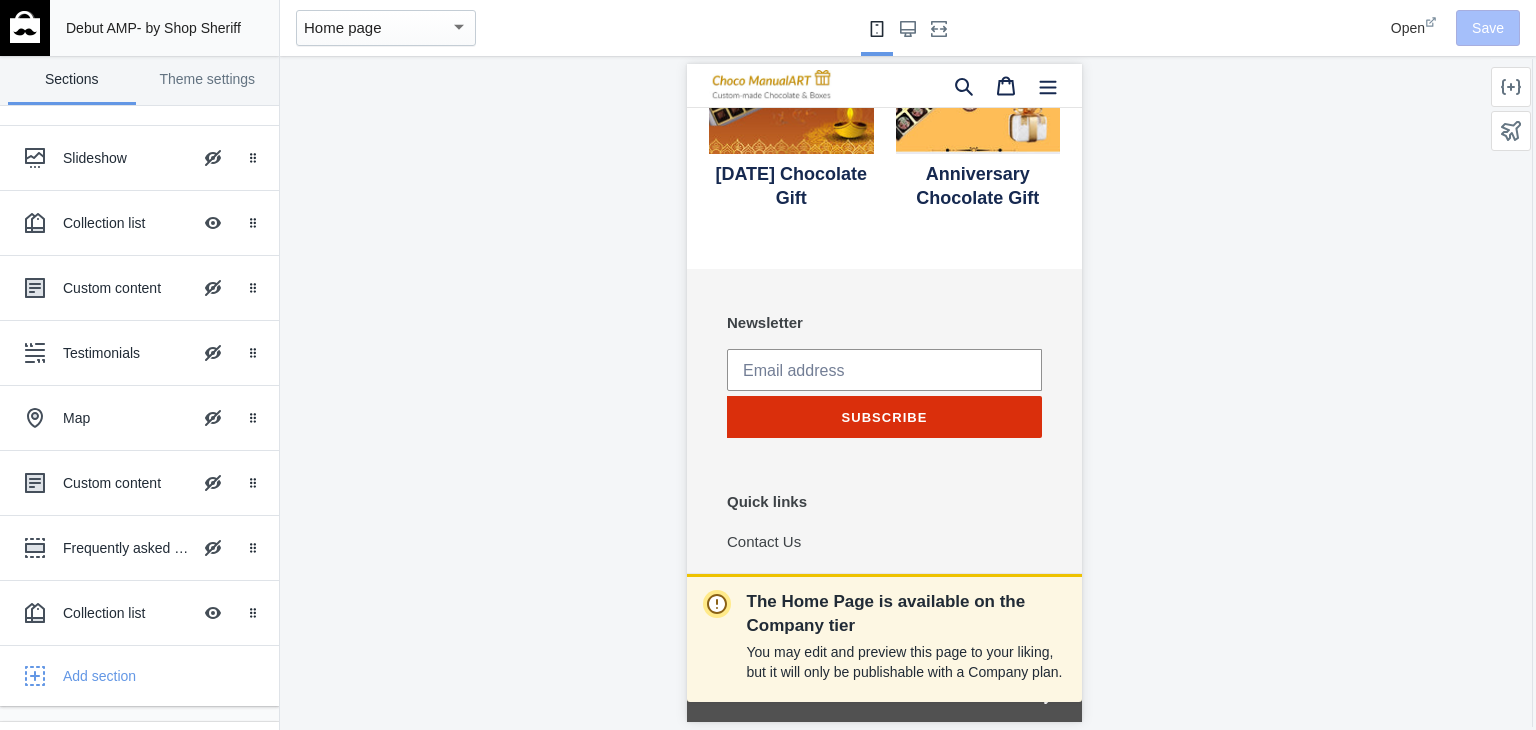 scroll, scrollTop: 0, scrollLeft: 0, axis: both 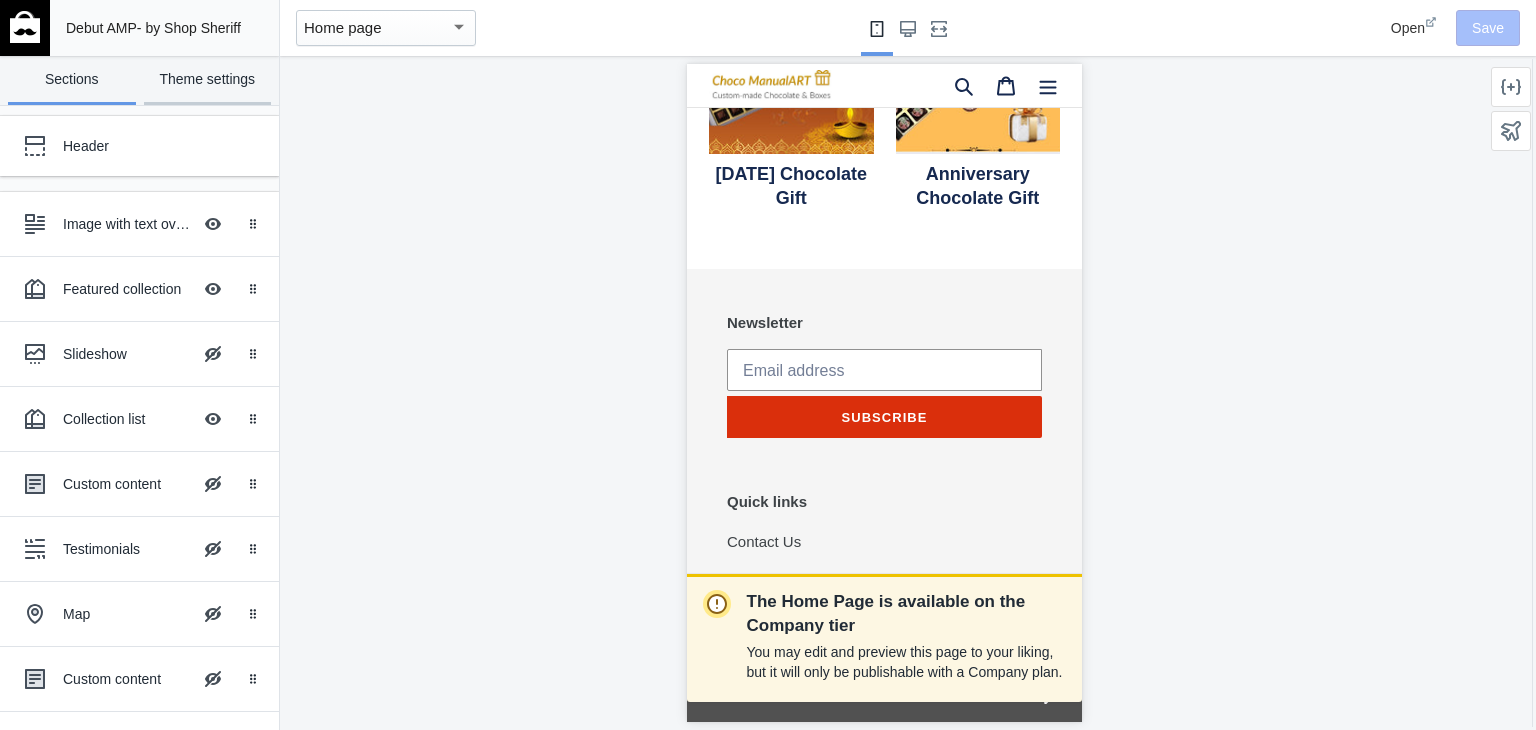 click on "Theme settings" at bounding box center (208, 80) 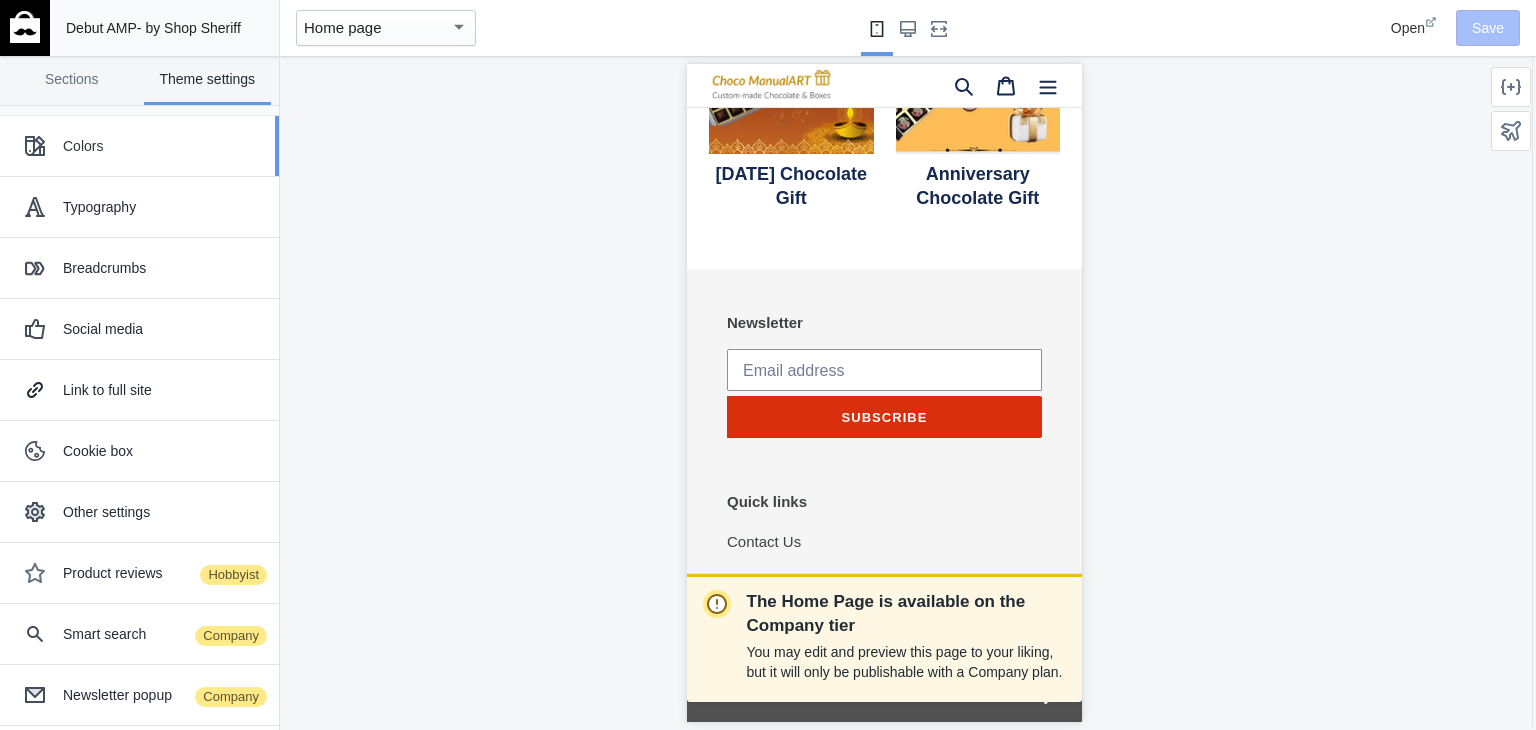 click on "Colors" at bounding box center (139, 146) 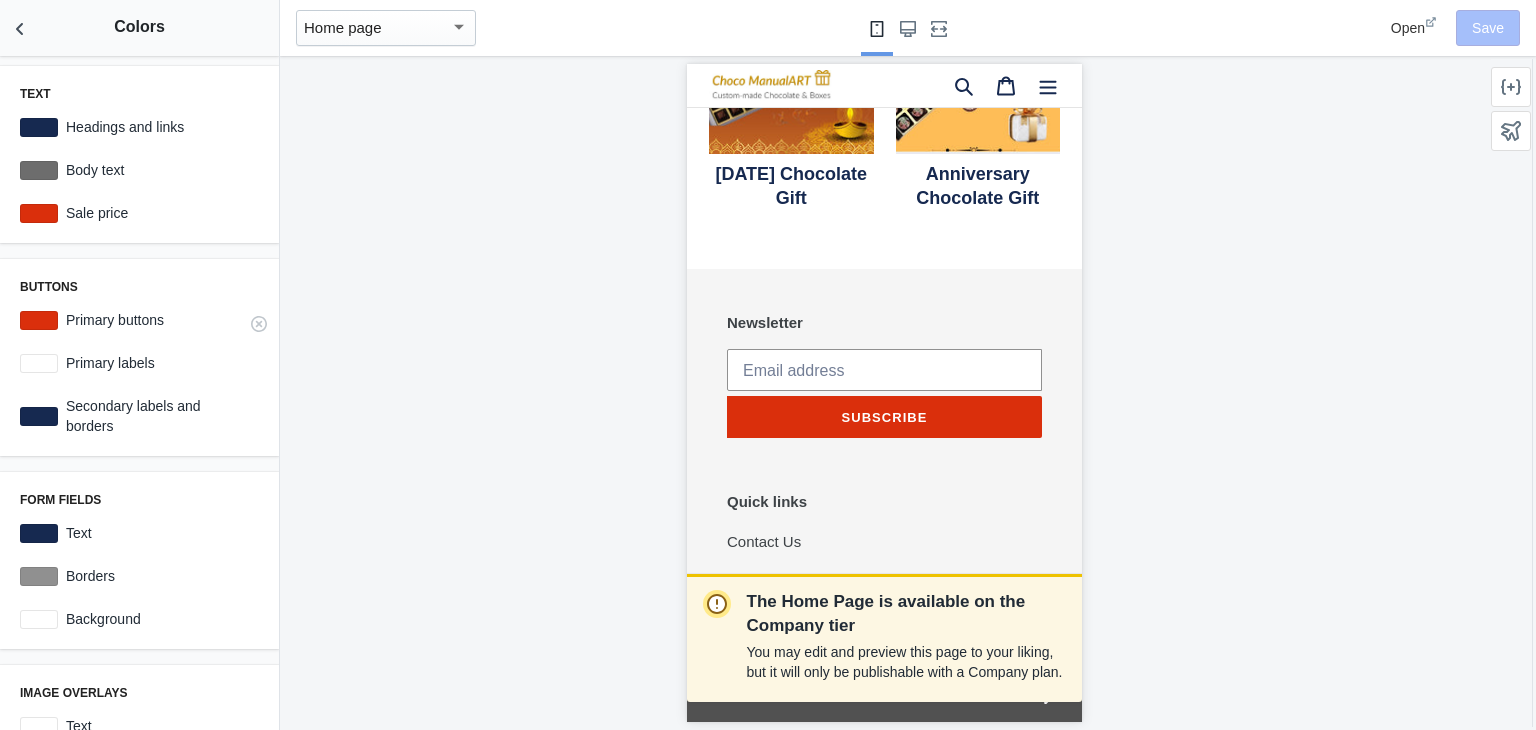 click on "Primary buttons" at bounding box center [158, 320] 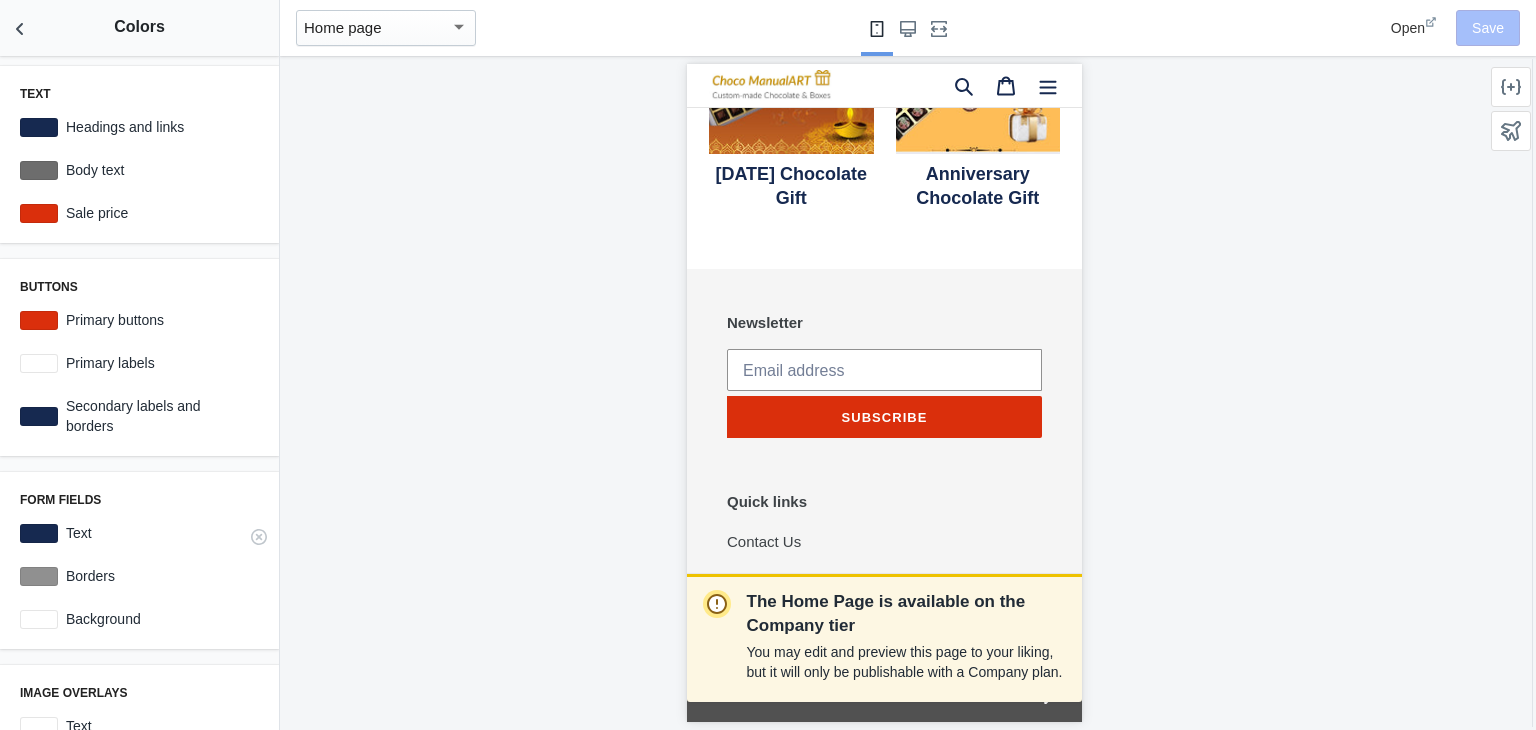 click at bounding box center (39, 533) 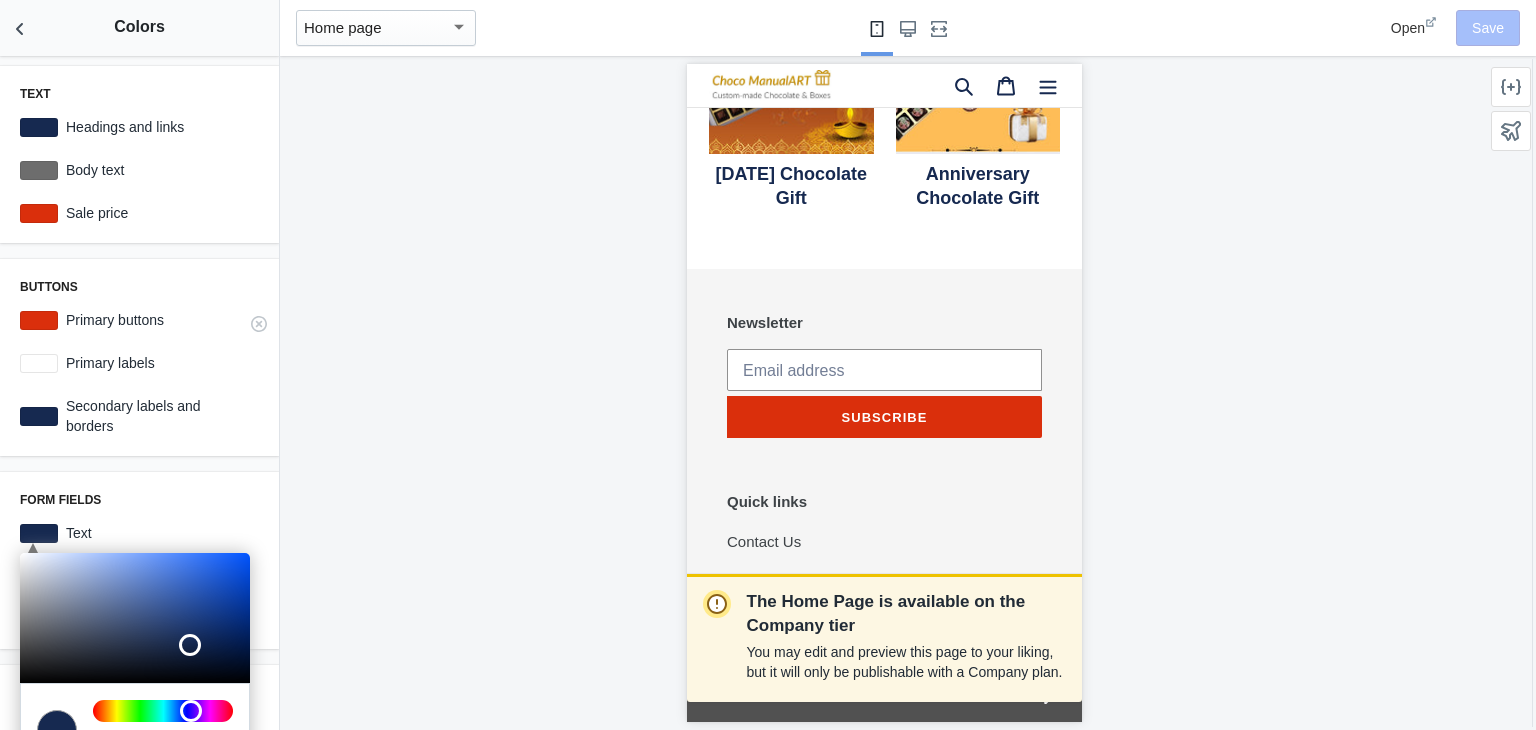 click at bounding box center [39, 320] 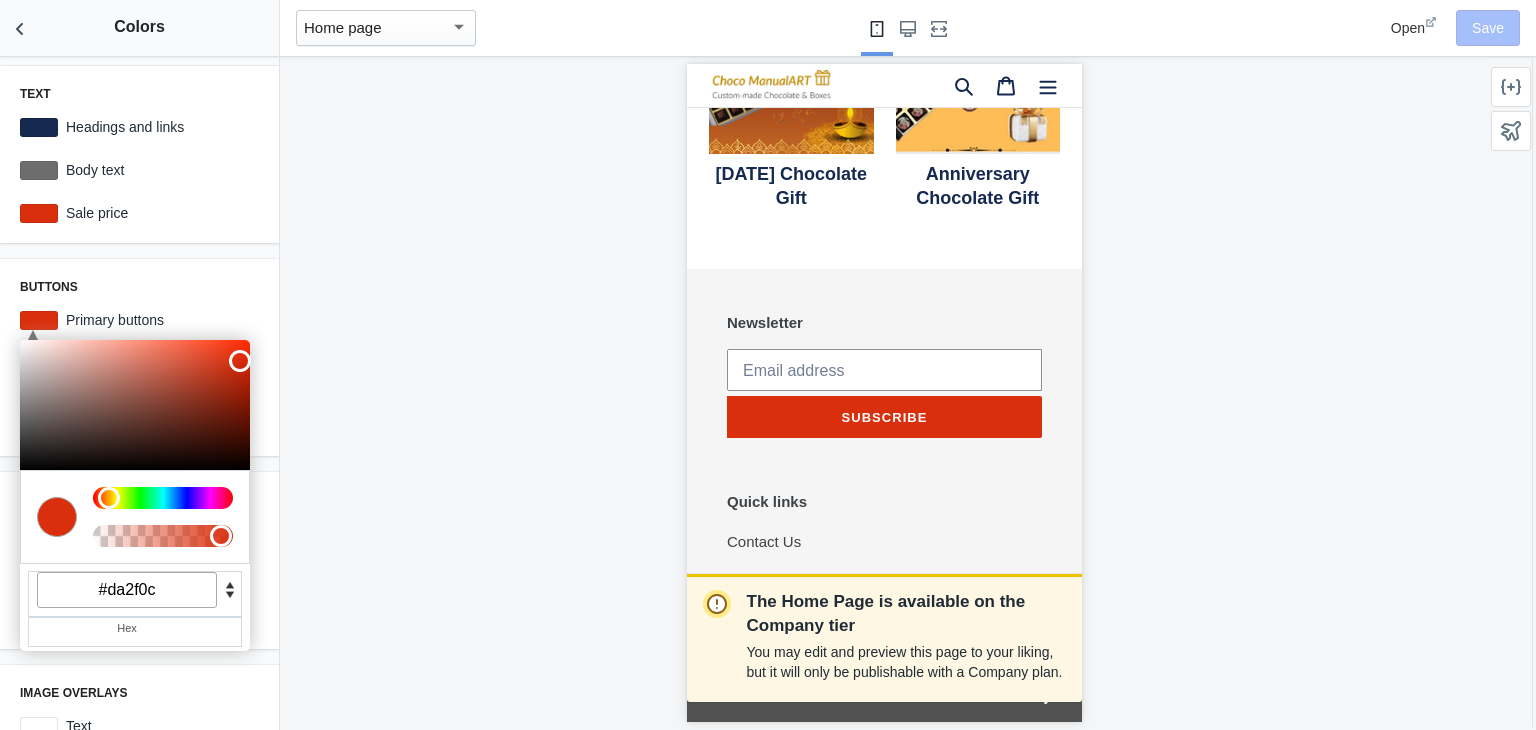 drag, startPoint x: 166, startPoint y: 587, endPoint x: 0, endPoint y: 561, distance: 168.0238 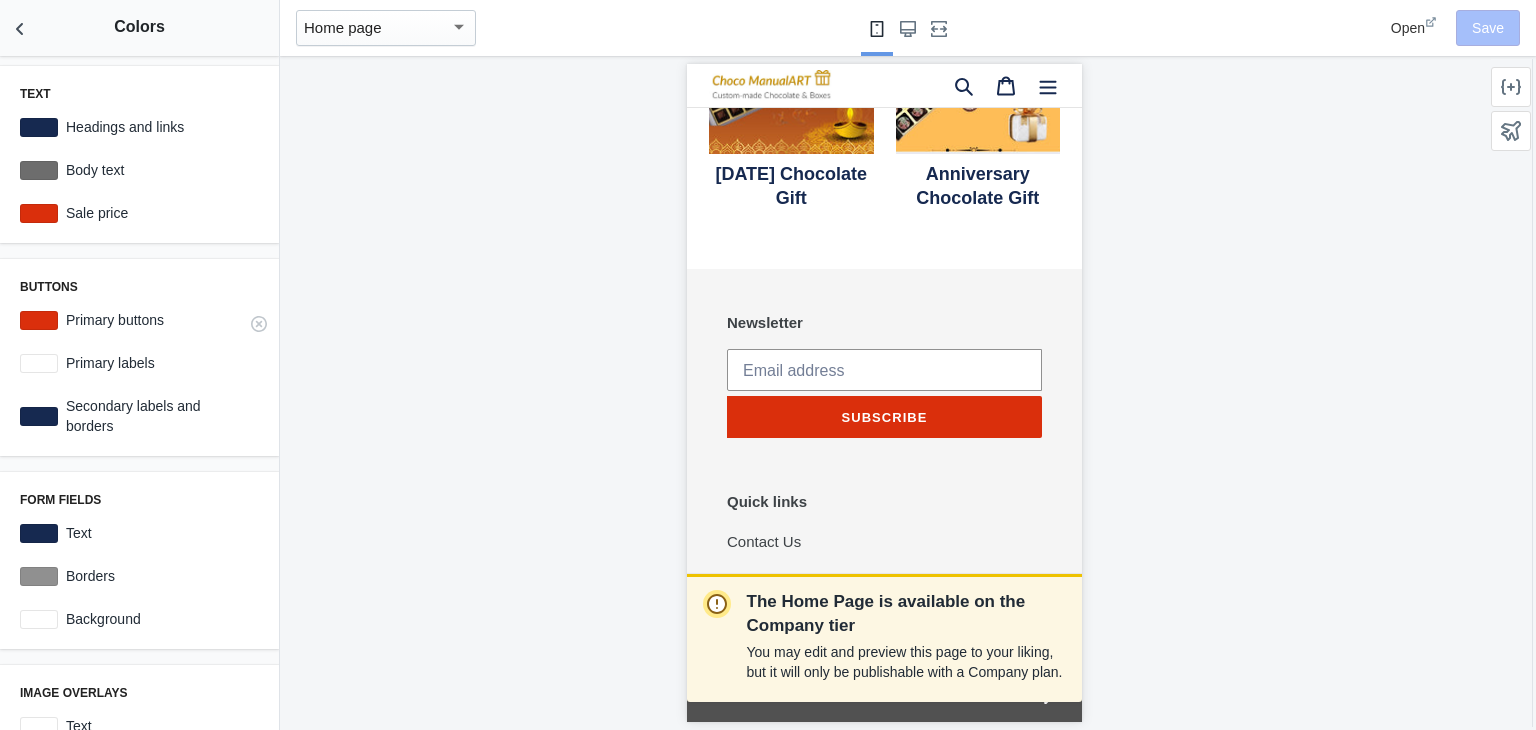 click at bounding box center [39, 320] 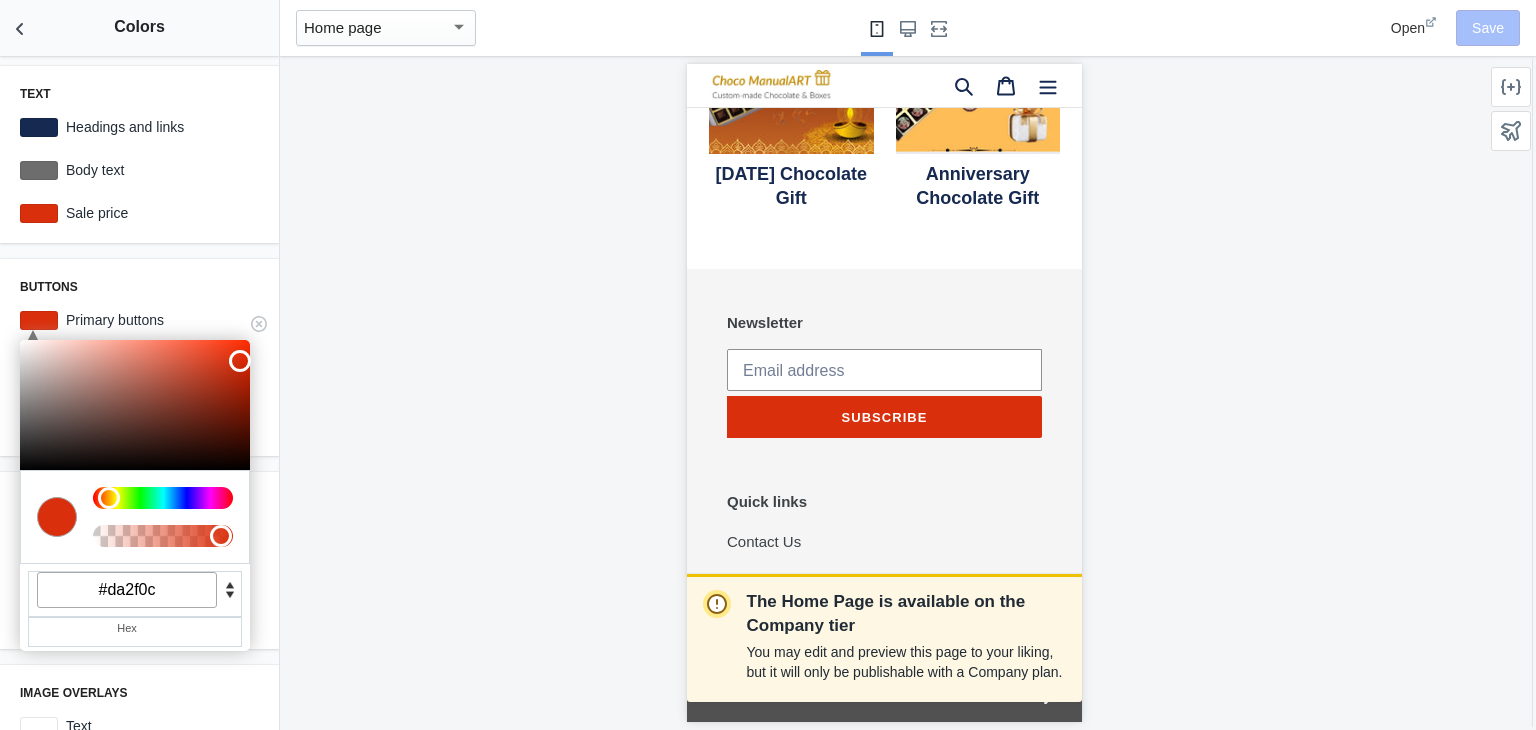 paste on "cc9200" 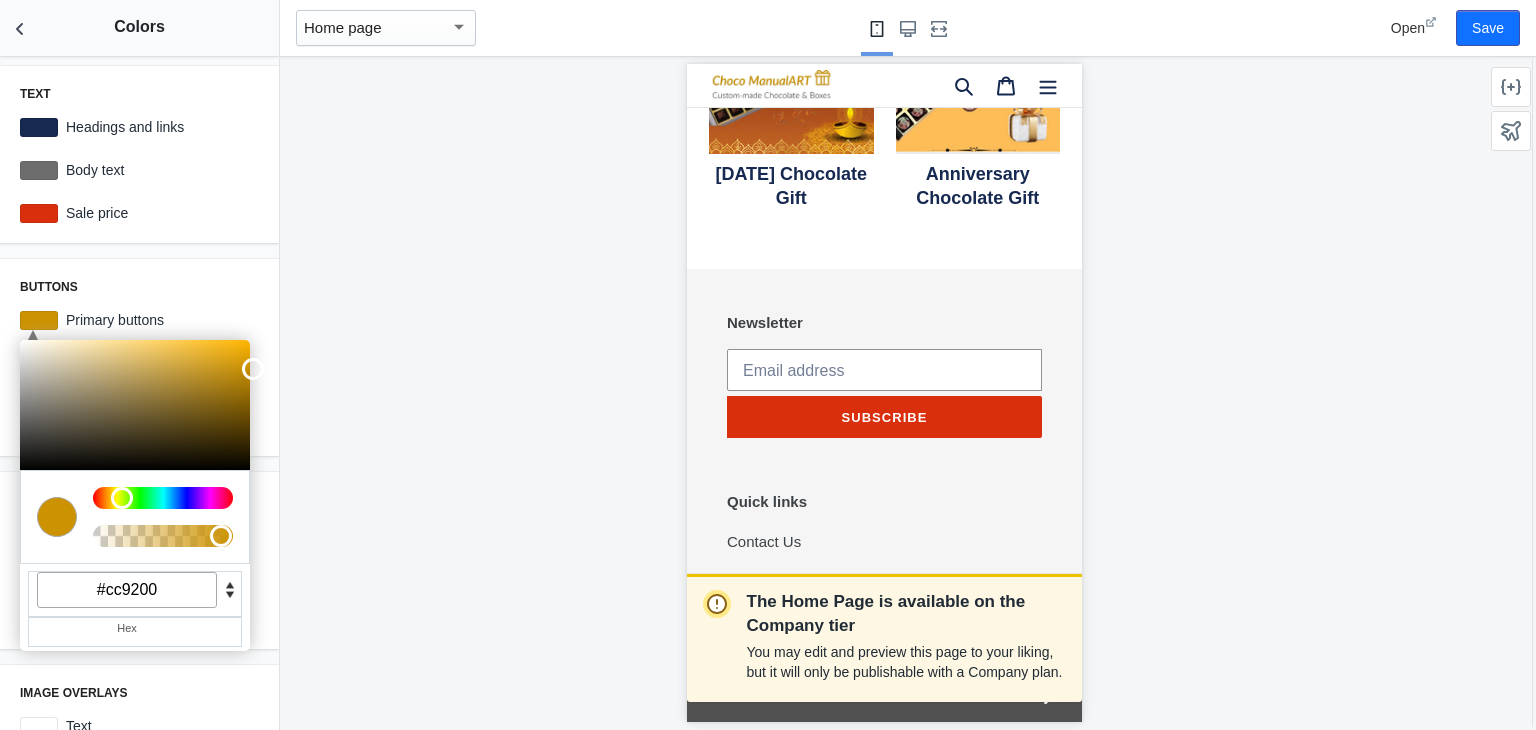 type on "#cc9200" 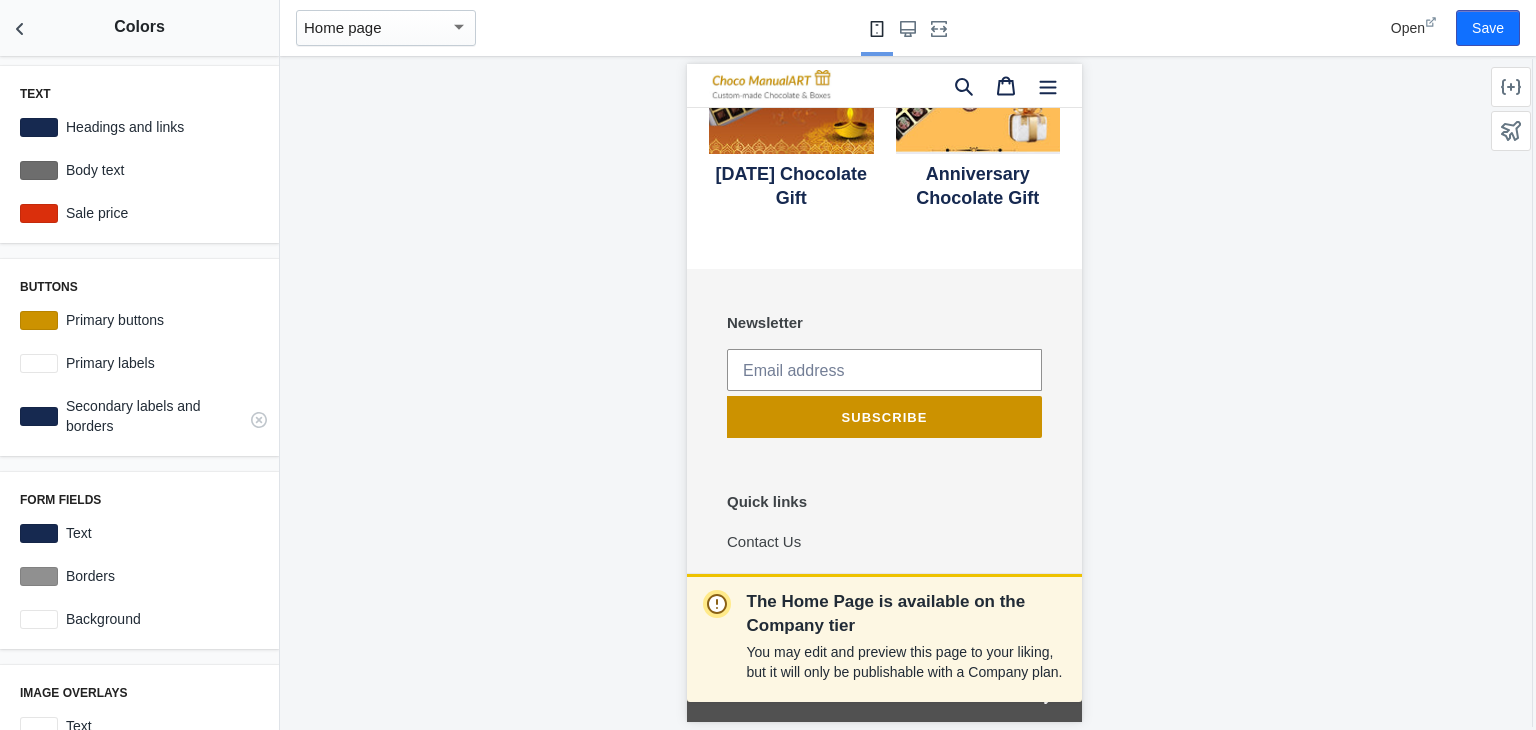 click at bounding box center (39, 416) 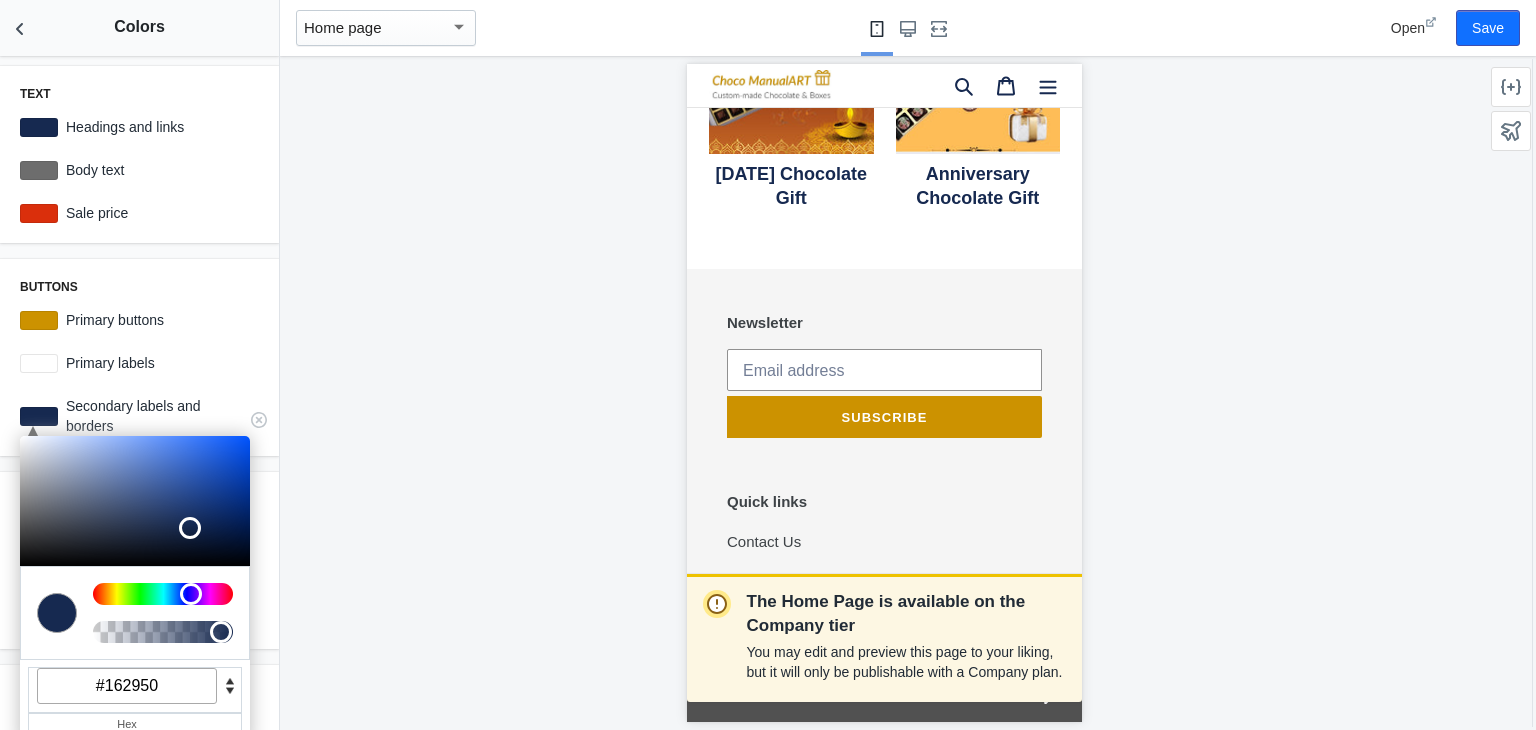 drag, startPoint x: 131, startPoint y: 684, endPoint x: 98, endPoint y: 681, distance: 33.13608 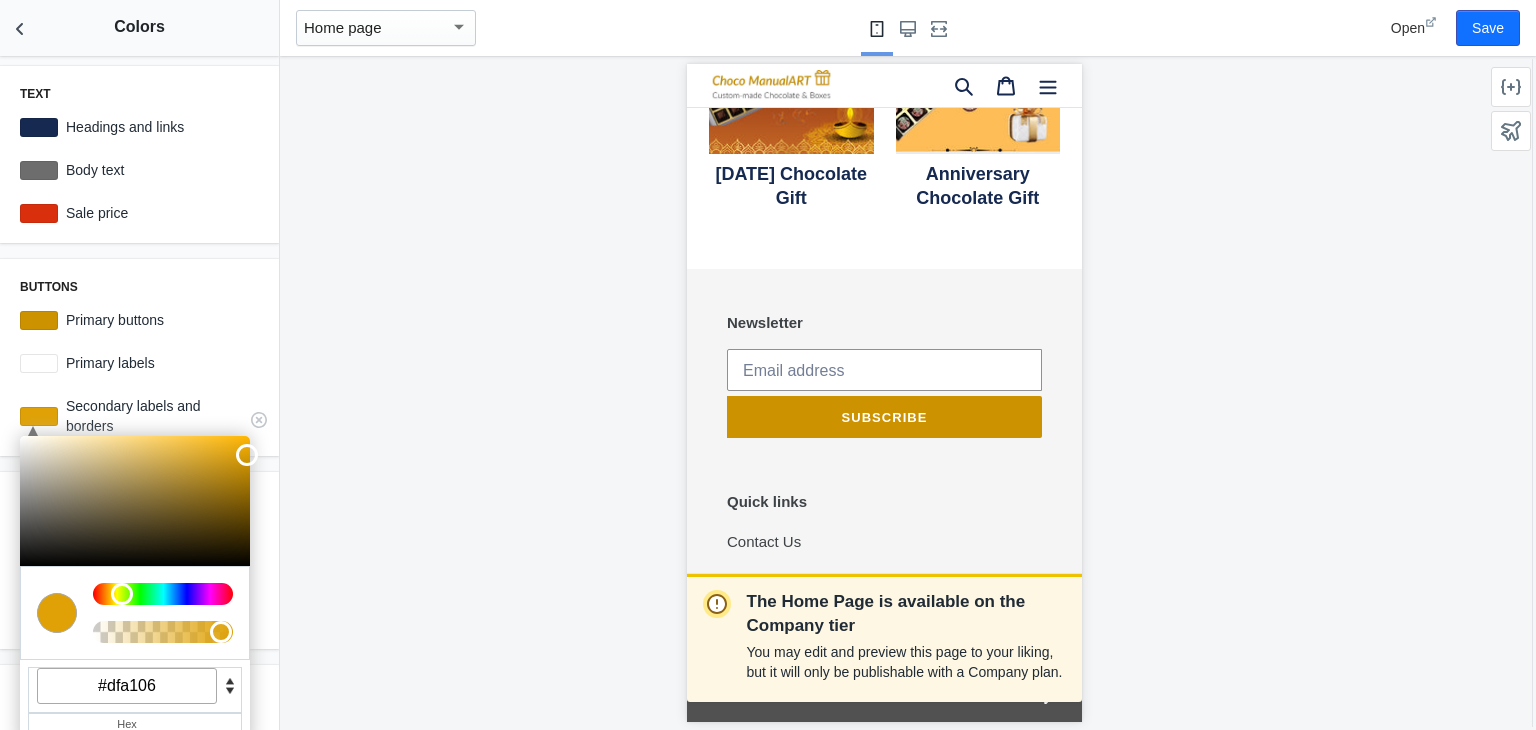 click at bounding box center [135, 501] 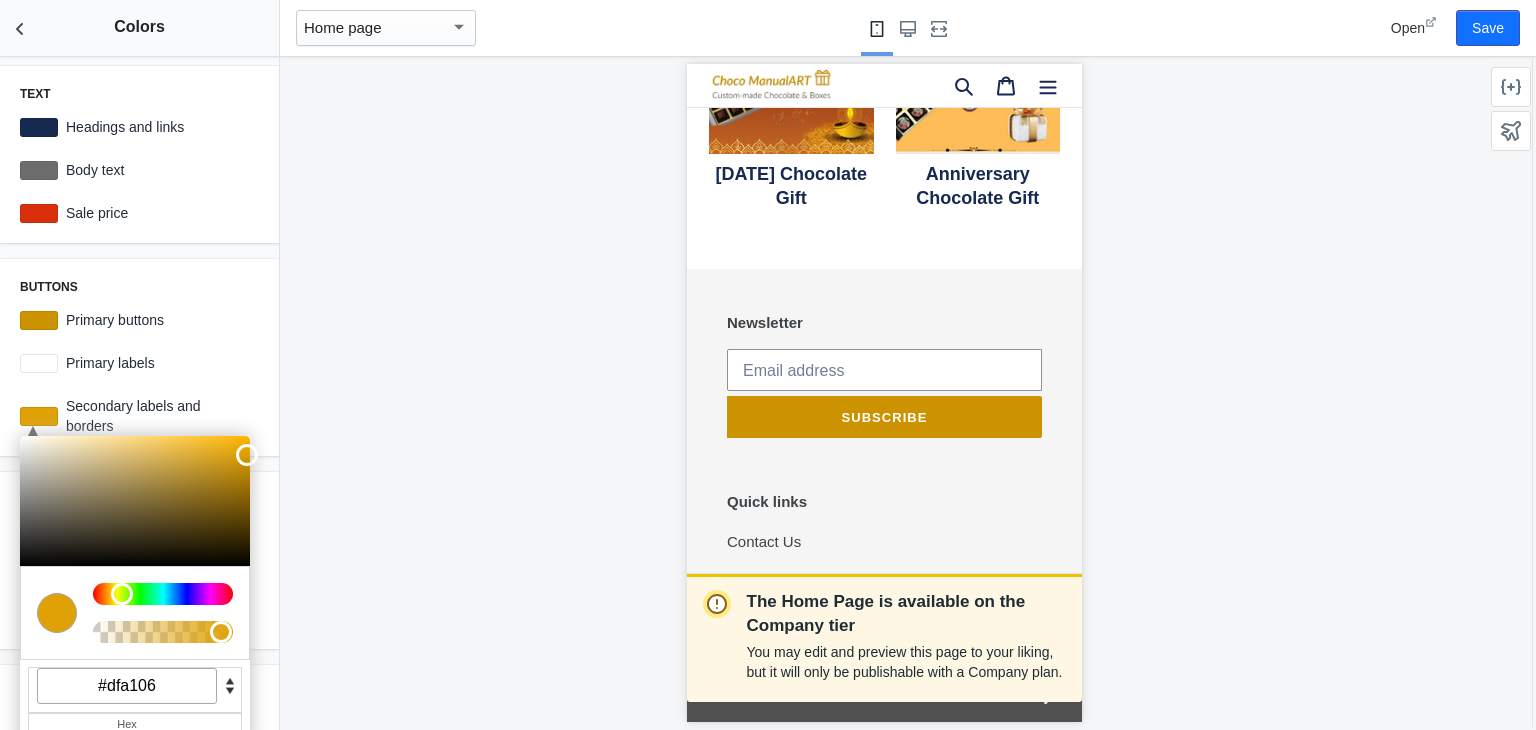 click on "The Home Page is available on the Company tier  You may edit and preview this page to your liking, but it will only be publishable with a Company plan." 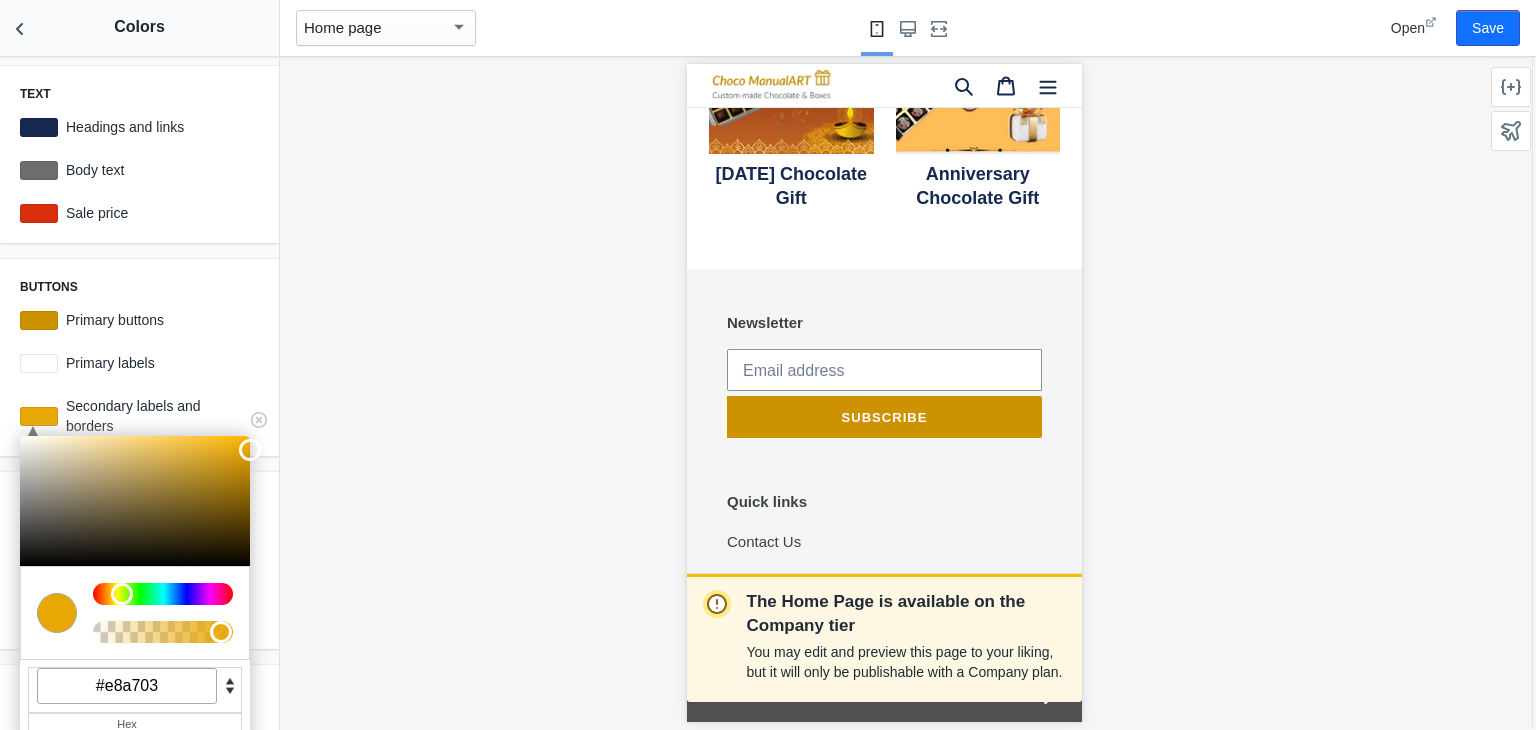 type on "#eaa904" 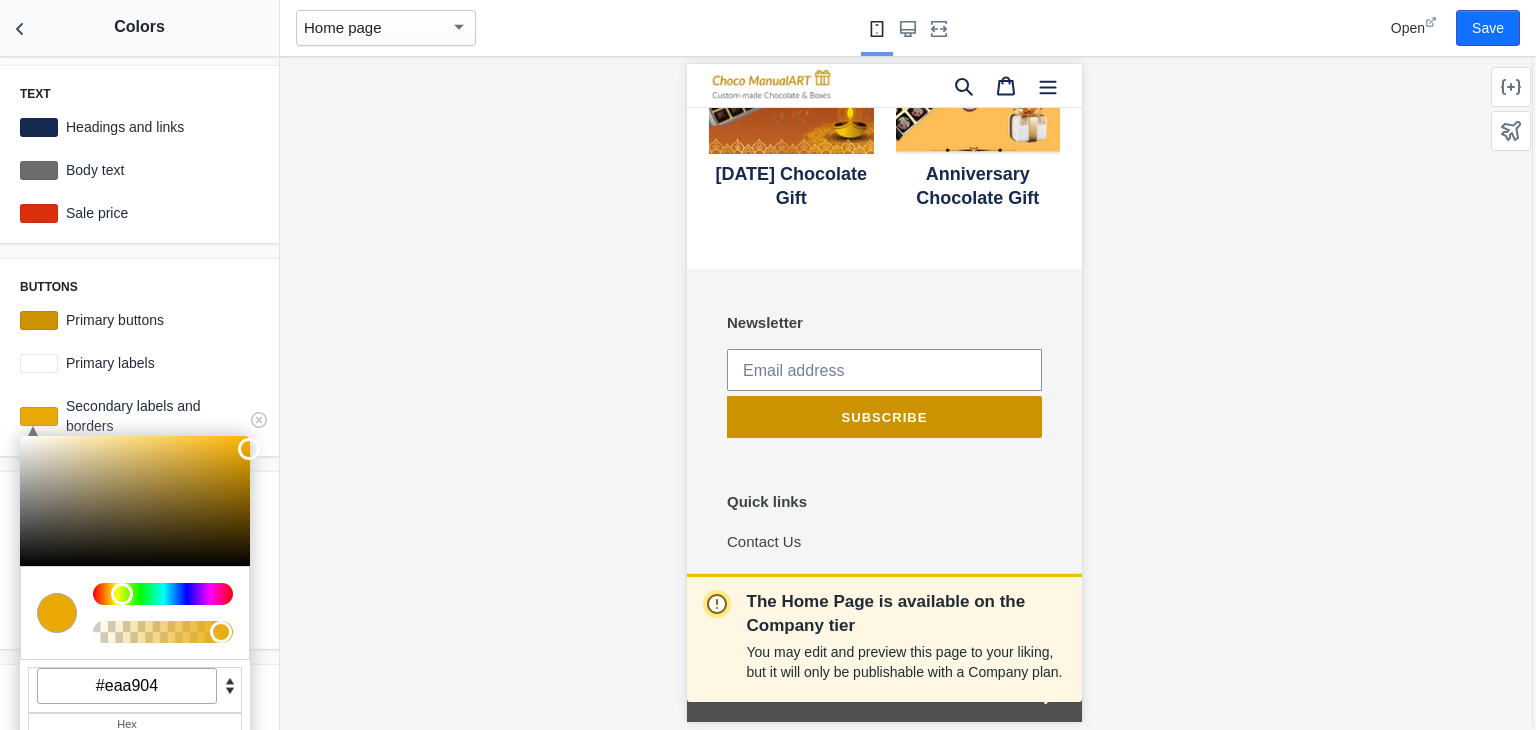 click at bounding box center (249, 449) 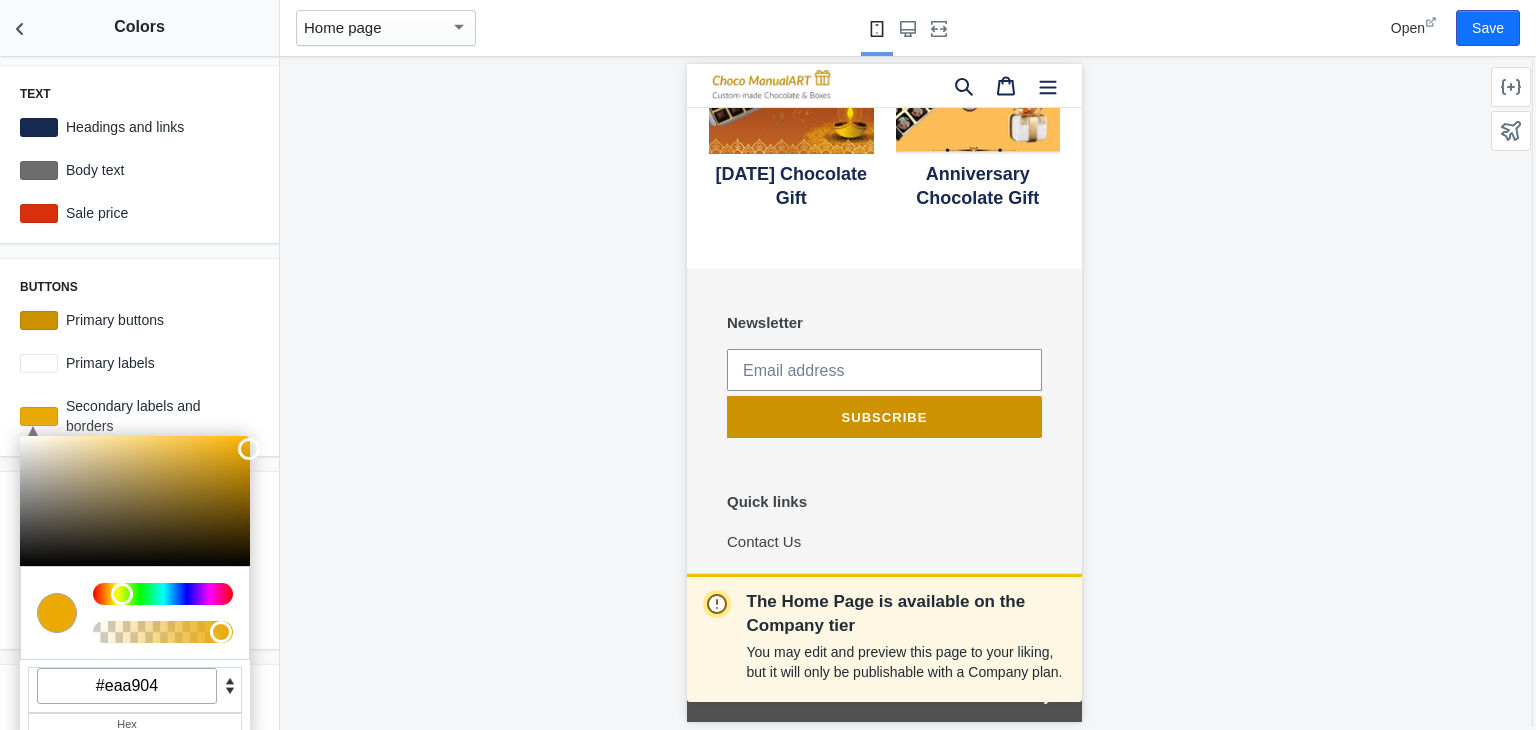 click on "The Home Page is available on the Company tier  You may edit and preview this page to your liking, but it will only be publishable with a Company plan." 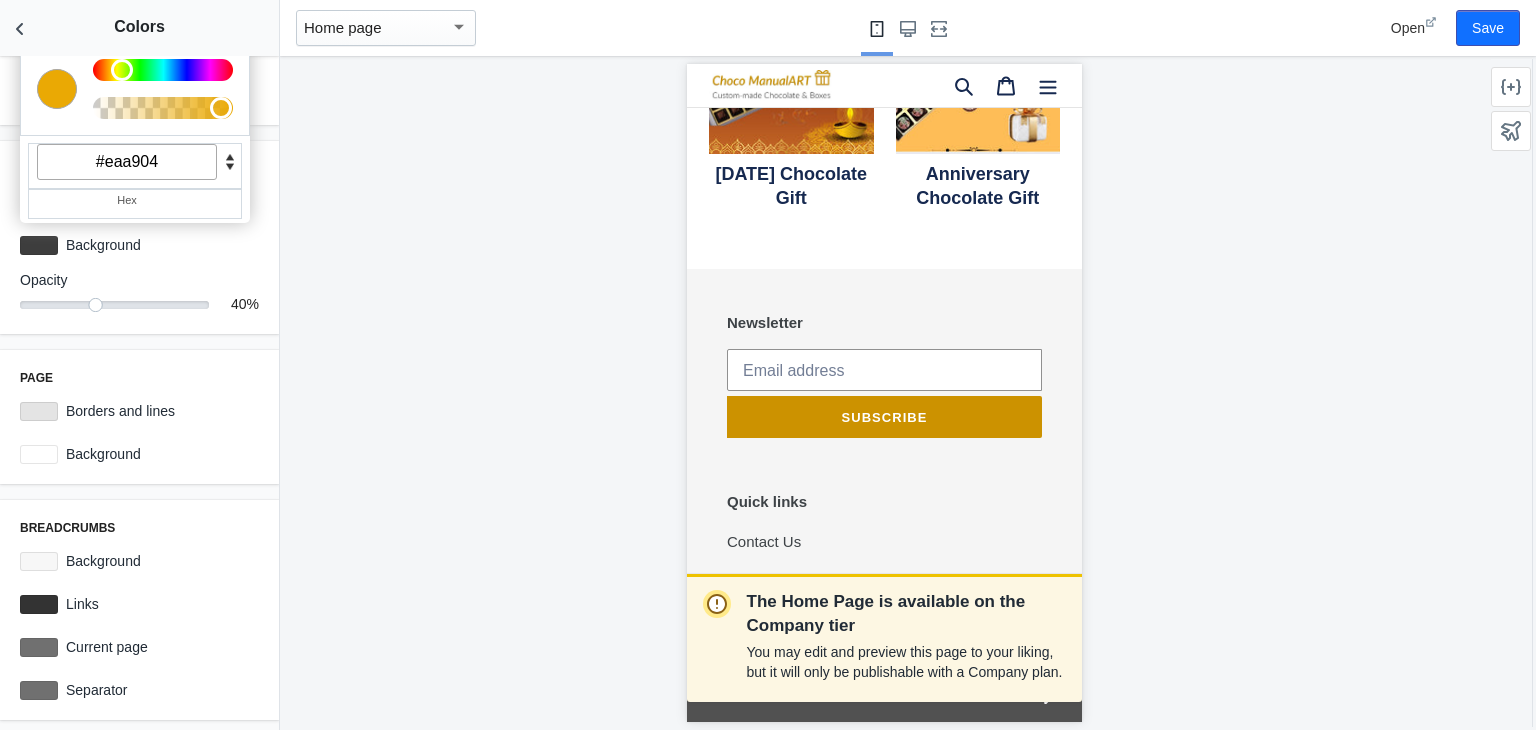 drag, startPoint x: 280, startPoint y: 593, endPoint x: 284, endPoint y: 427, distance: 166.04819 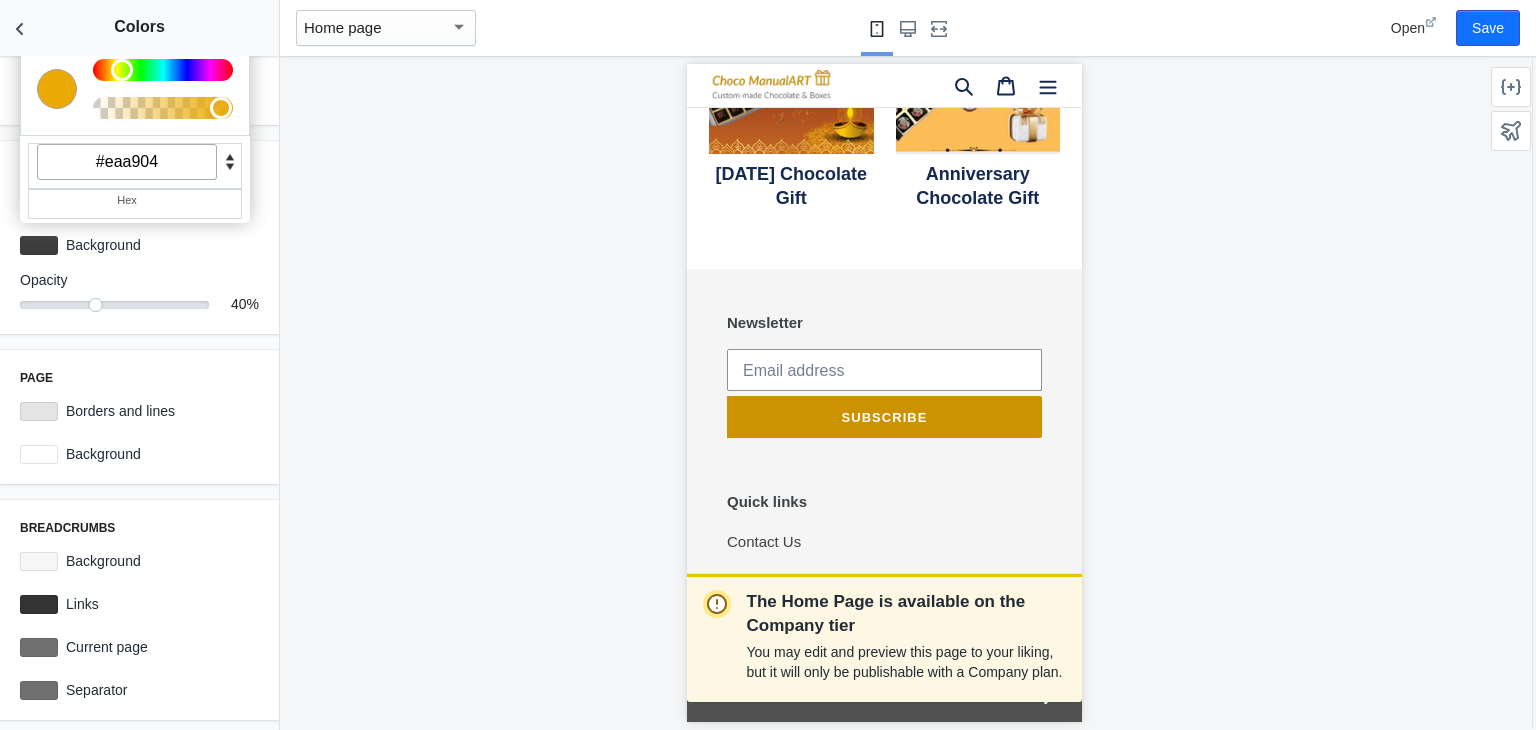 click on "The Home Page is available on the Company tier  You may edit and preview this page to your liking, but it will only be publishable with a Company plan." 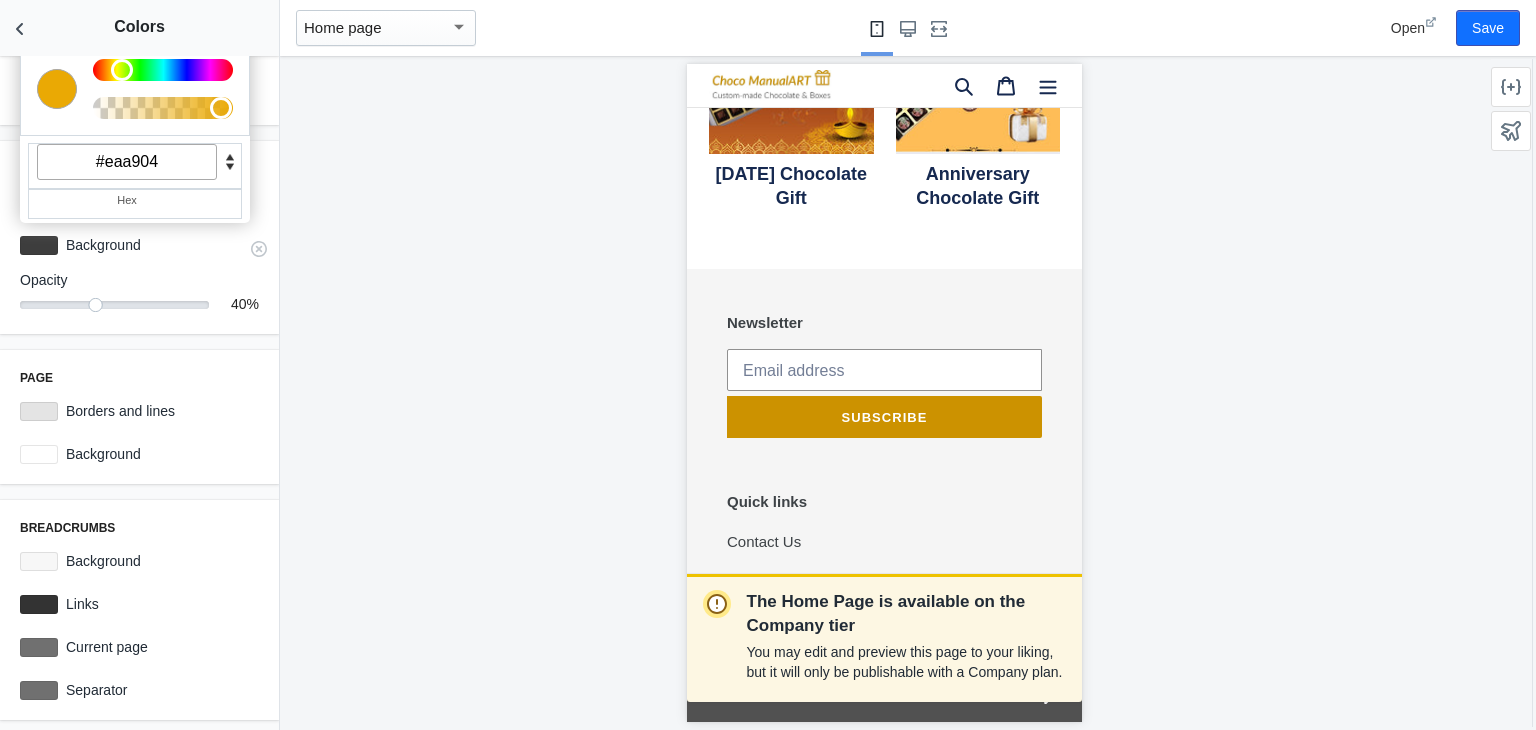 click on "Background" at bounding box center (158, 245) 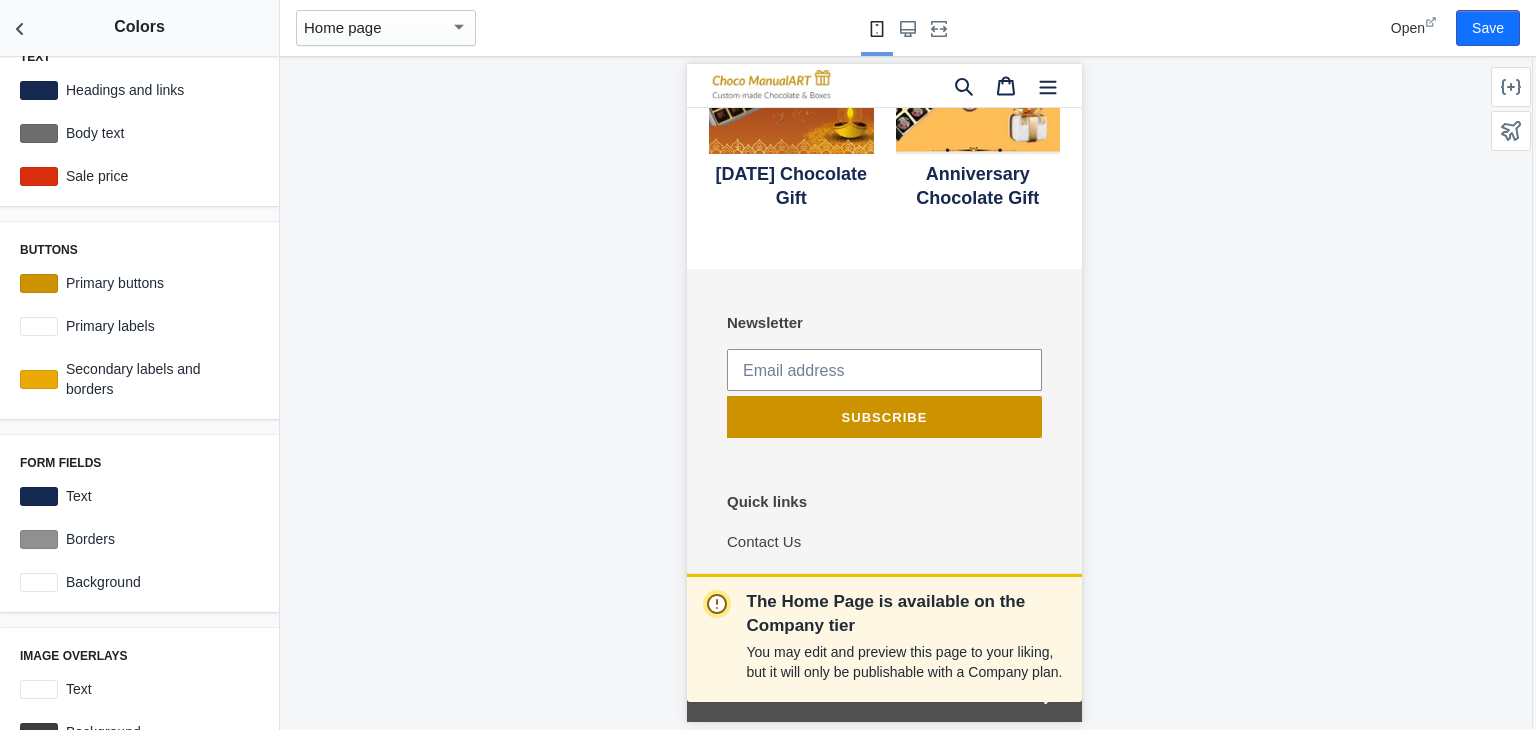 scroll, scrollTop: 100, scrollLeft: 0, axis: vertical 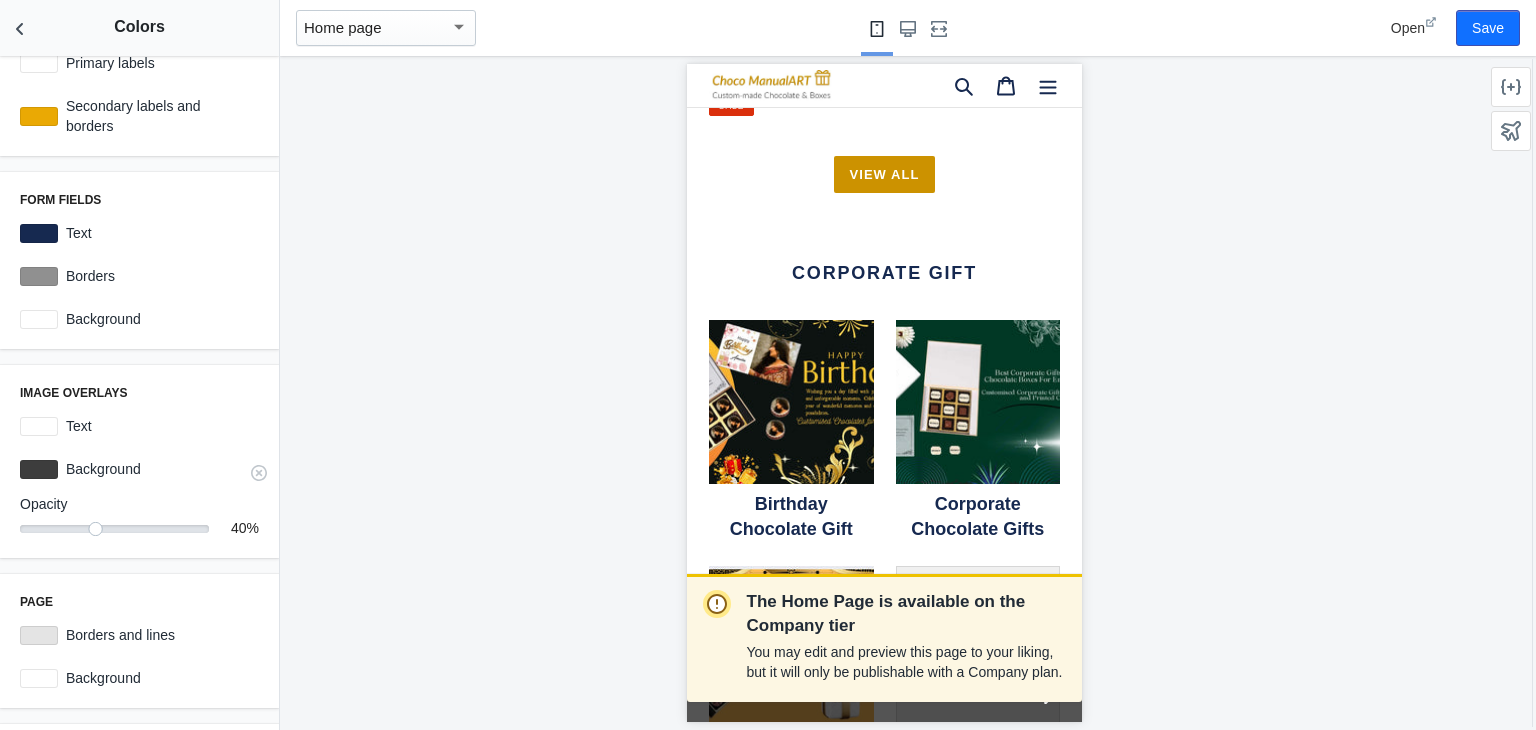 click at bounding box center [39, 469] 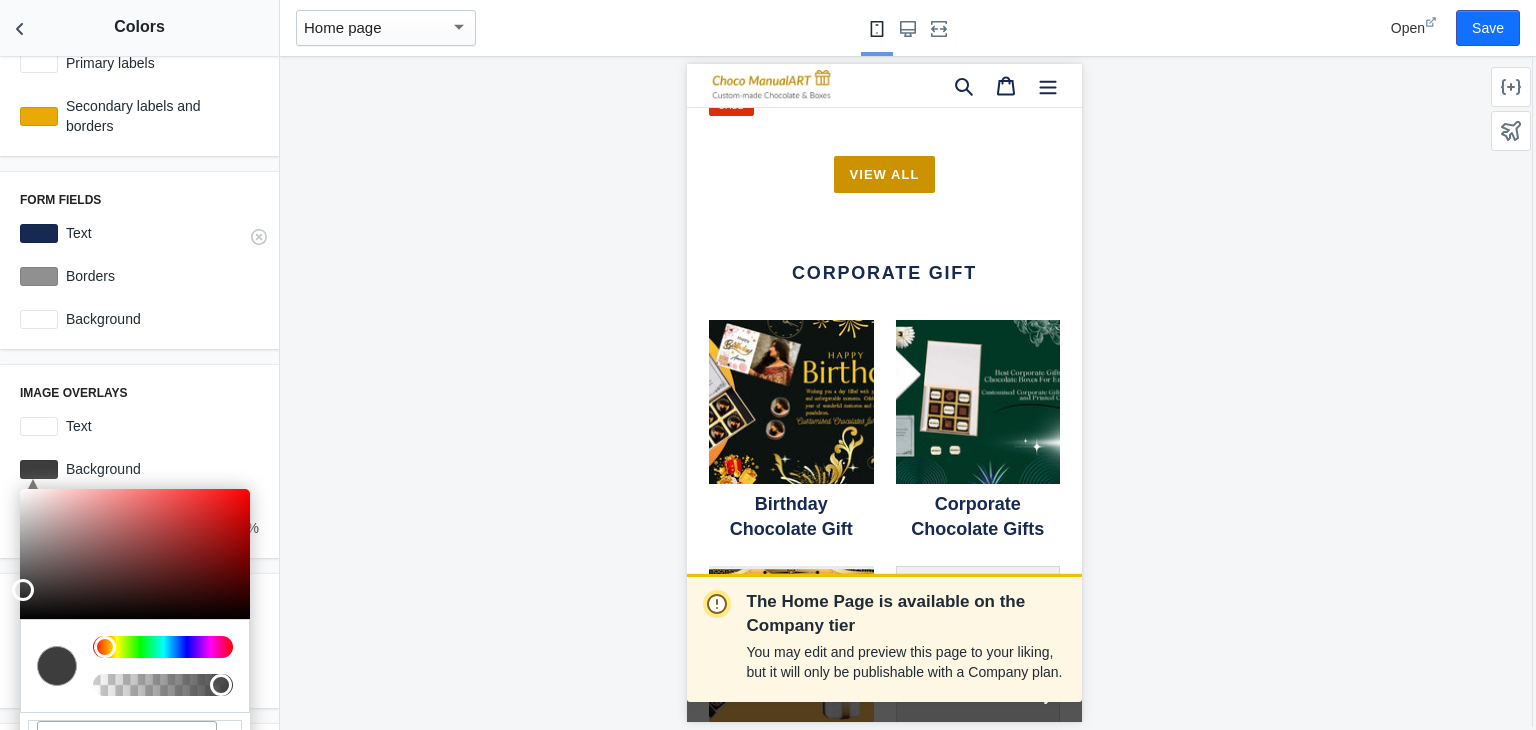 click at bounding box center [39, 233] 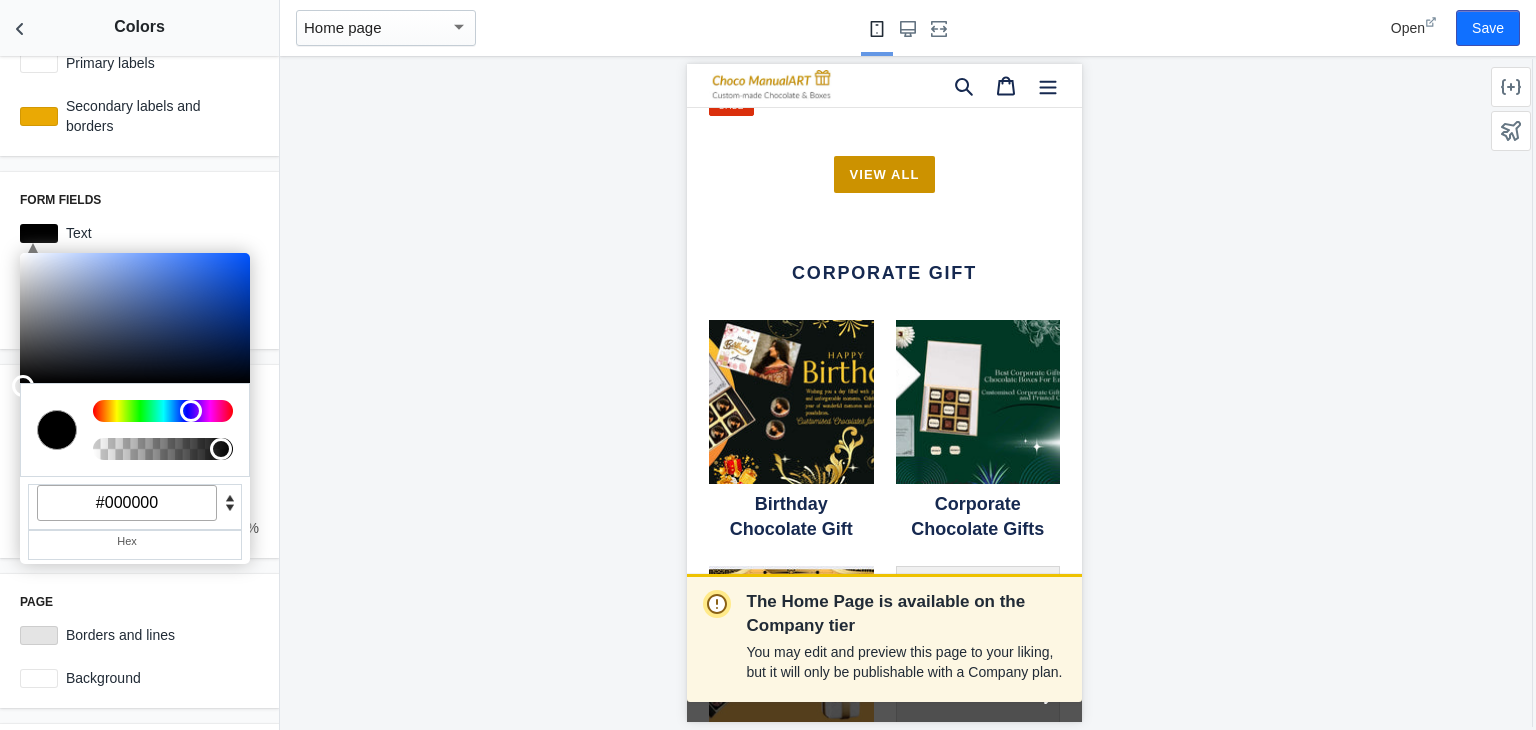 drag, startPoint x: 168, startPoint y: 310, endPoint x: 0, endPoint y: 401, distance: 191.06282 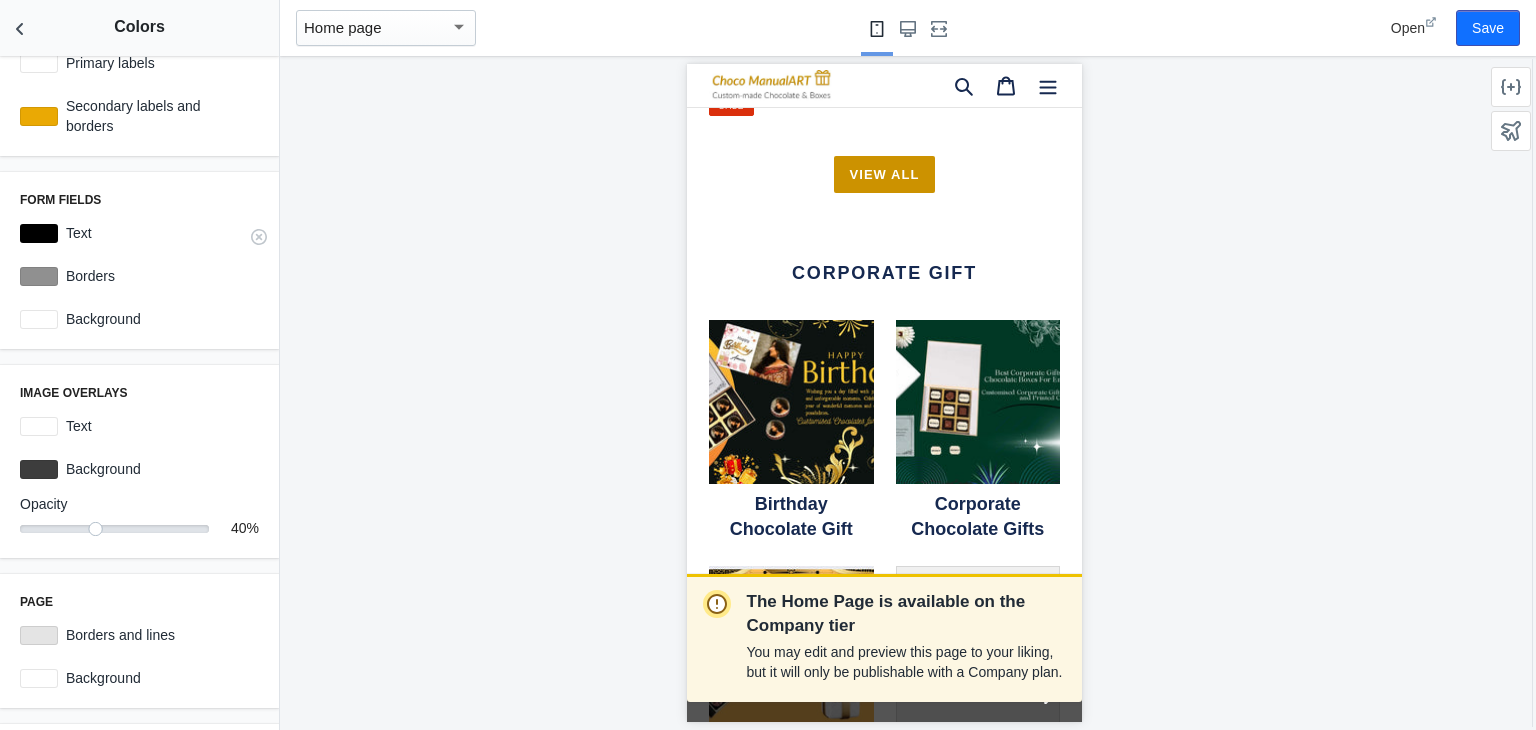 click at bounding box center [39, 233] 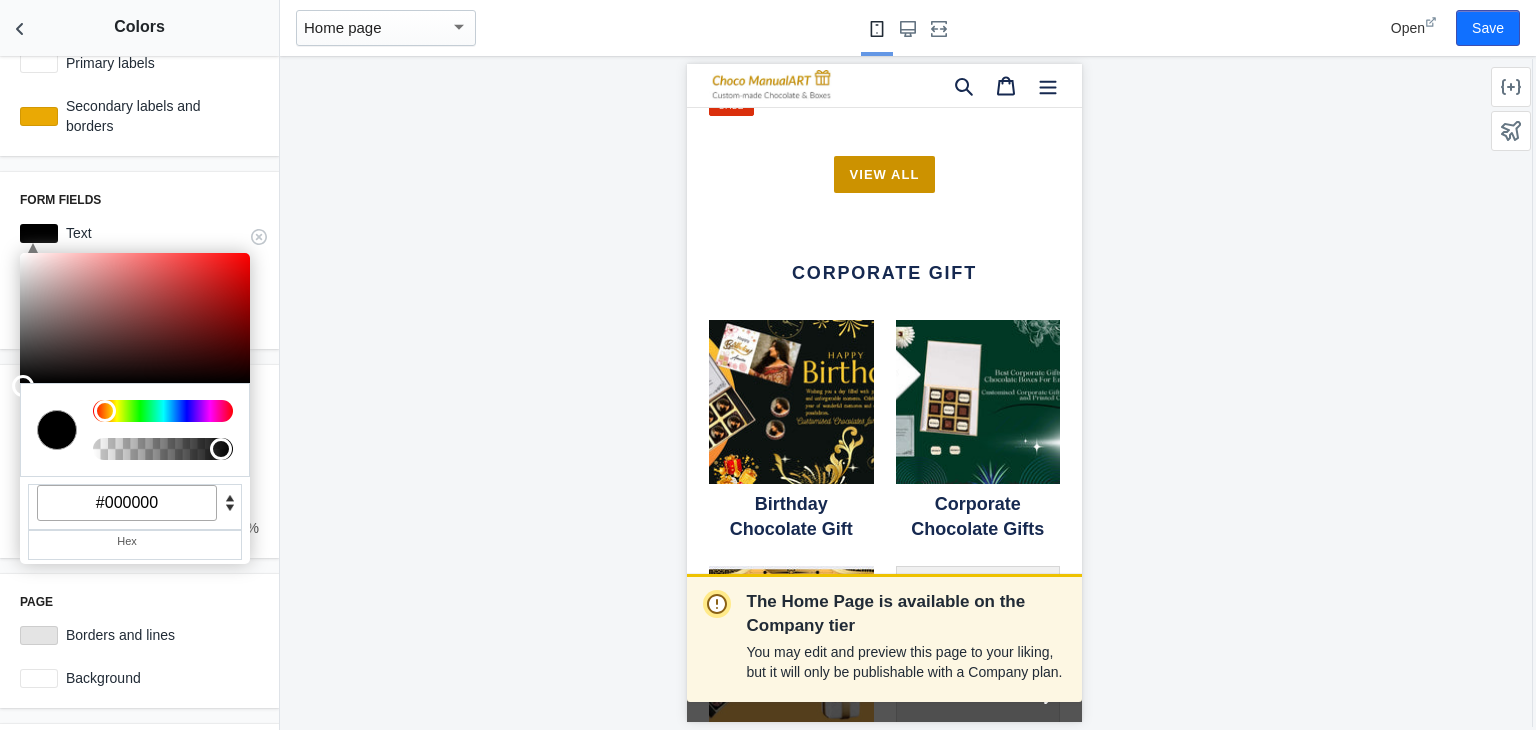 drag, startPoint x: 185, startPoint y: 504, endPoint x: 35, endPoint y: 496, distance: 150.21318 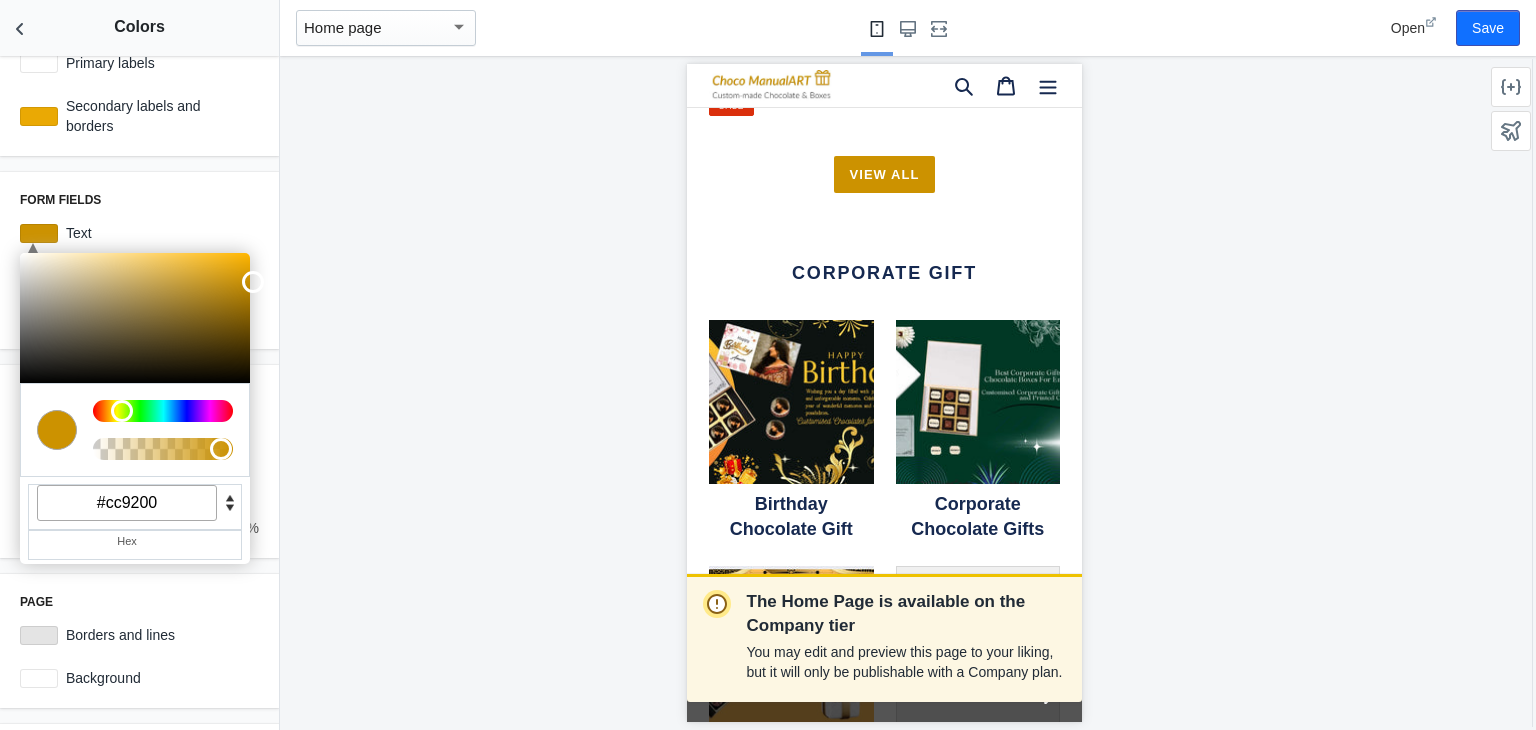 type on "#cc9200" 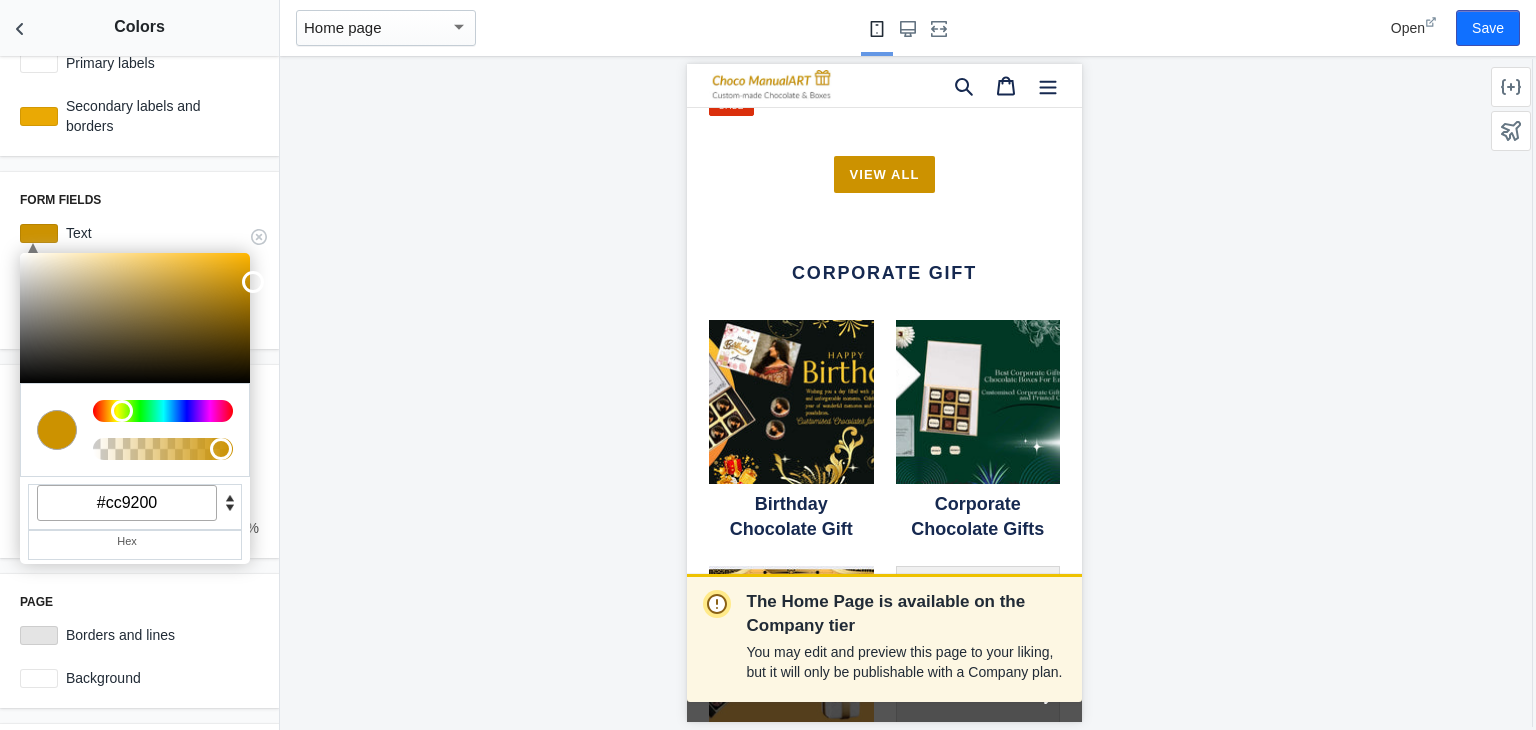 click on "C M Y K A 43 100 40 1 H S L A 204 146 0 1 R G B A #cc9200 Hex  Text  #cc9200" at bounding box center (139, 233) 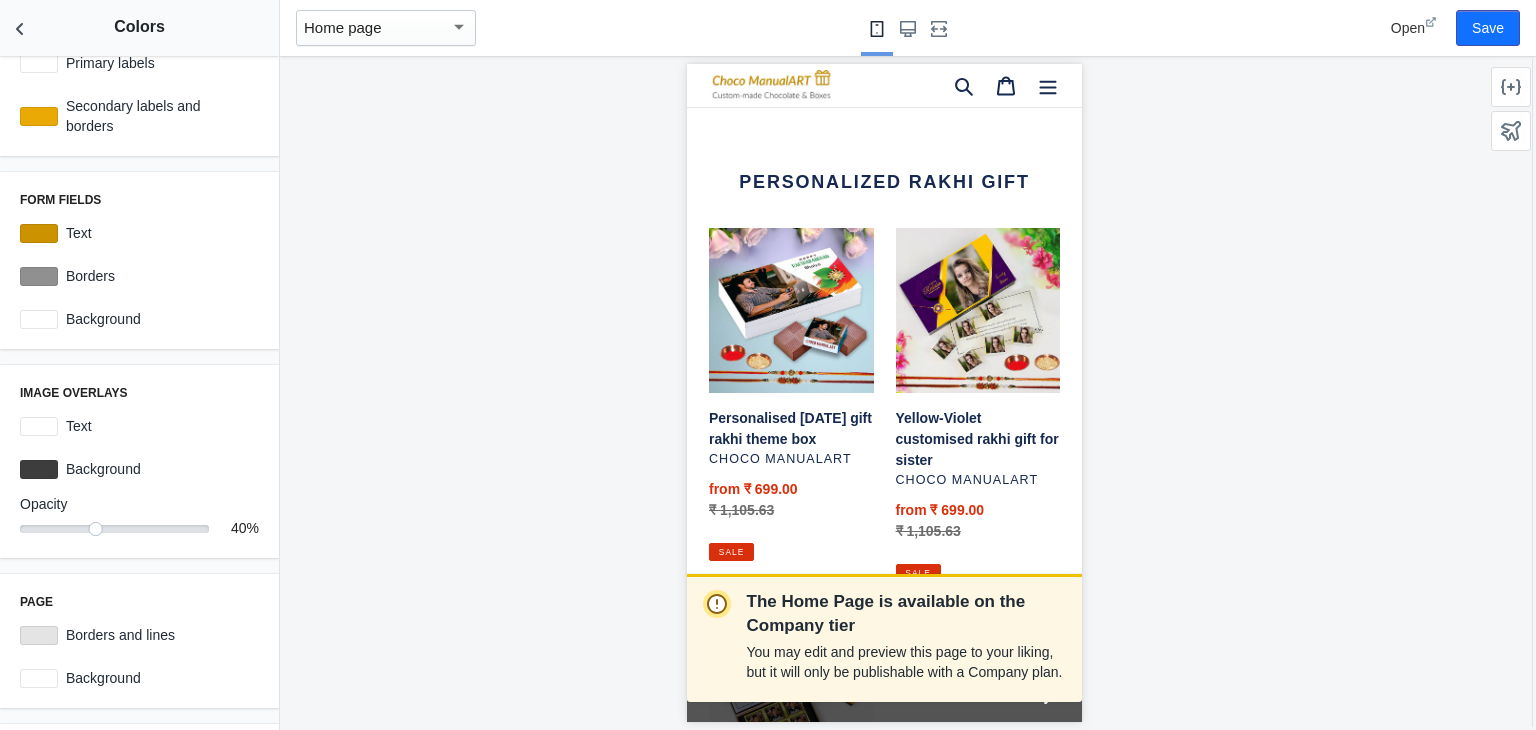 scroll, scrollTop: 184, scrollLeft: 0, axis: vertical 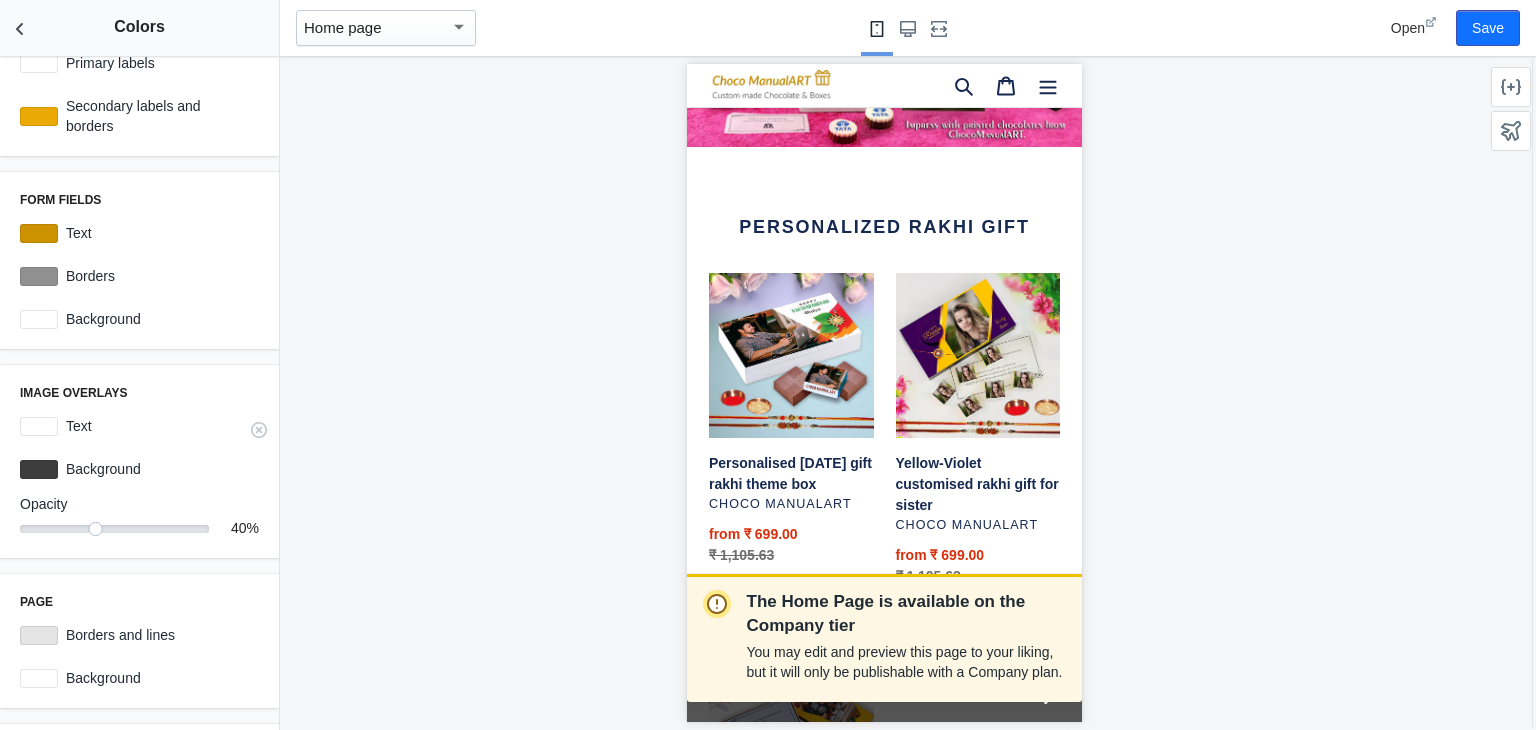 click at bounding box center (39, 426) 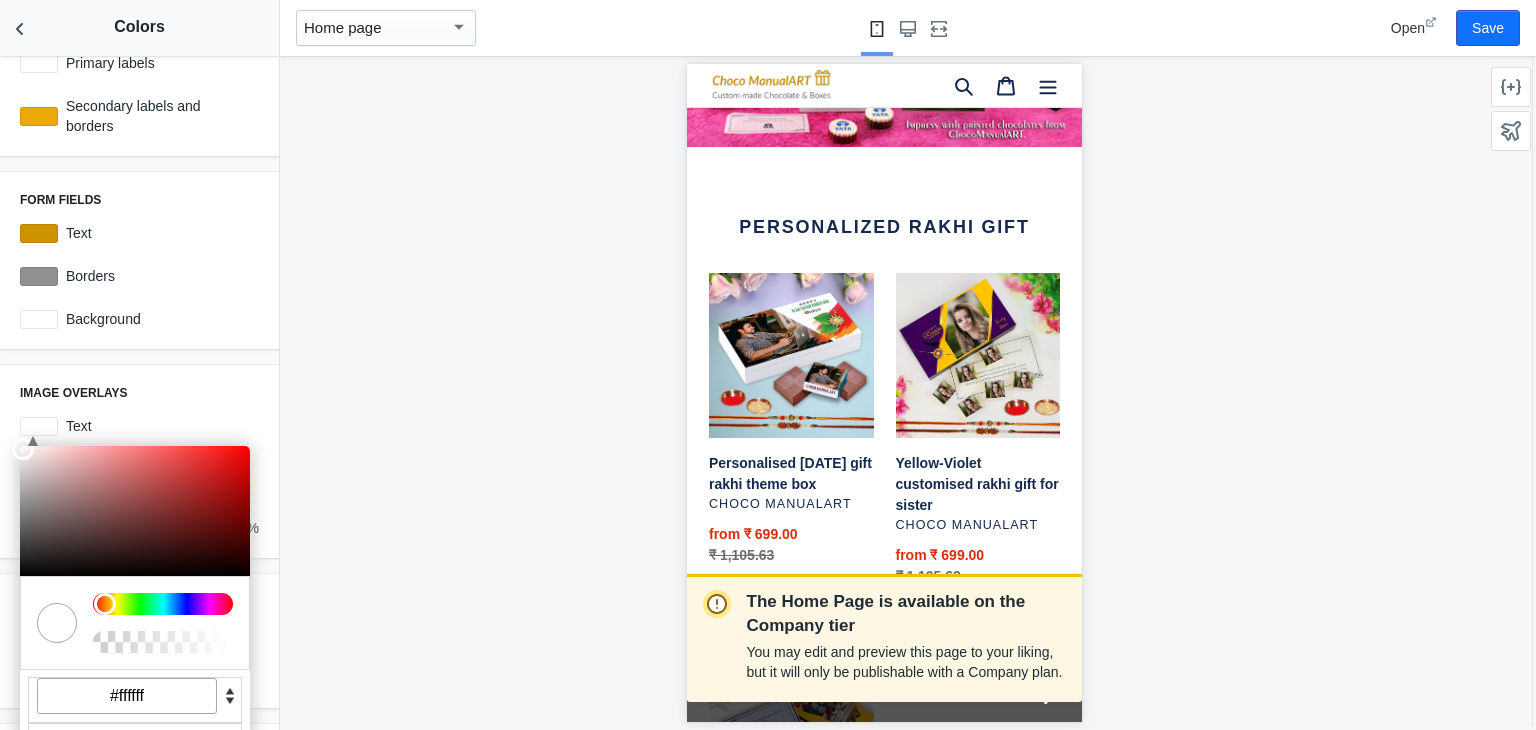 click on "Image overlays  C M Y K A 0 100 100 1 H S L A 255 255 255 1 R G B A #ffffff Hex  Text  #ffffff C M Y K A 0 0 24 1 H S L A 61 61 61 1 R G B A #3d3d3d Hex  Background  #3d3d3d  Opacity  40  40   %" at bounding box center [139, 461] 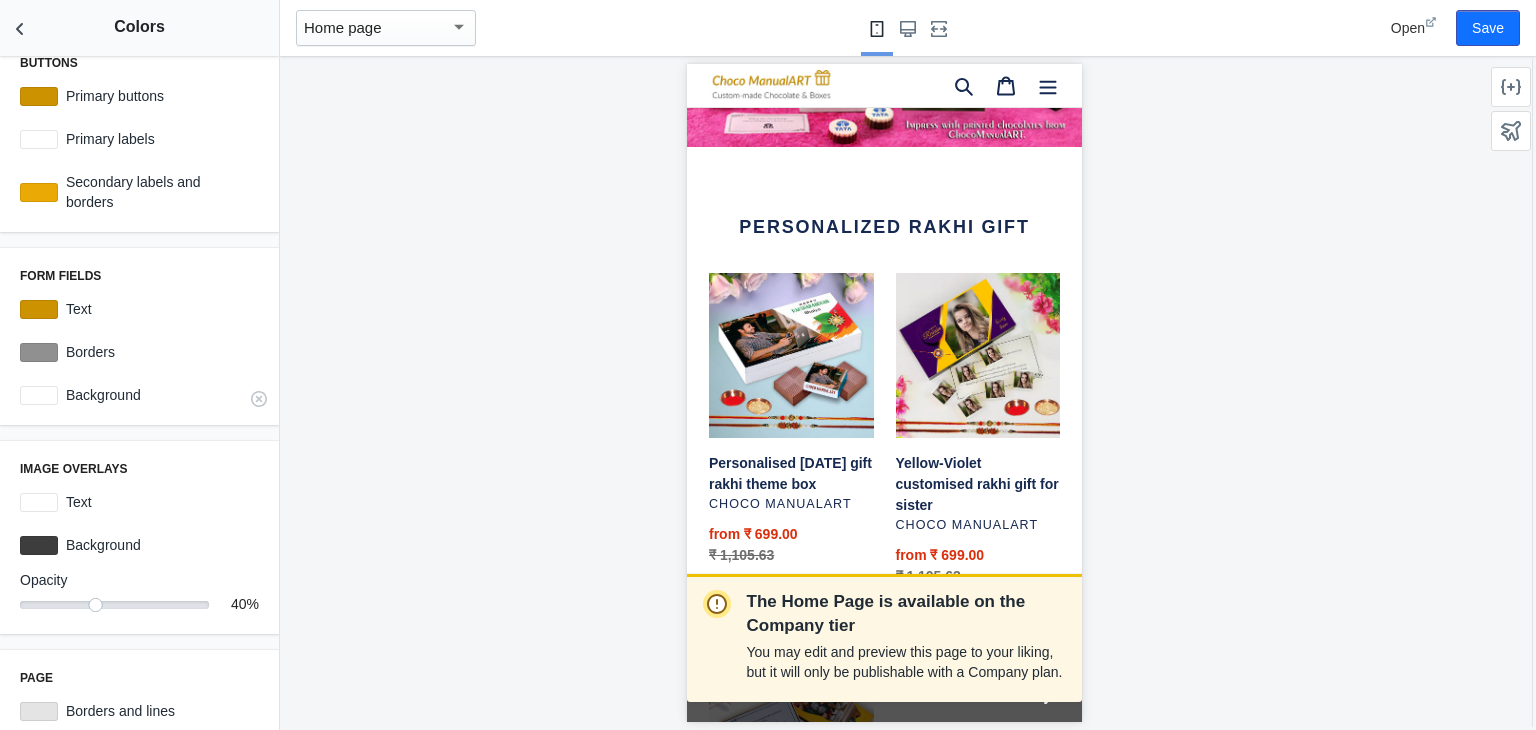 scroll, scrollTop: 0, scrollLeft: 0, axis: both 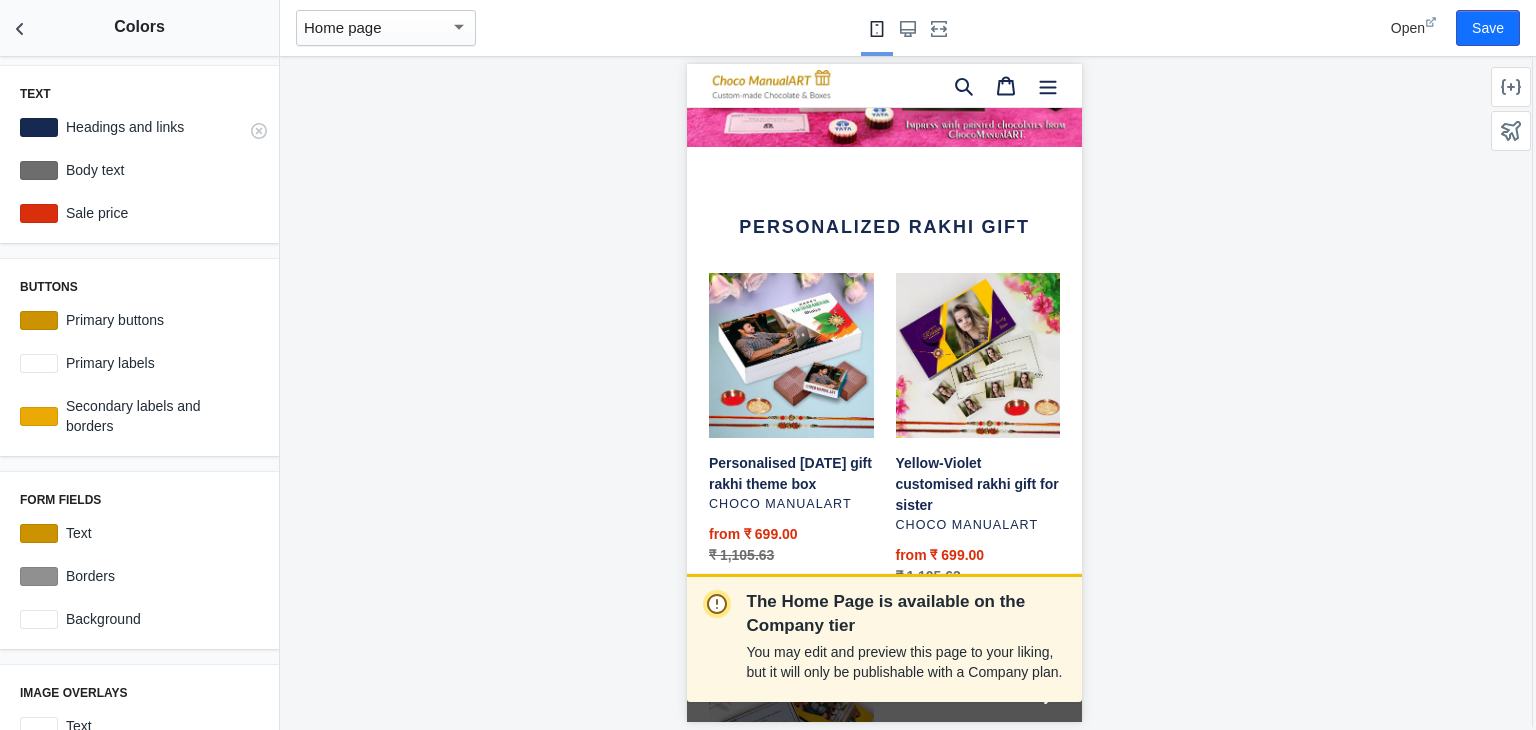 click at bounding box center [39, 127] 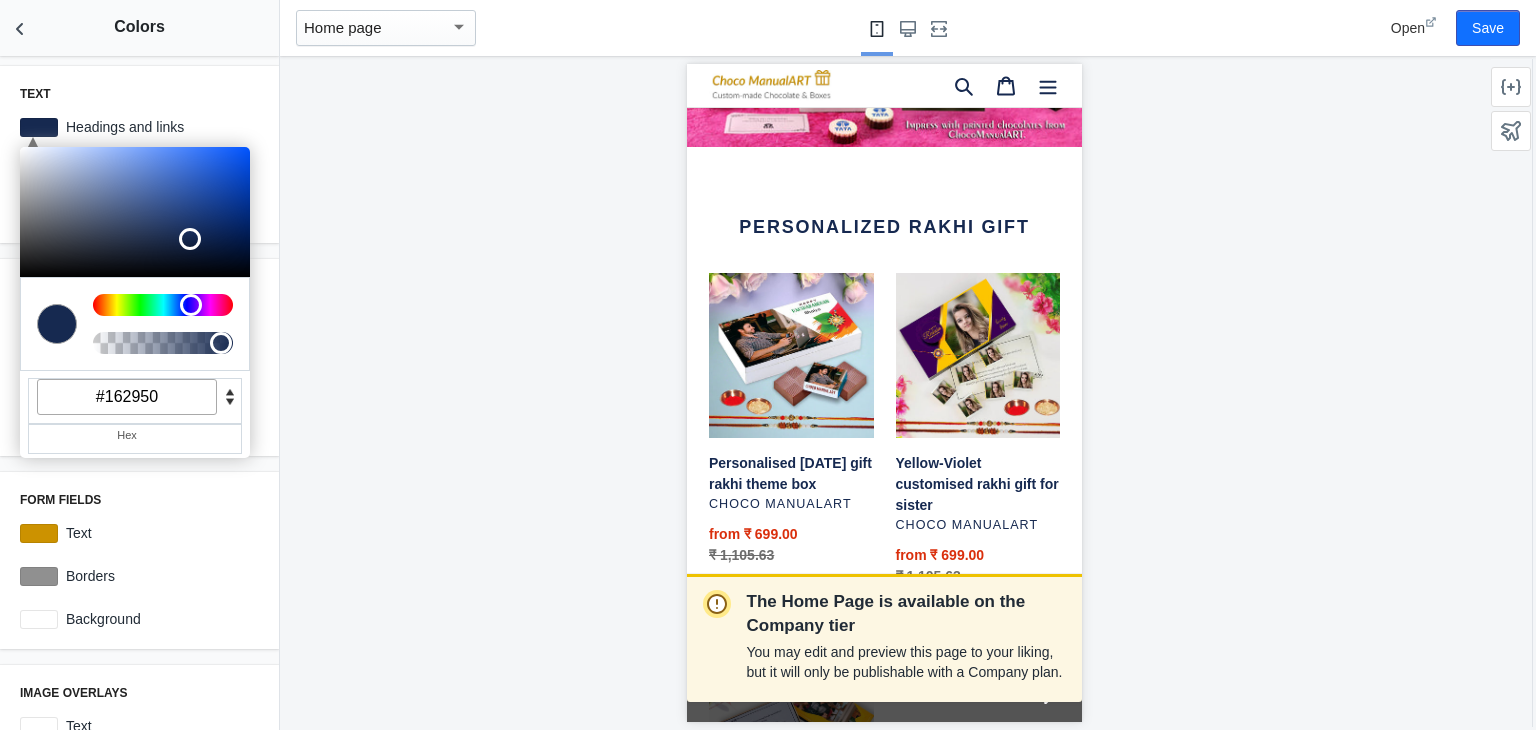 drag, startPoint x: 164, startPoint y: 389, endPoint x: 2, endPoint y: 410, distance: 163.35544 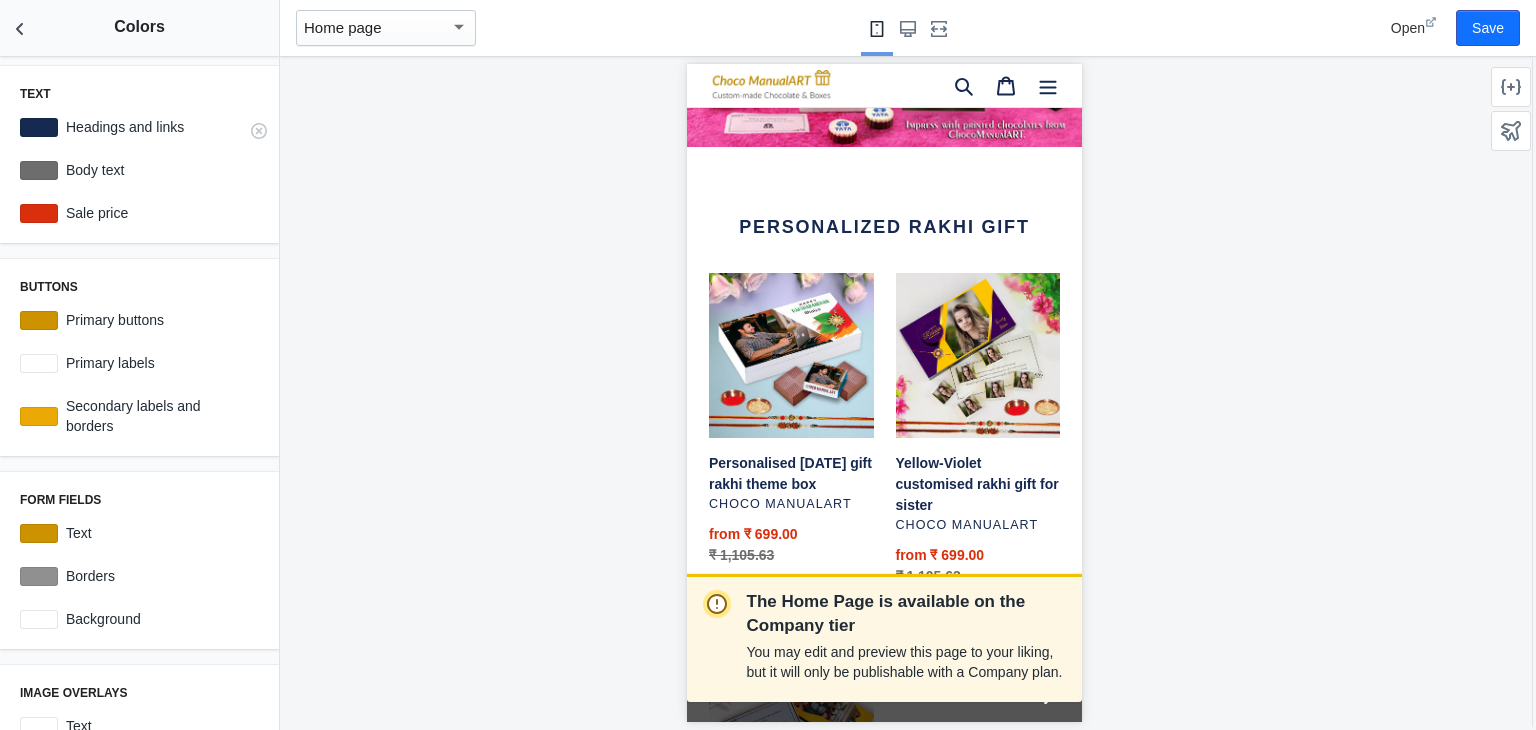 click at bounding box center (39, 127) 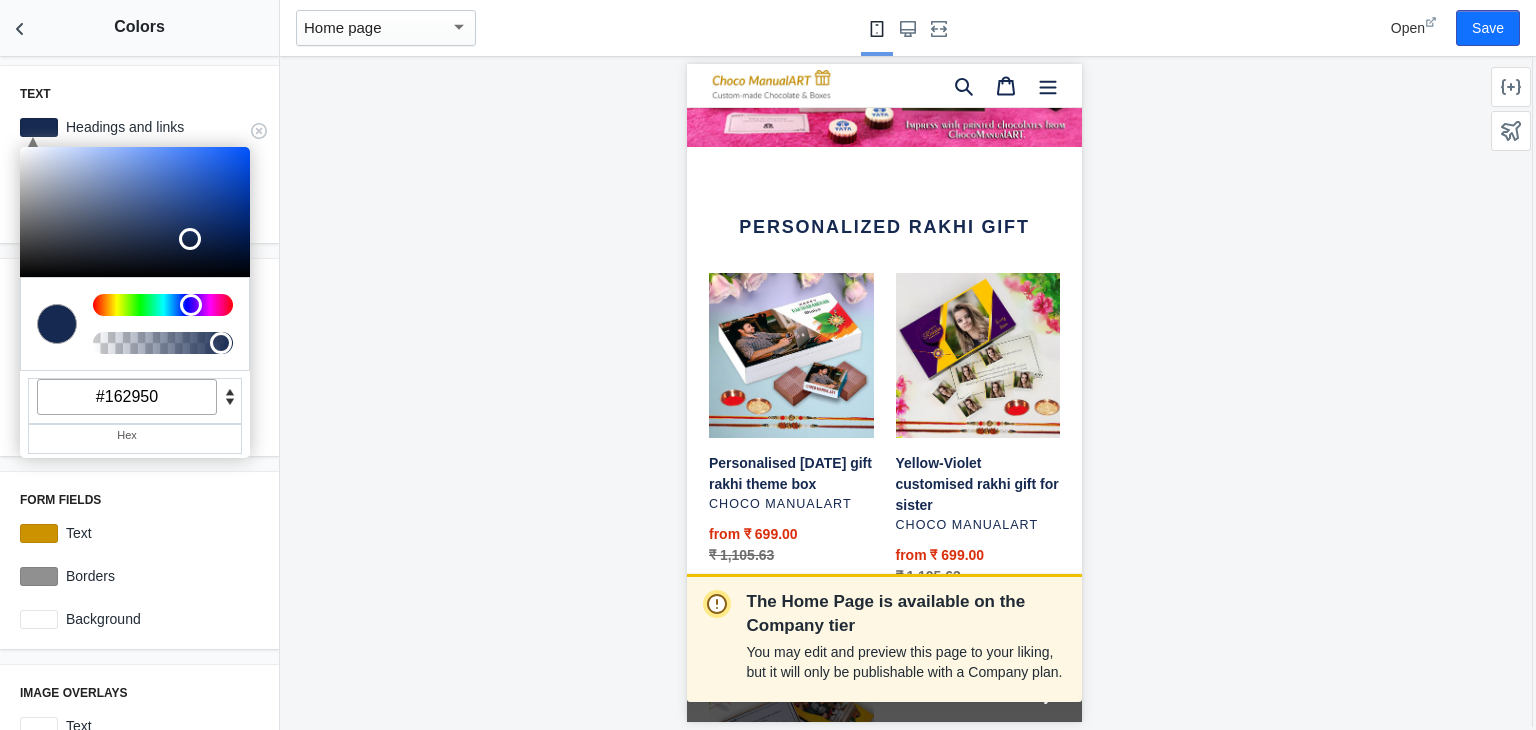 click on "#162950" at bounding box center (127, 397) 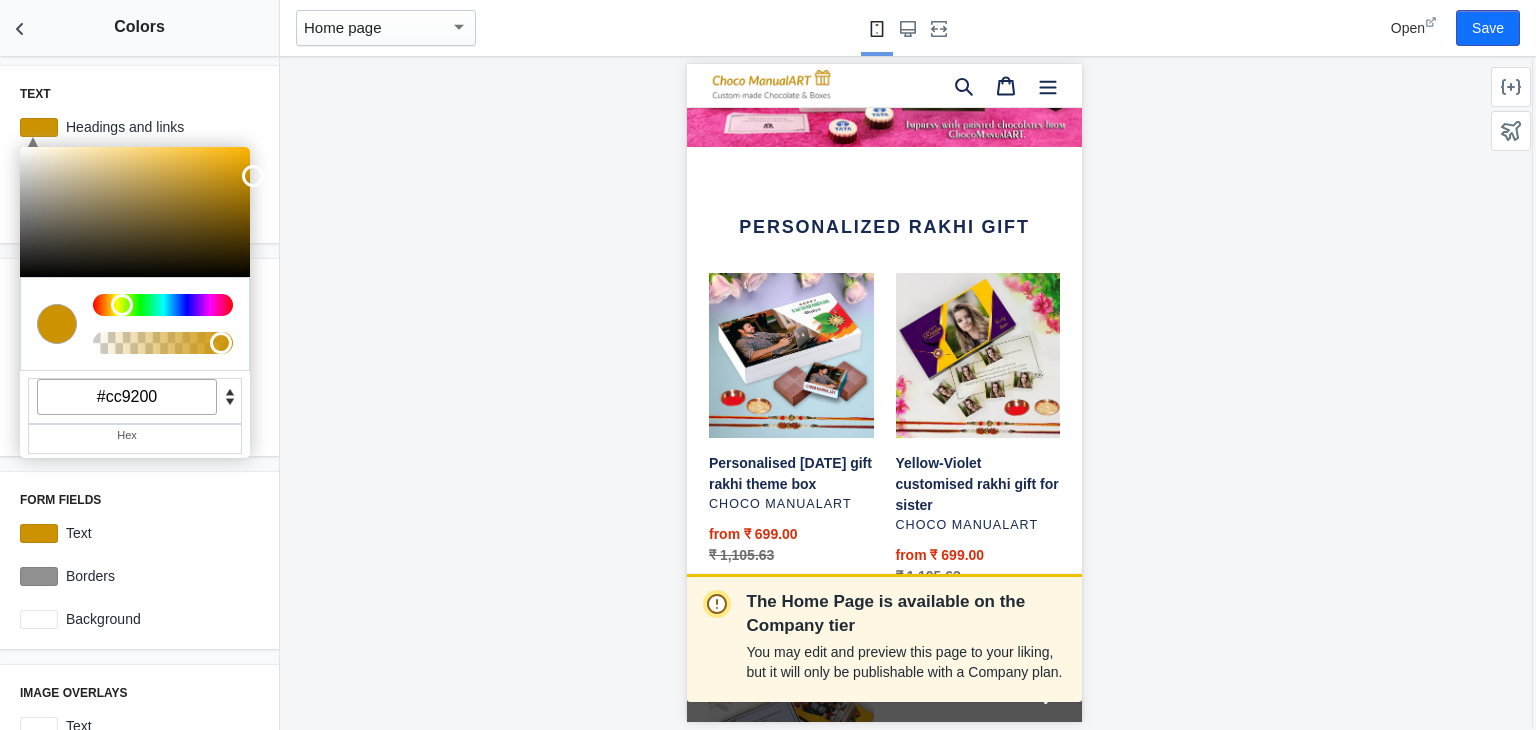 type on "#cc9200" 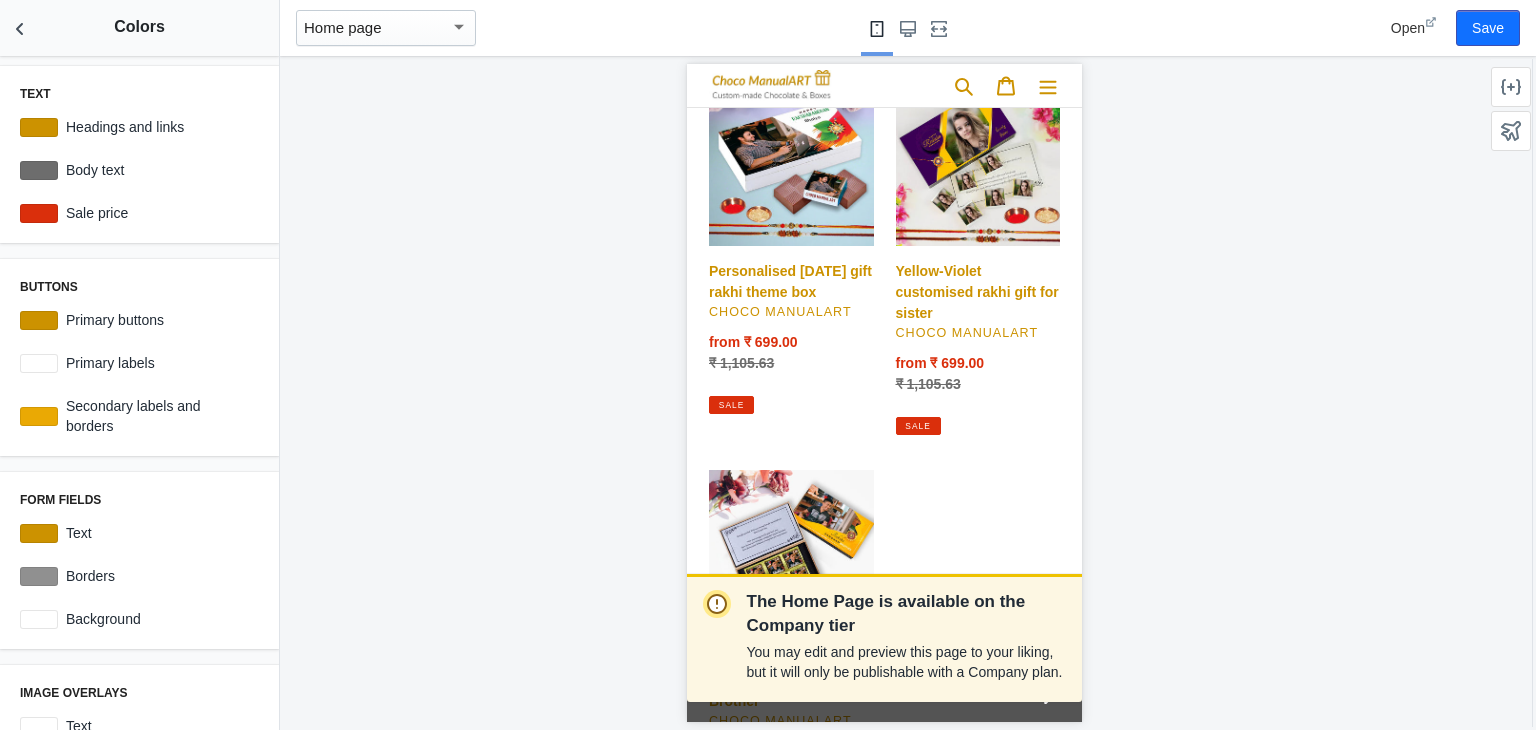 scroll, scrollTop: 384, scrollLeft: 0, axis: vertical 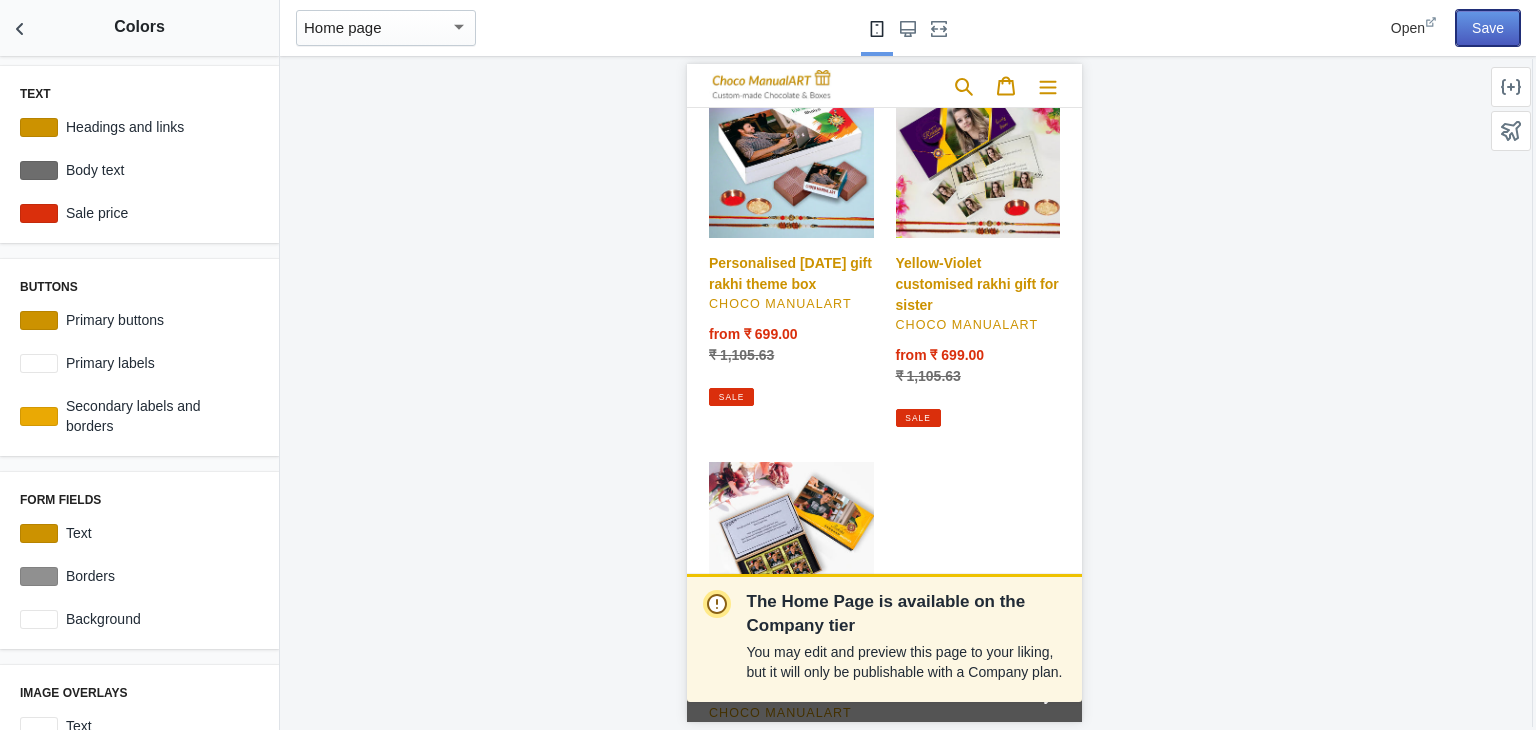 click on "Save" at bounding box center [1488, 28] 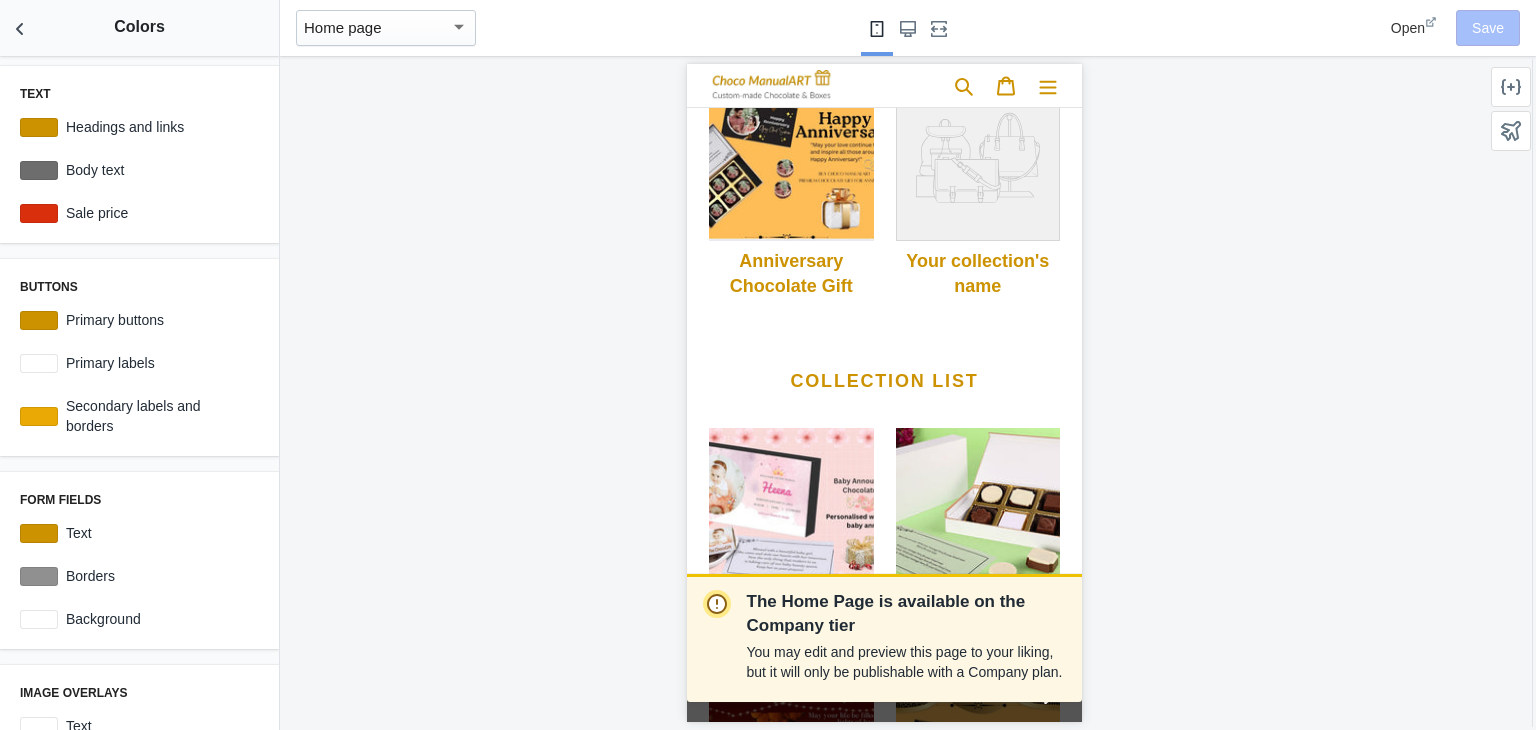 scroll, scrollTop: 1474, scrollLeft: 0, axis: vertical 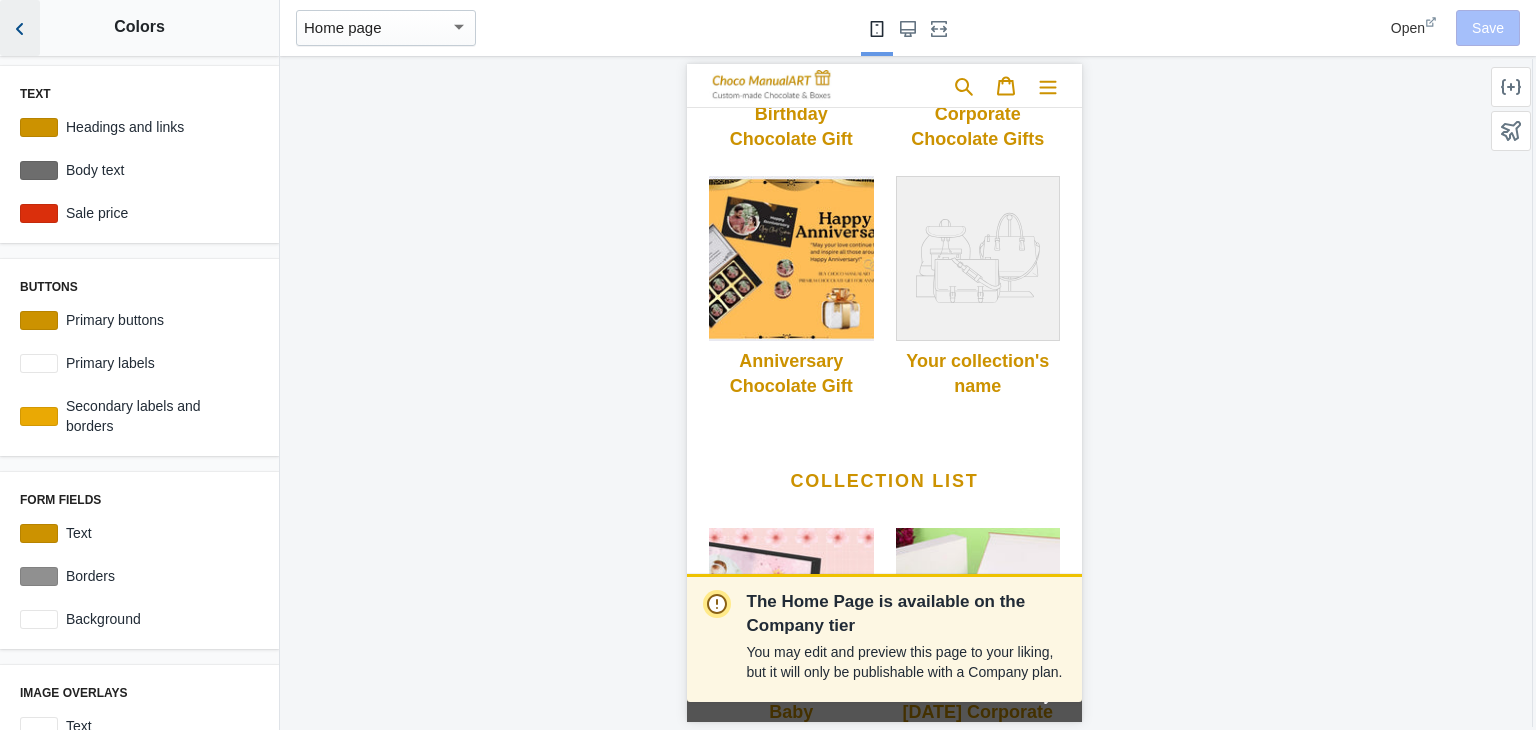 click 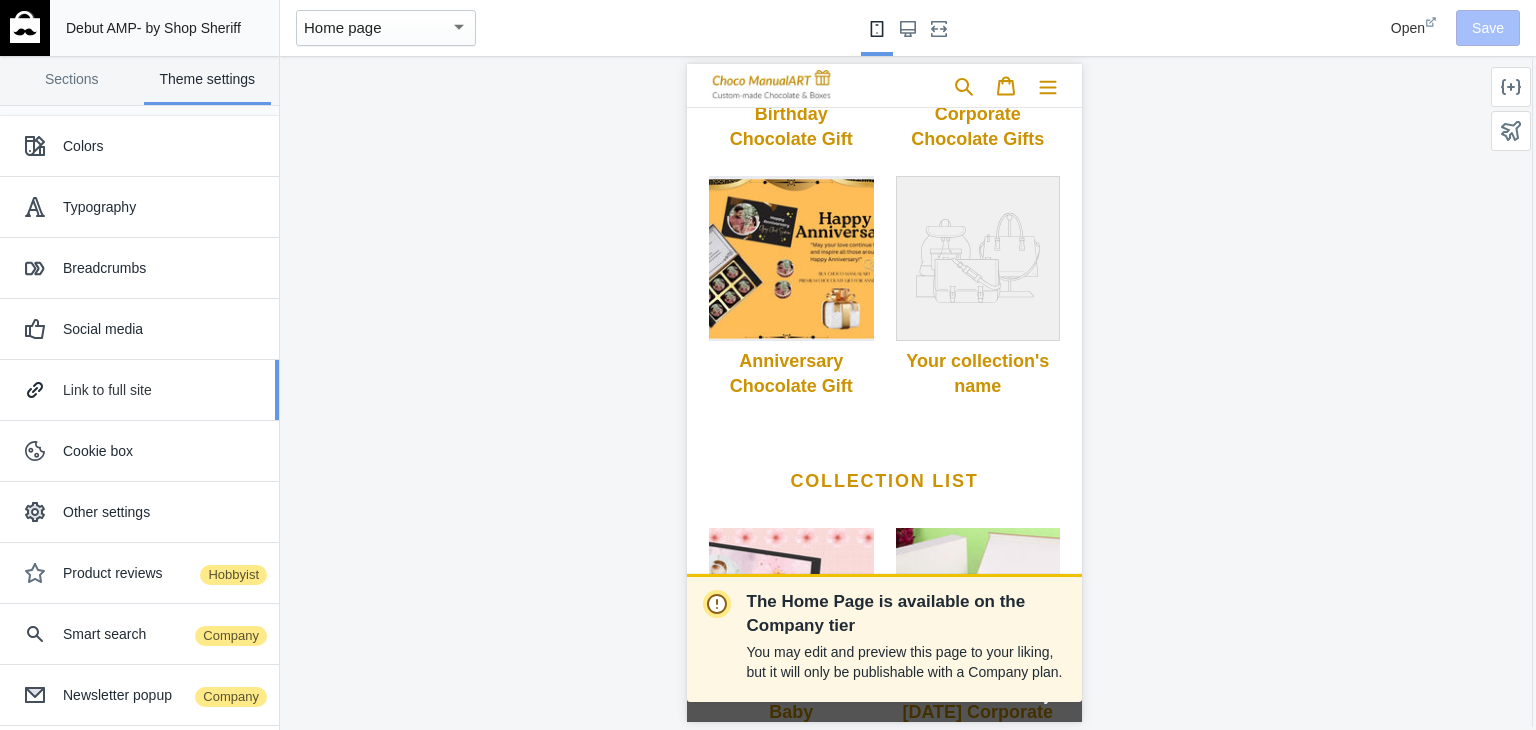 scroll, scrollTop: 306, scrollLeft: 0, axis: vertical 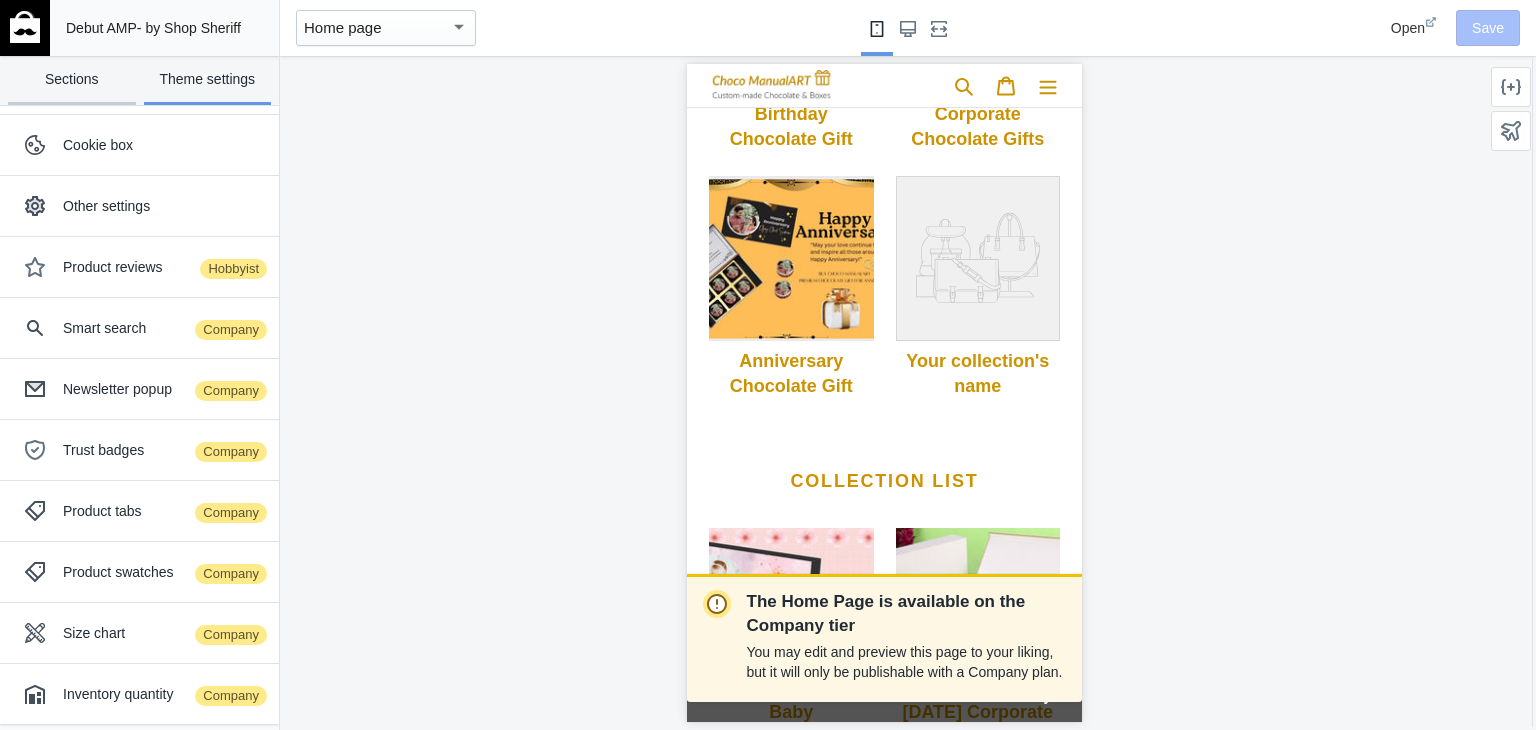 click on "Sections" at bounding box center (72, 80) 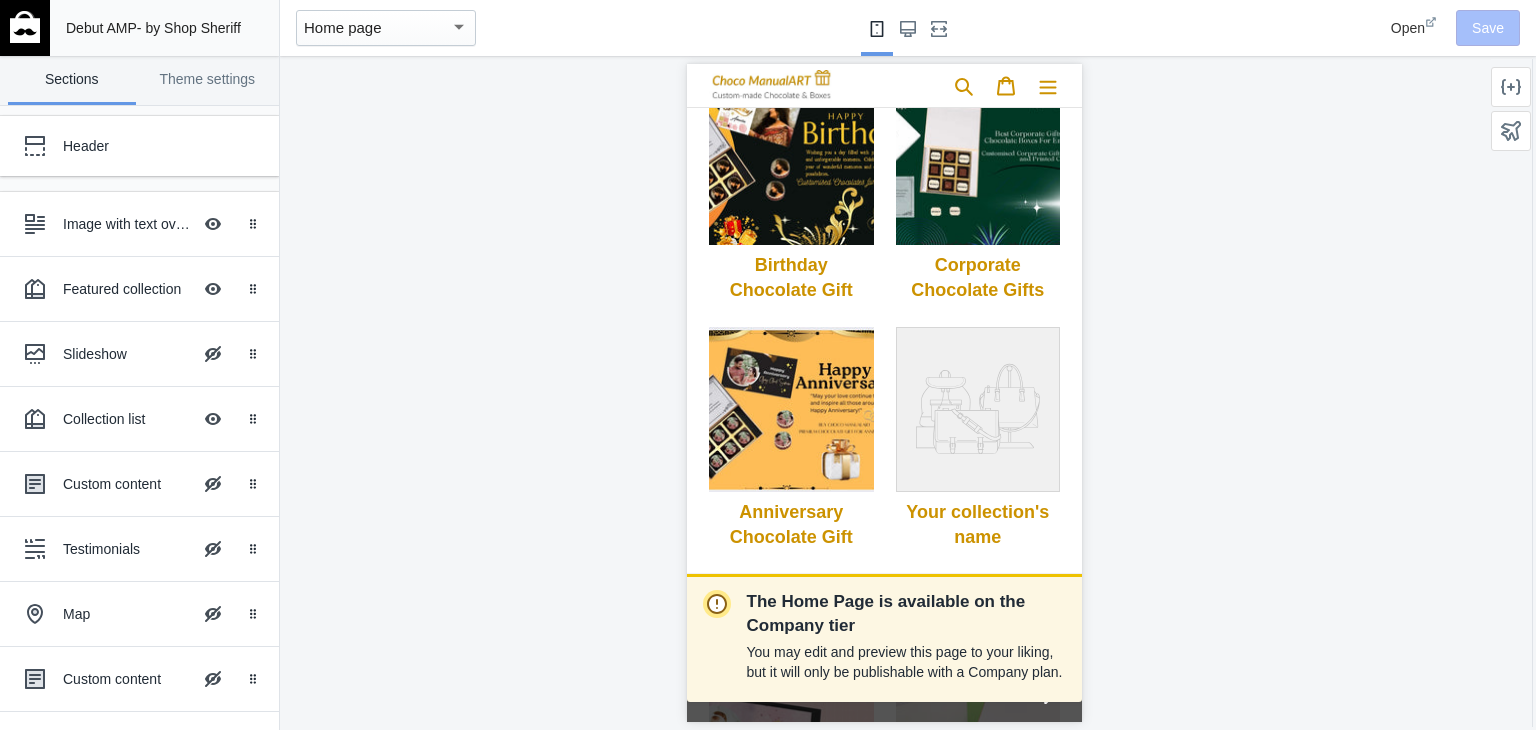 scroll, scrollTop: 1300, scrollLeft: 0, axis: vertical 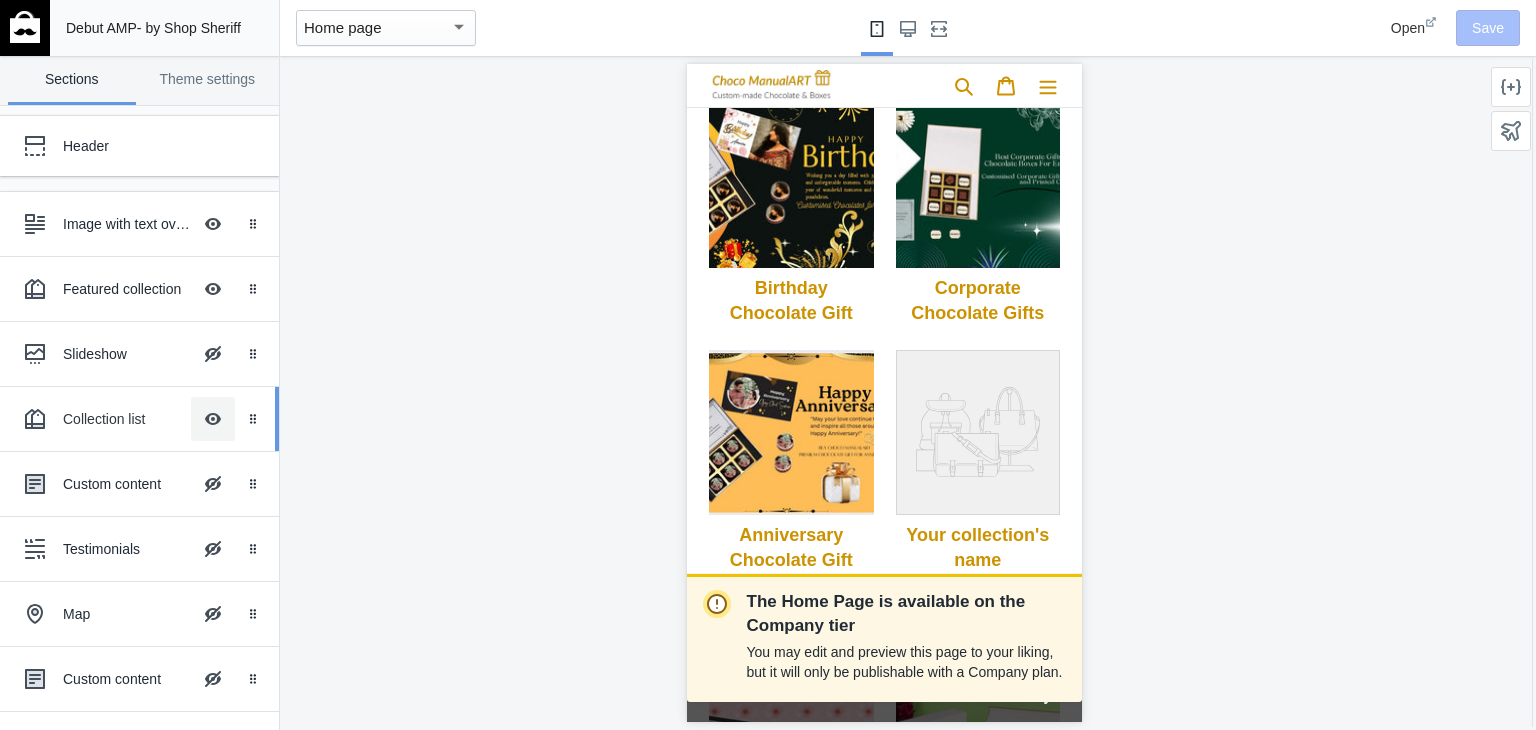 click on "Hide Image with text overlay" at bounding box center (213, 419) 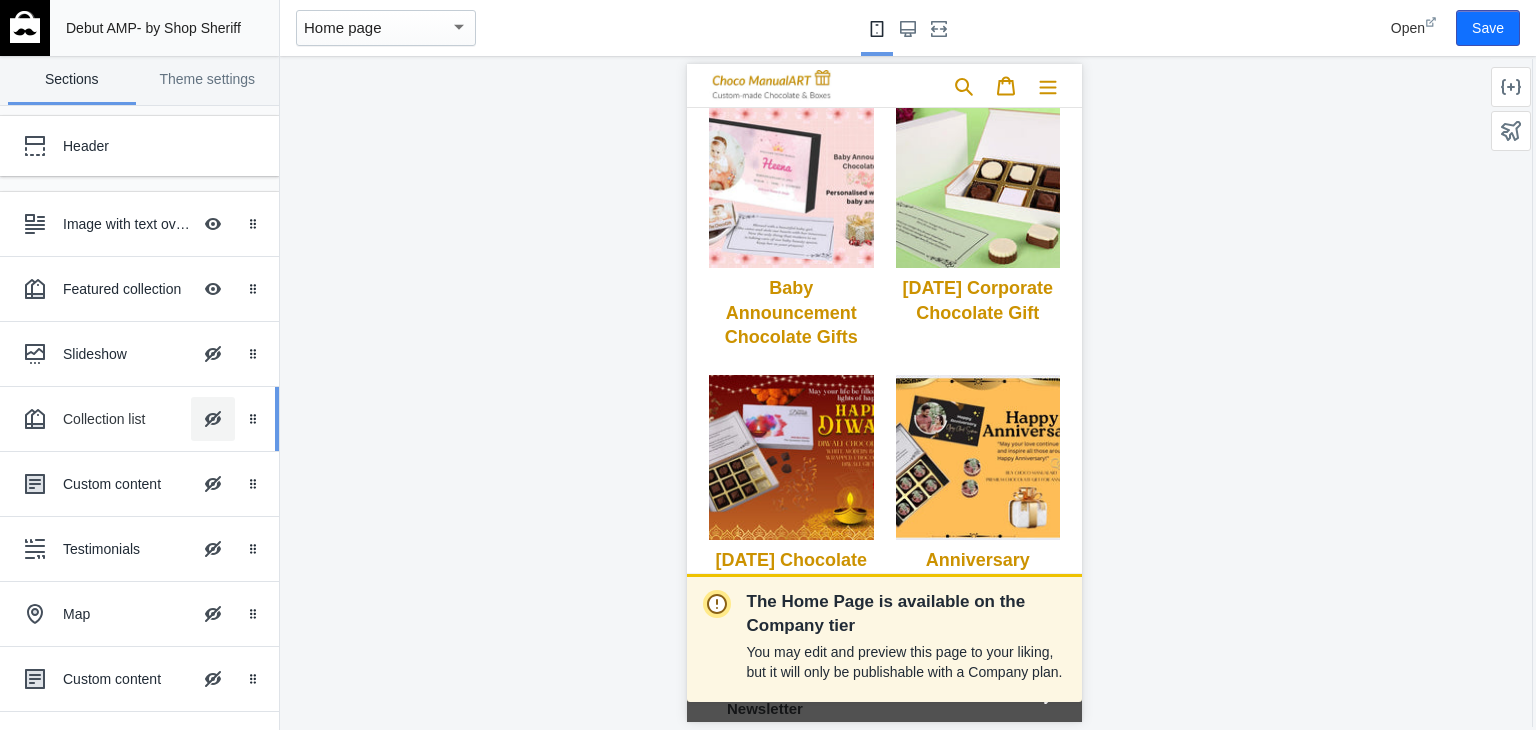 scroll, scrollTop: 719, scrollLeft: 0, axis: vertical 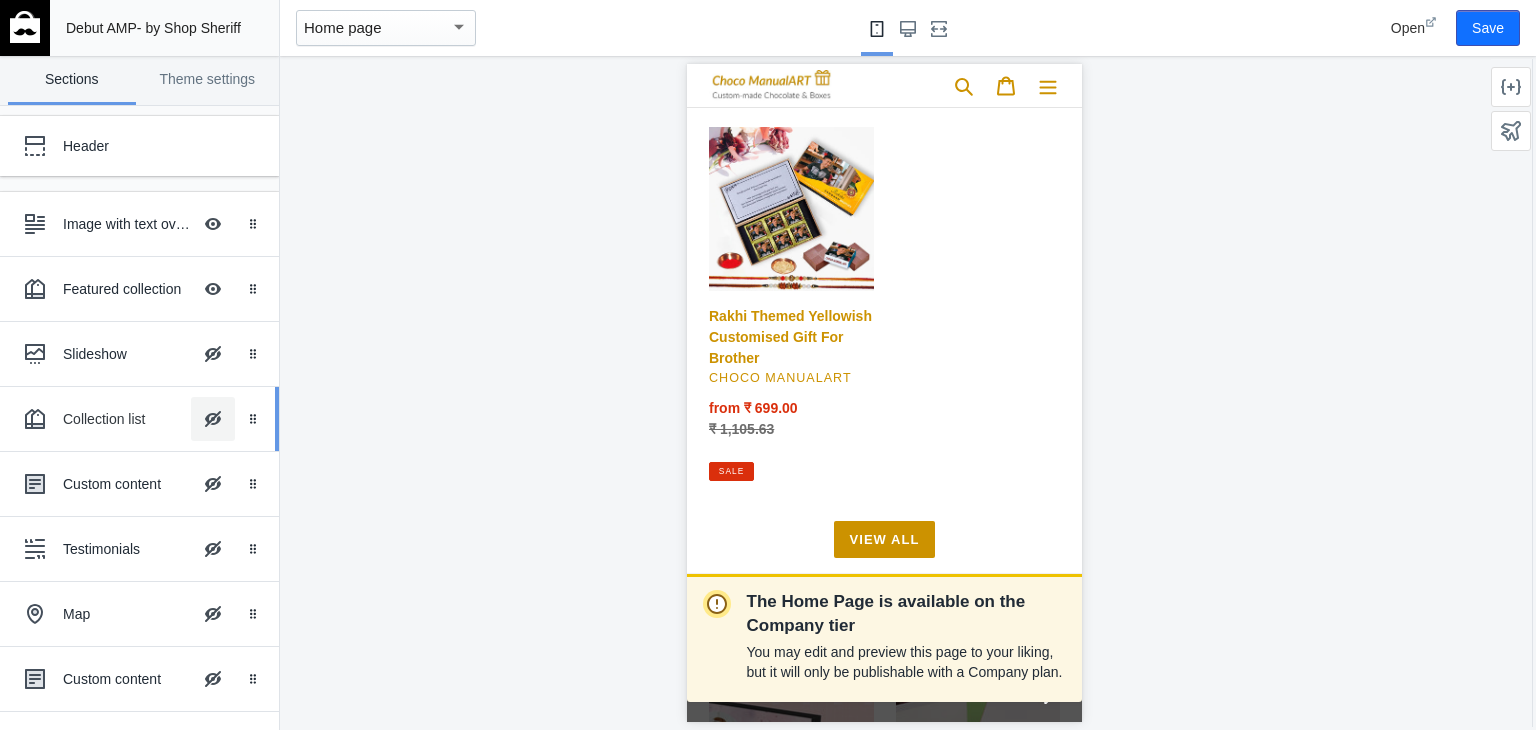 click on "Hide Image with text overlay" at bounding box center (213, 419) 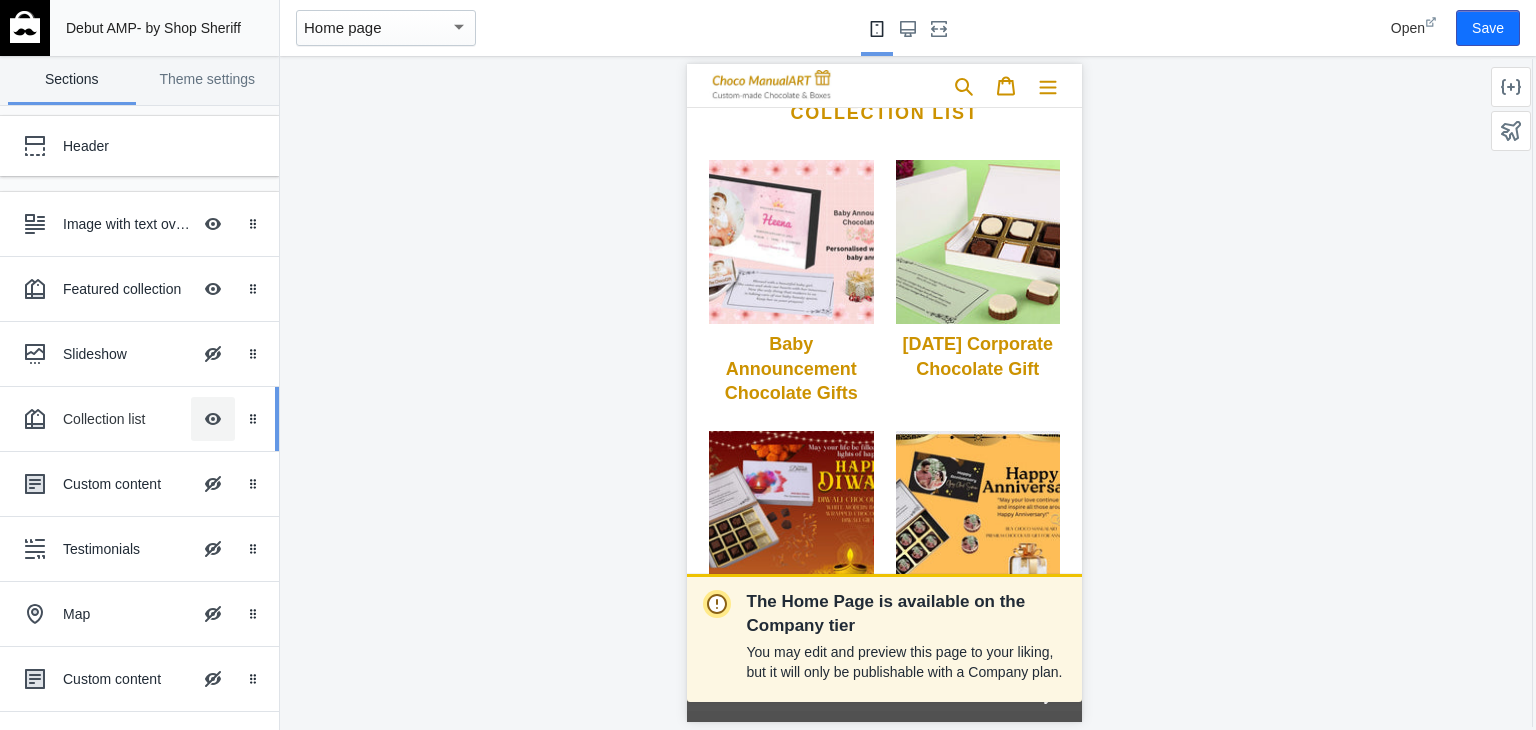 scroll, scrollTop: 1203, scrollLeft: 0, axis: vertical 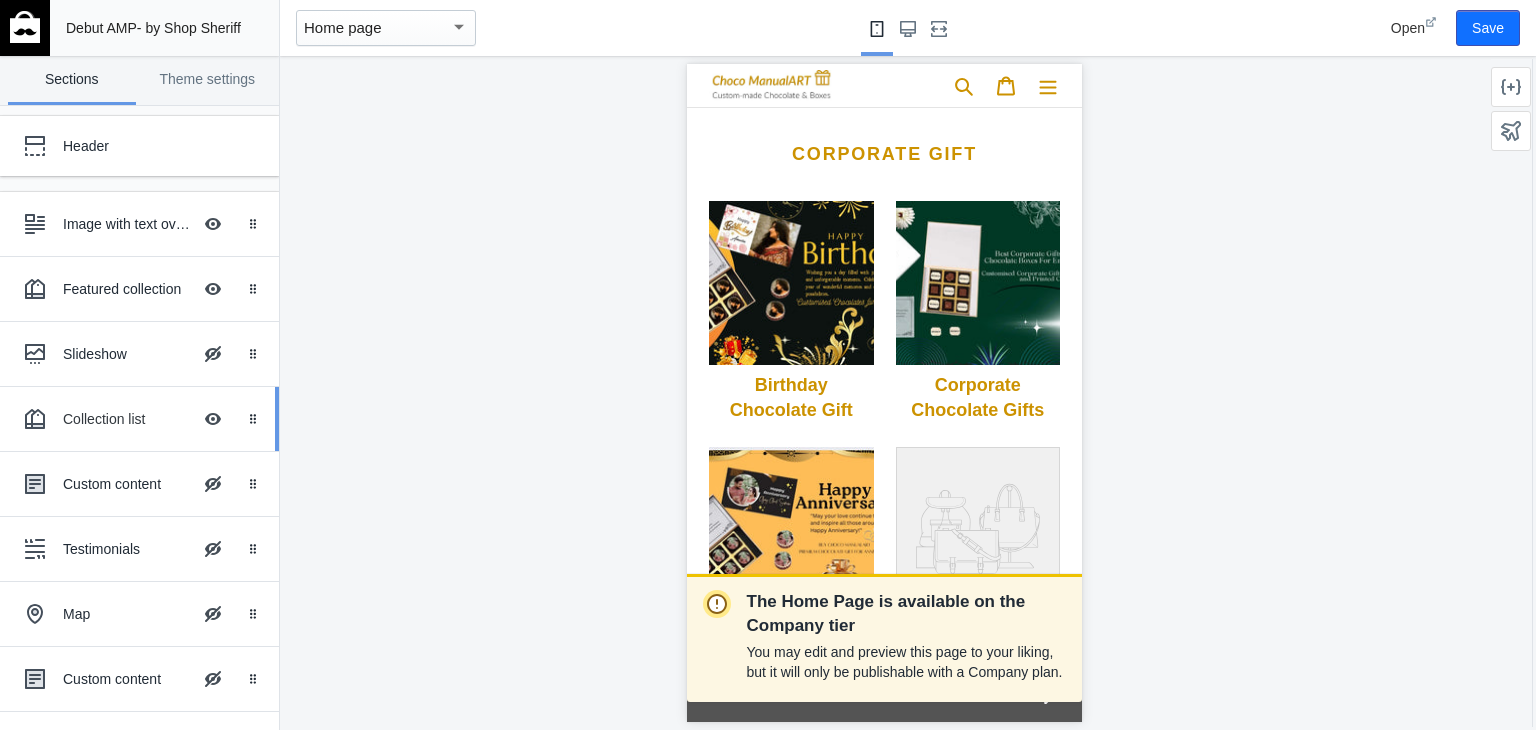 click on "Collection list" at bounding box center [127, 419] 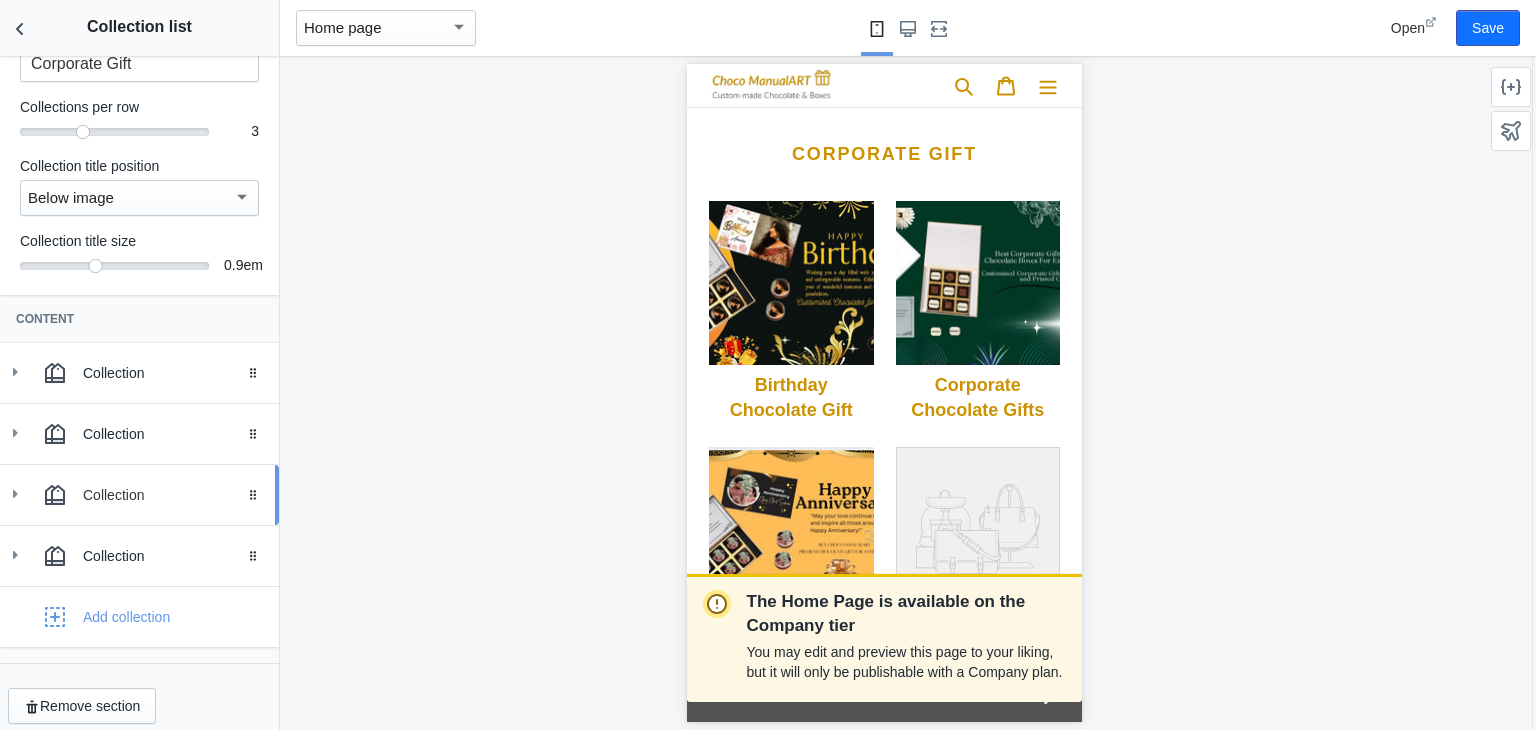 scroll, scrollTop: 115, scrollLeft: 0, axis: vertical 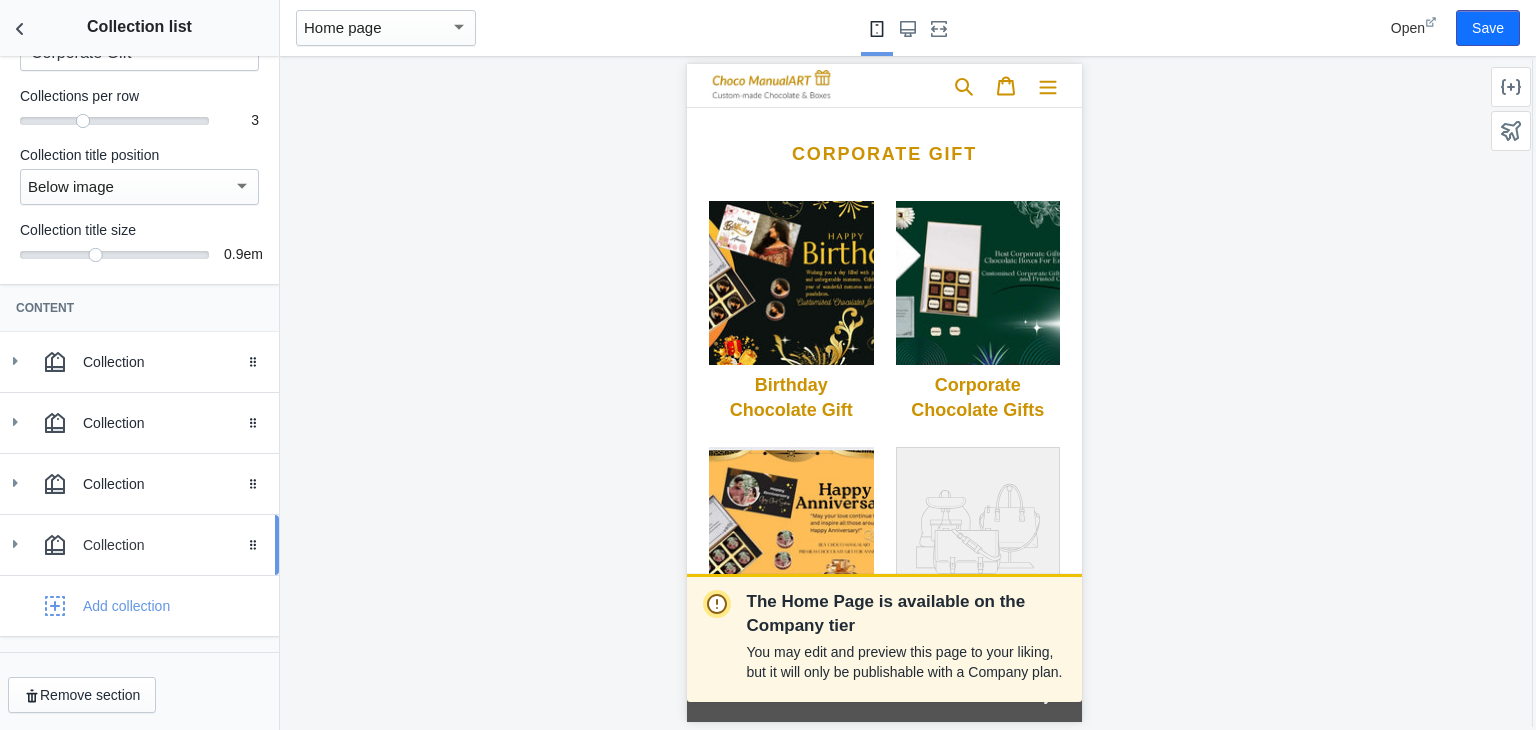 click on "Collection" at bounding box center (173, 545) 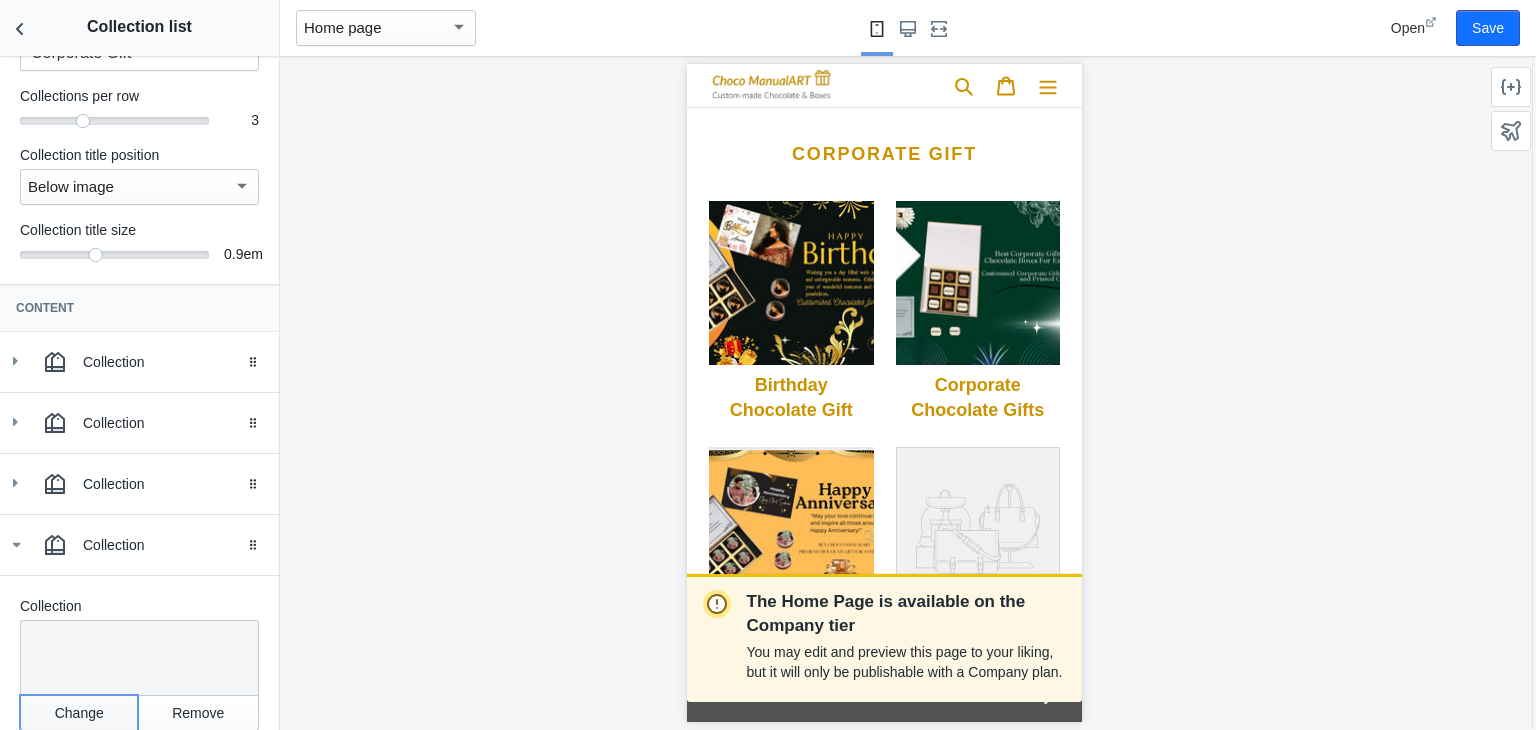 click on "Change" at bounding box center [79, 713] 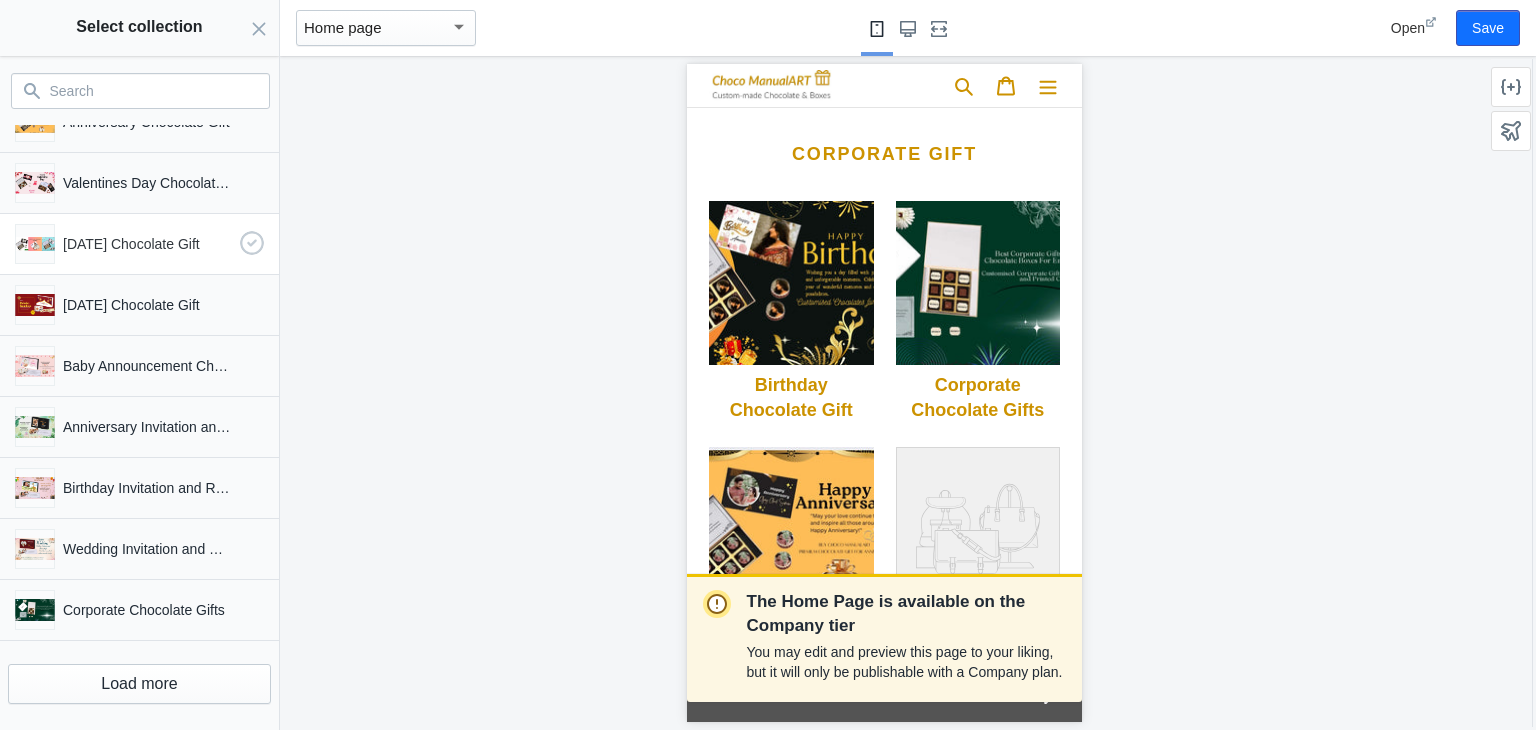 scroll, scrollTop: 162, scrollLeft: 0, axis: vertical 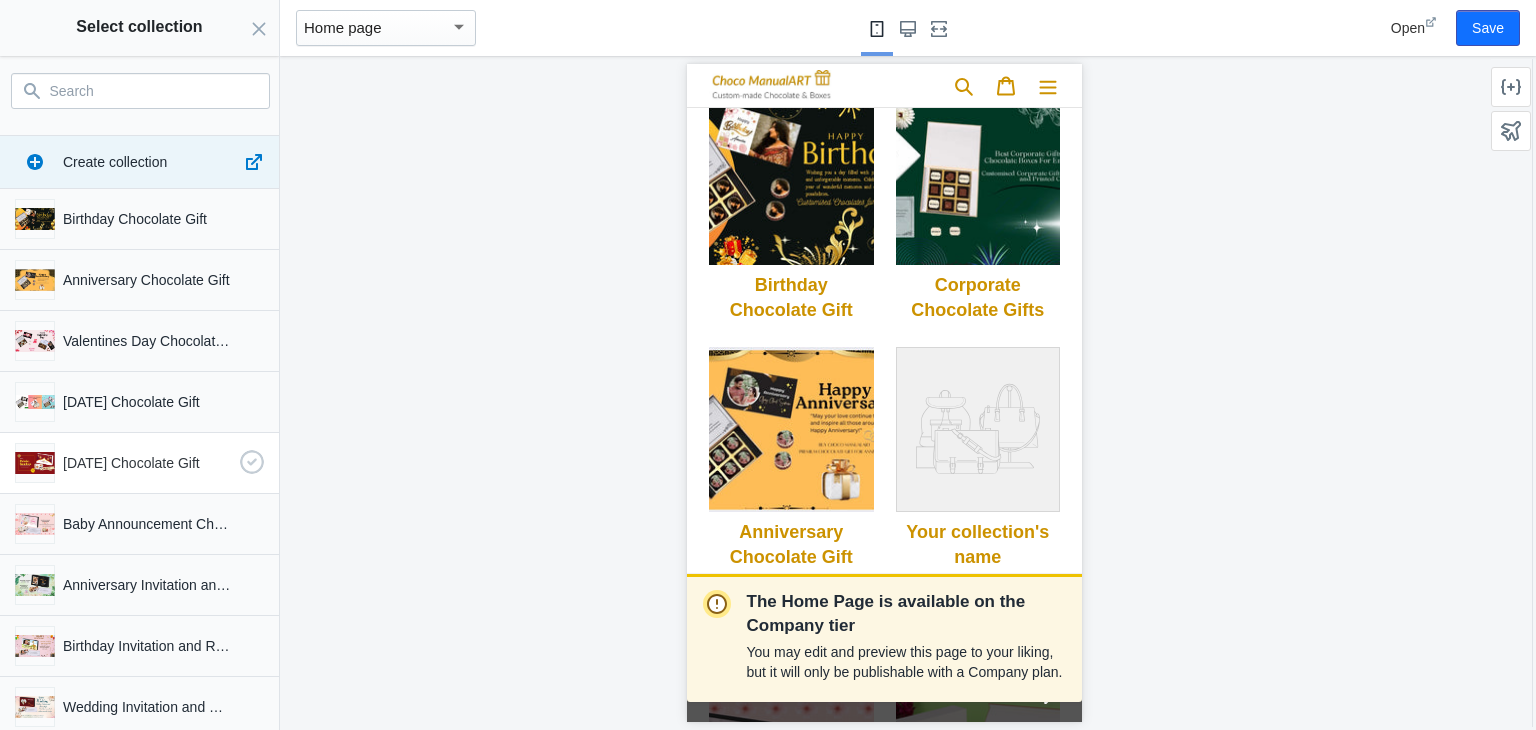 click on "Raksha Bandhan Chocolate Gift" at bounding box center (147, 463) 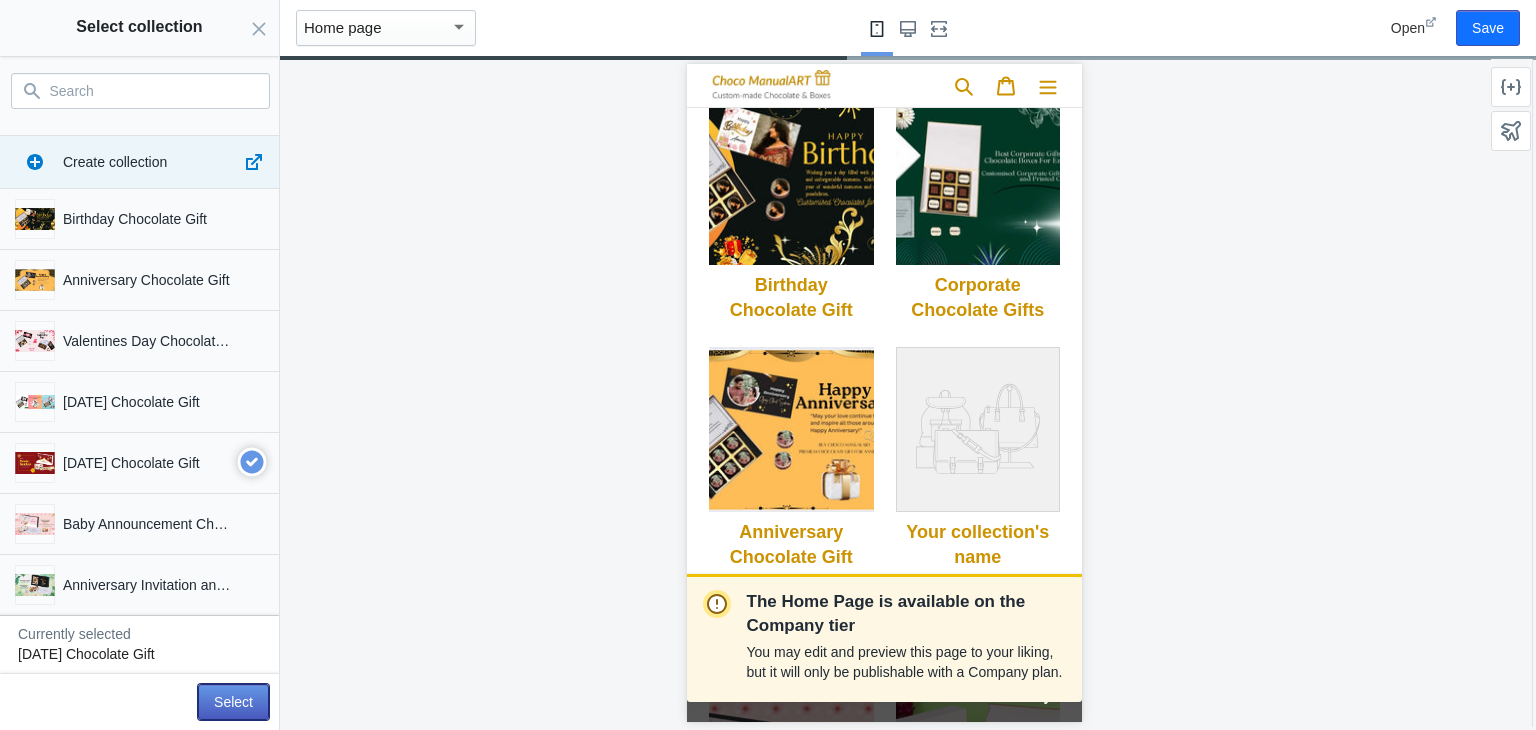 click on "Select" at bounding box center [233, 702] 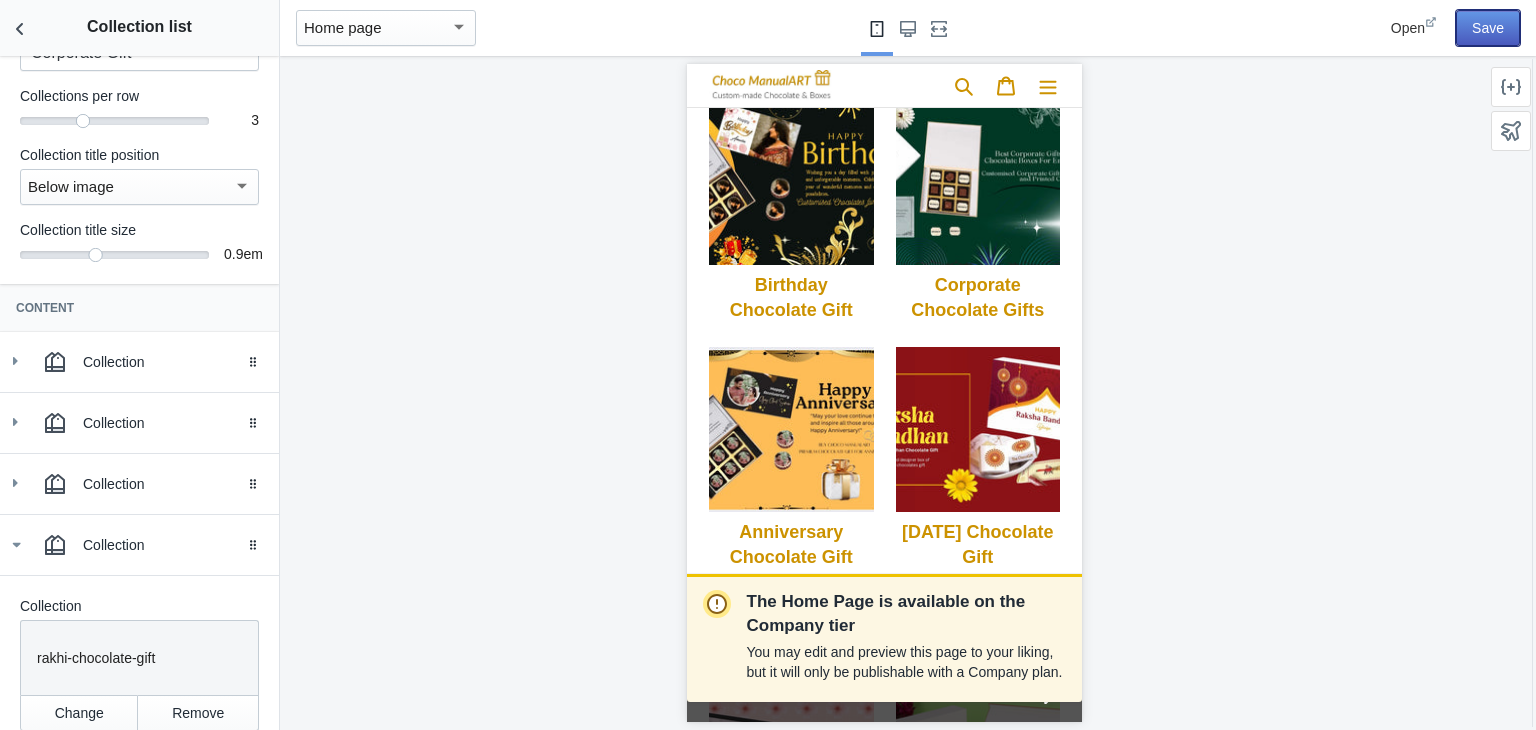 click on "Save" at bounding box center [1488, 28] 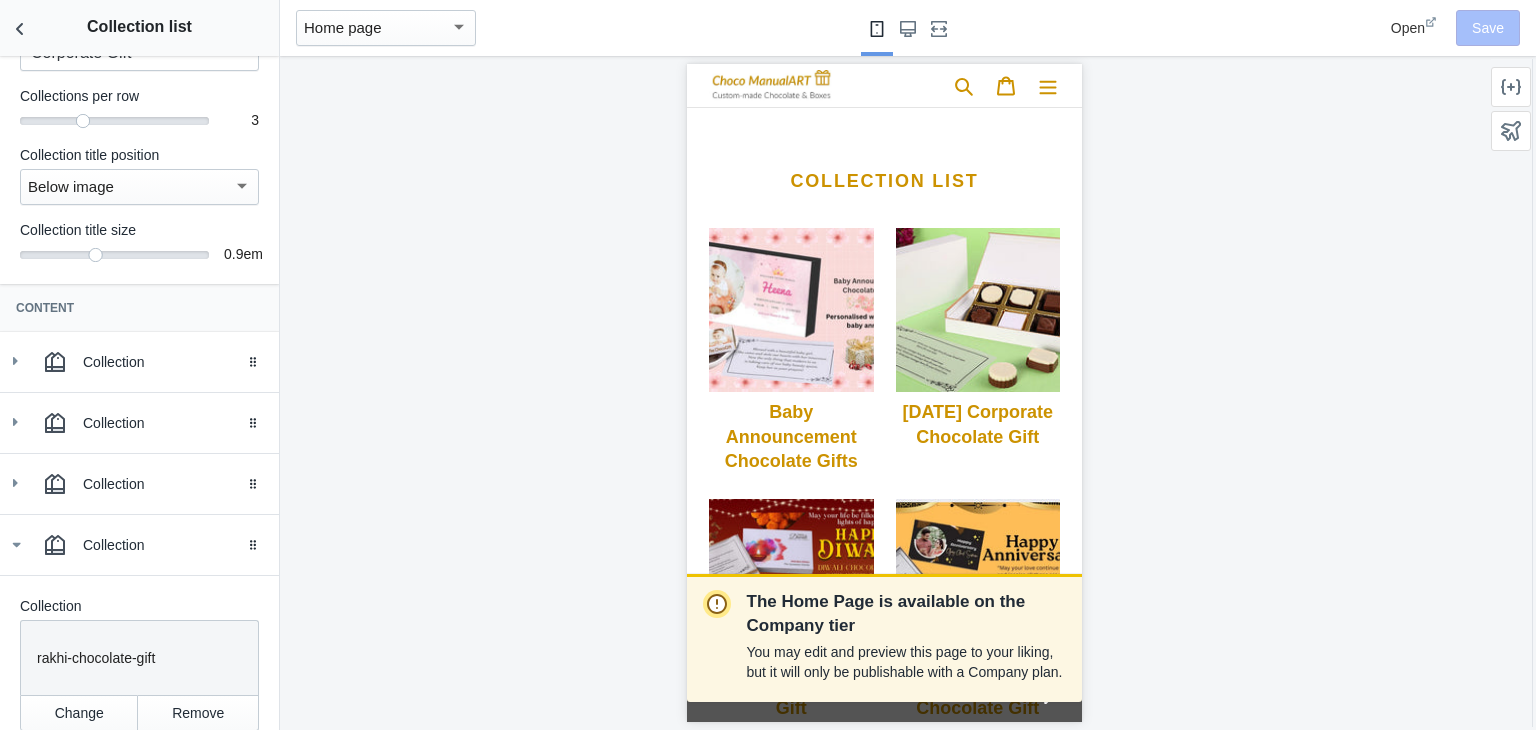 scroll, scrollTop: 1674, scrollLeft: 0, axis: vertical 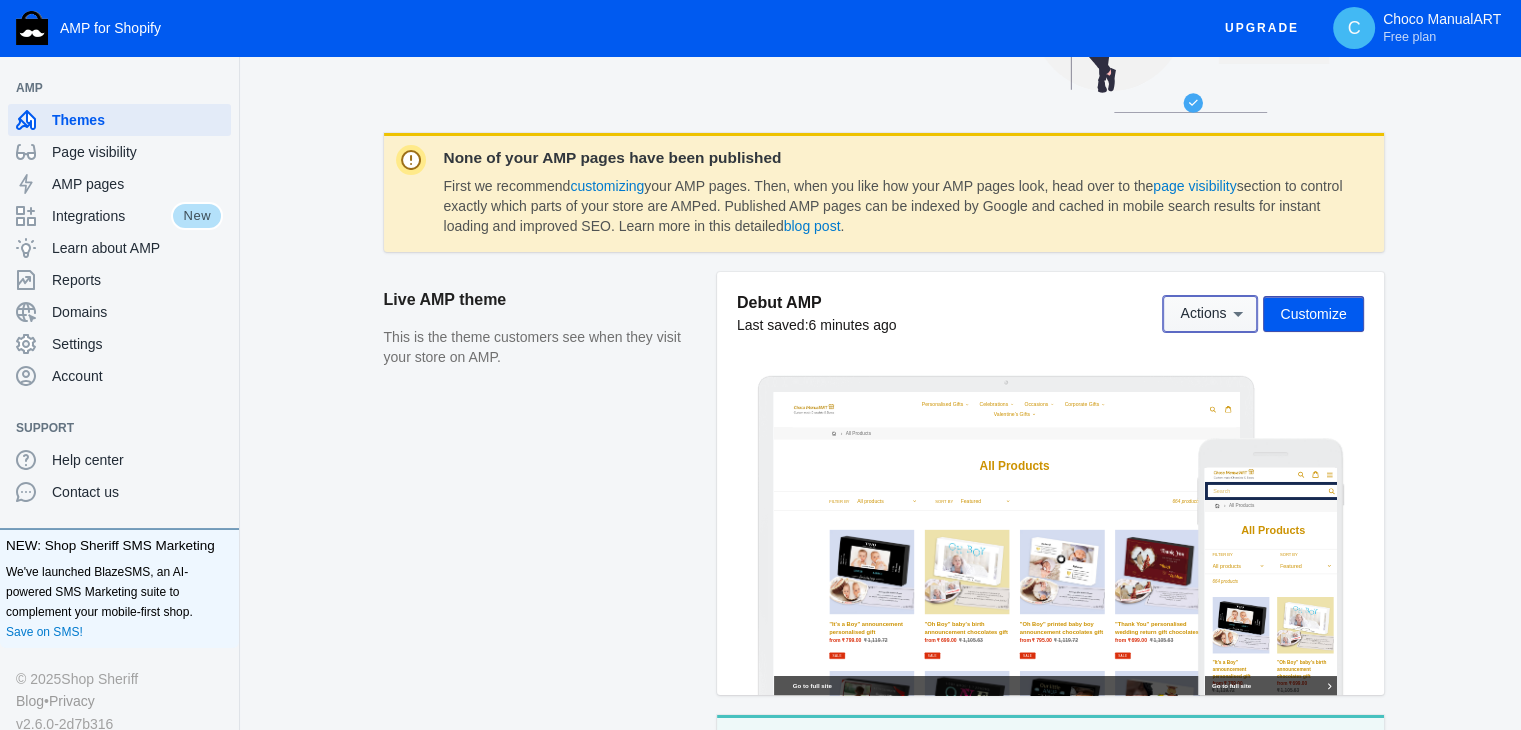 click 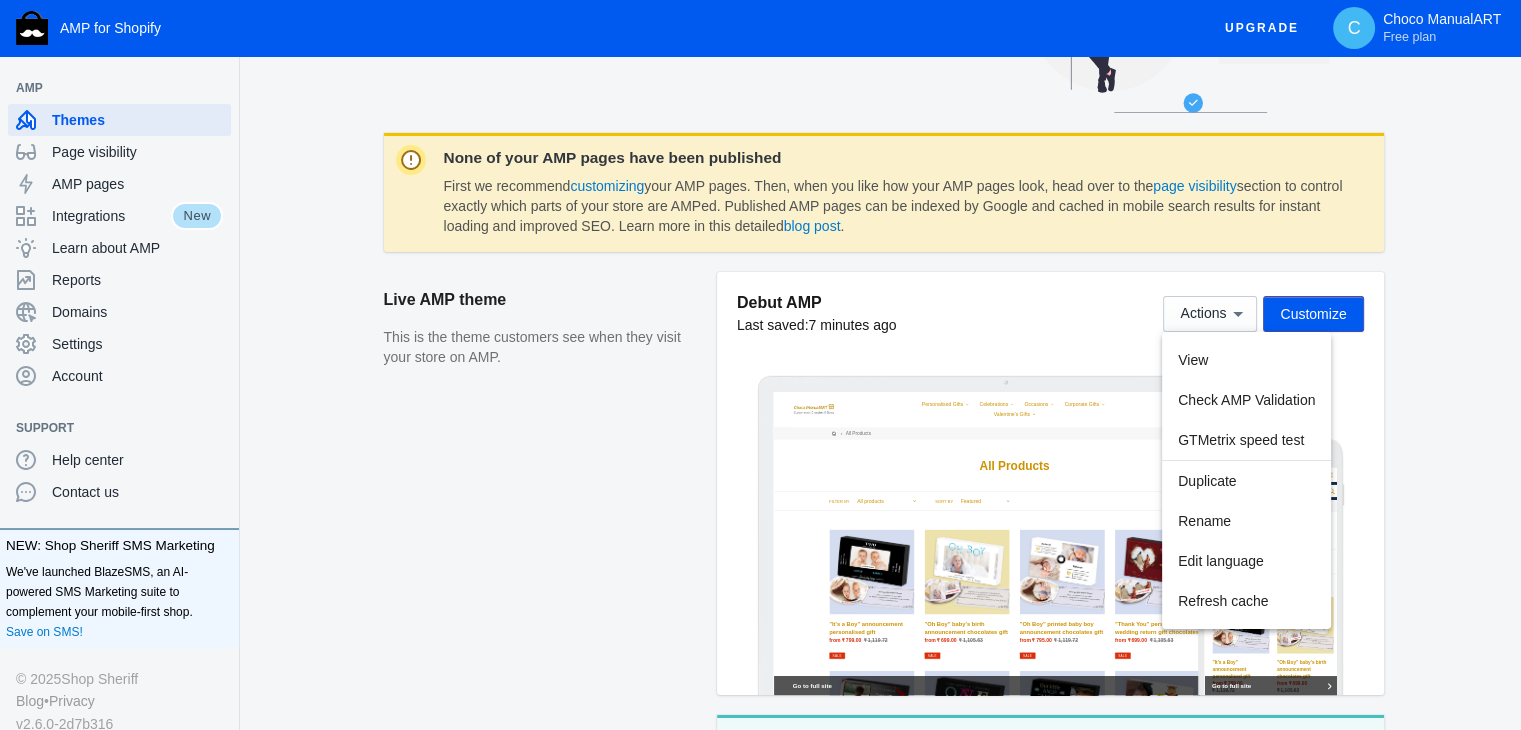 click at bounding box center (760, 365) 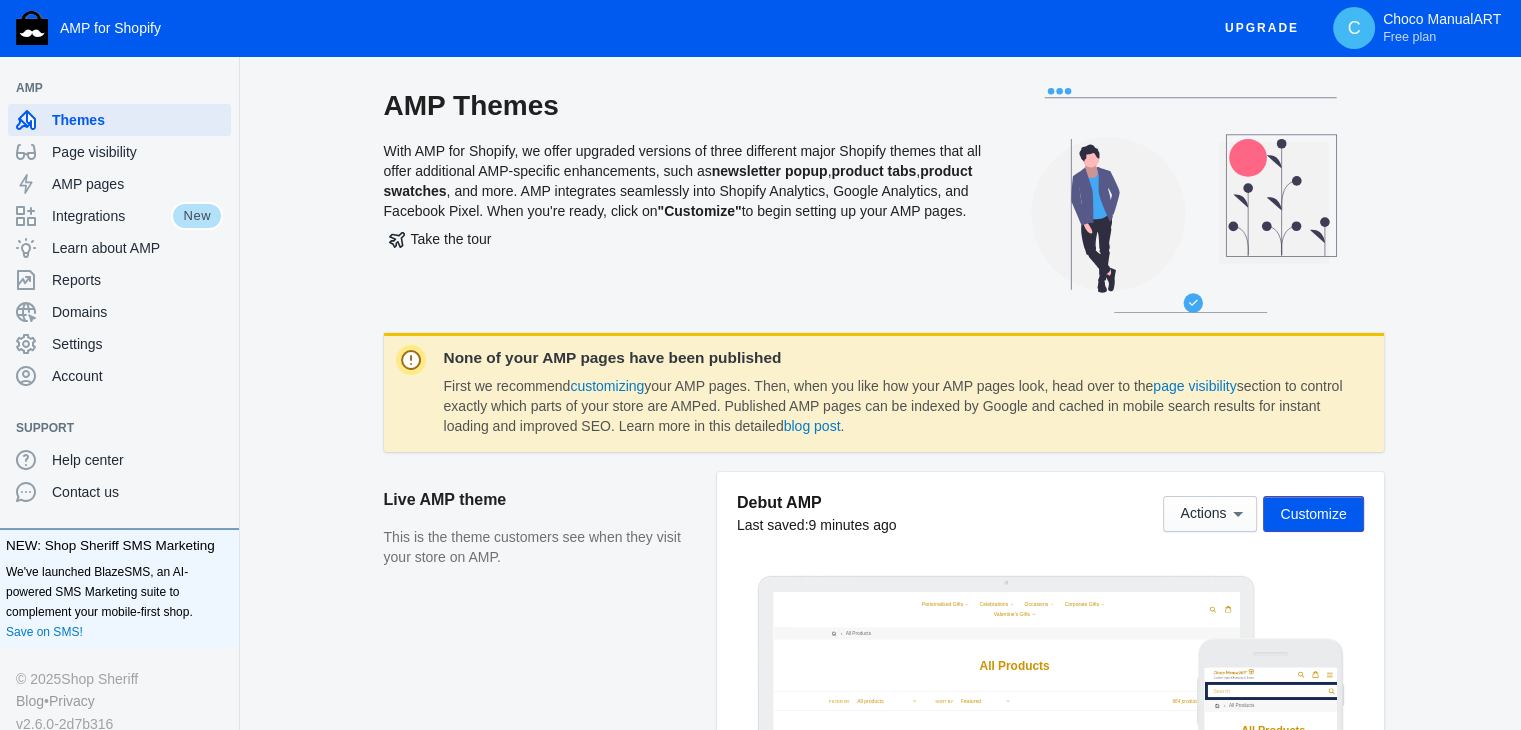 scroll, scrollTop: 0, scrollLeft: 0, axis: both 